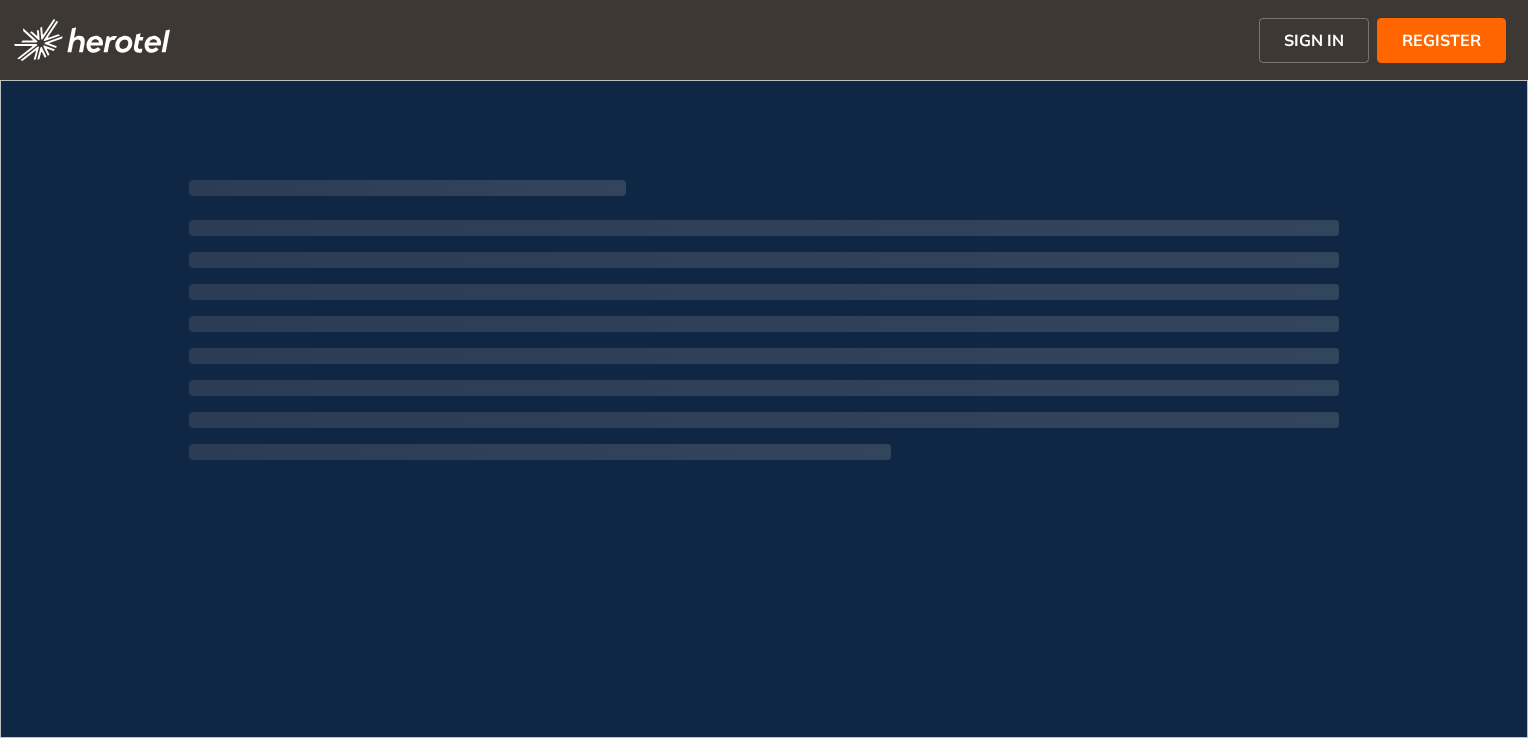 scroll, scrollTop: 0, scrollLeft: 0, axis: both 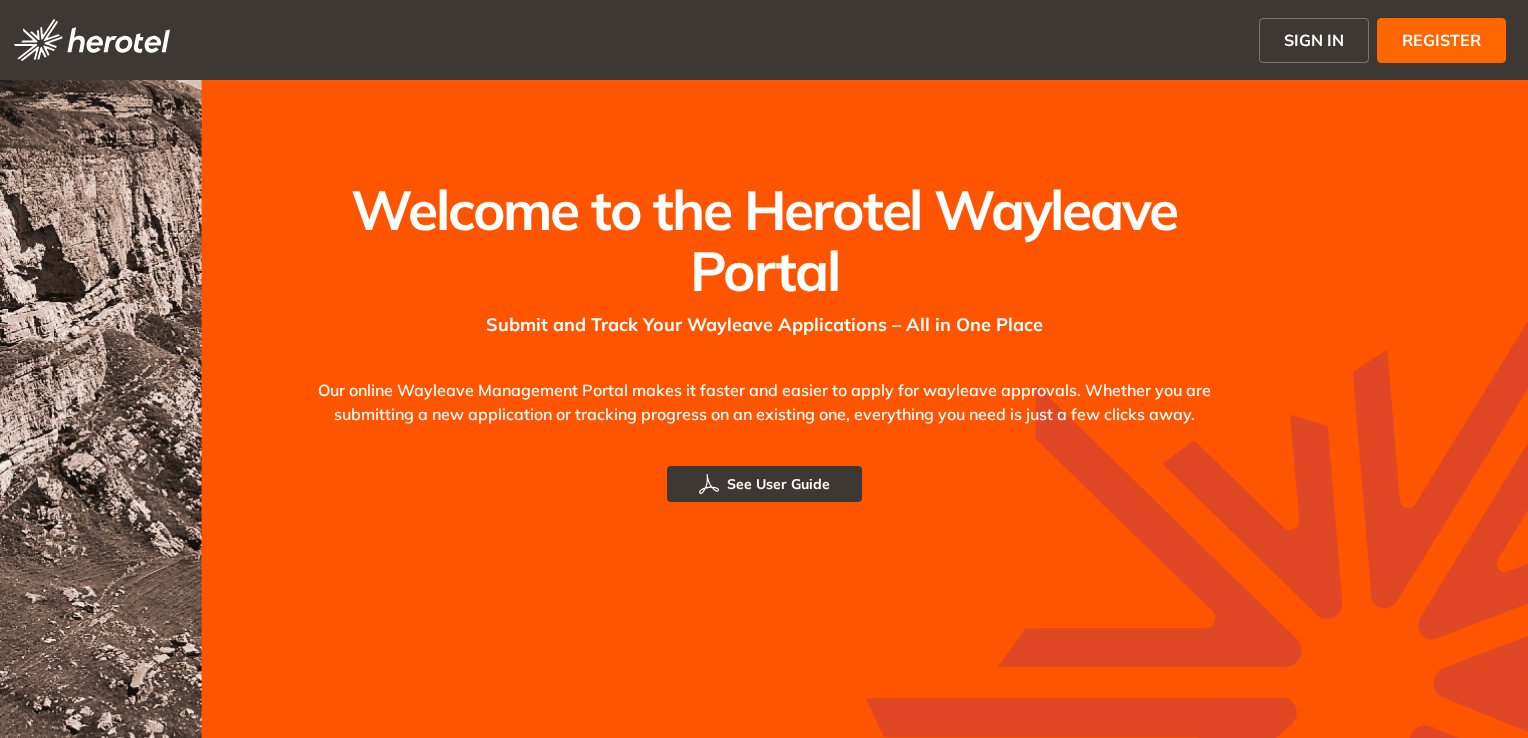 click on "SIGN IN" at bounding box center (1314, 40) 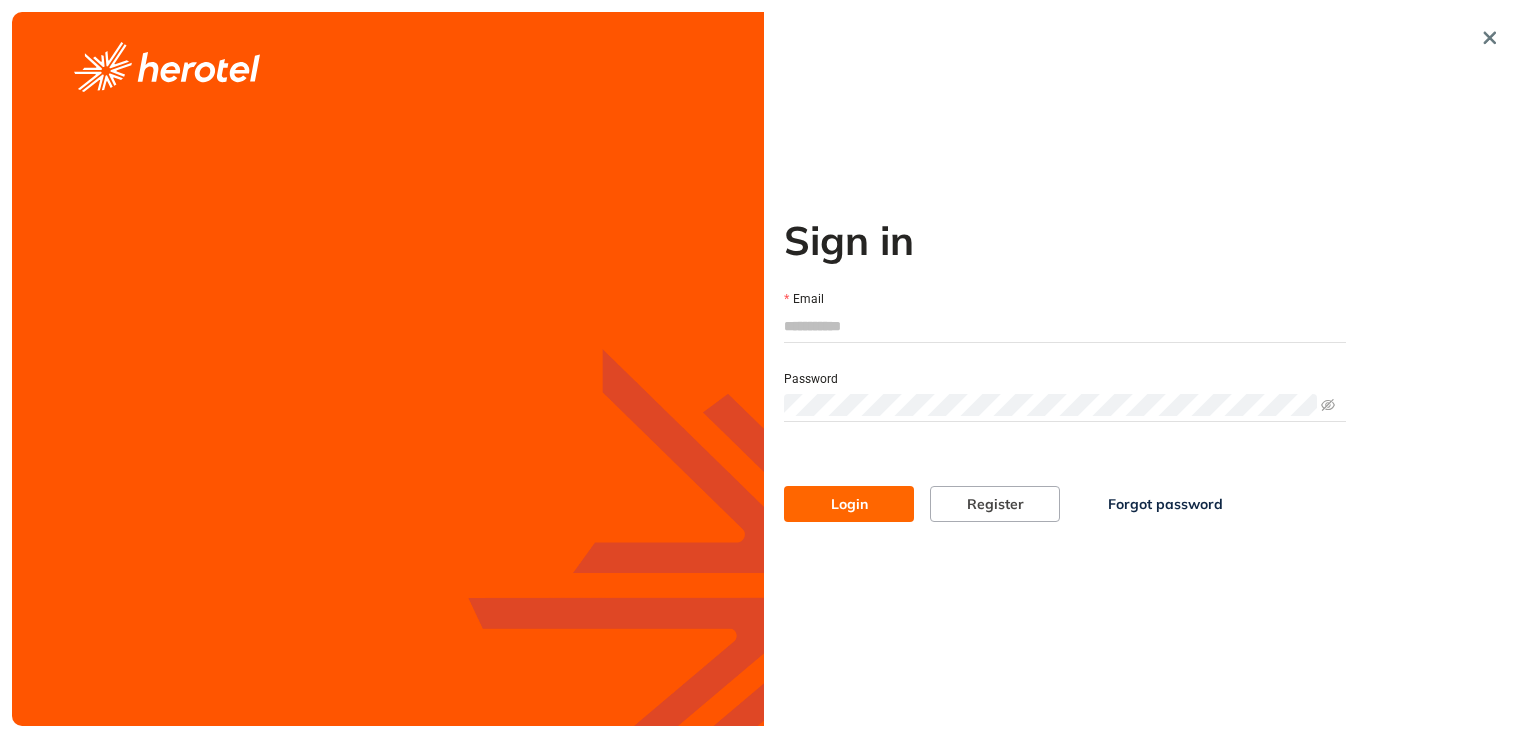 click on "Email" at bounding box center [1065, 326] 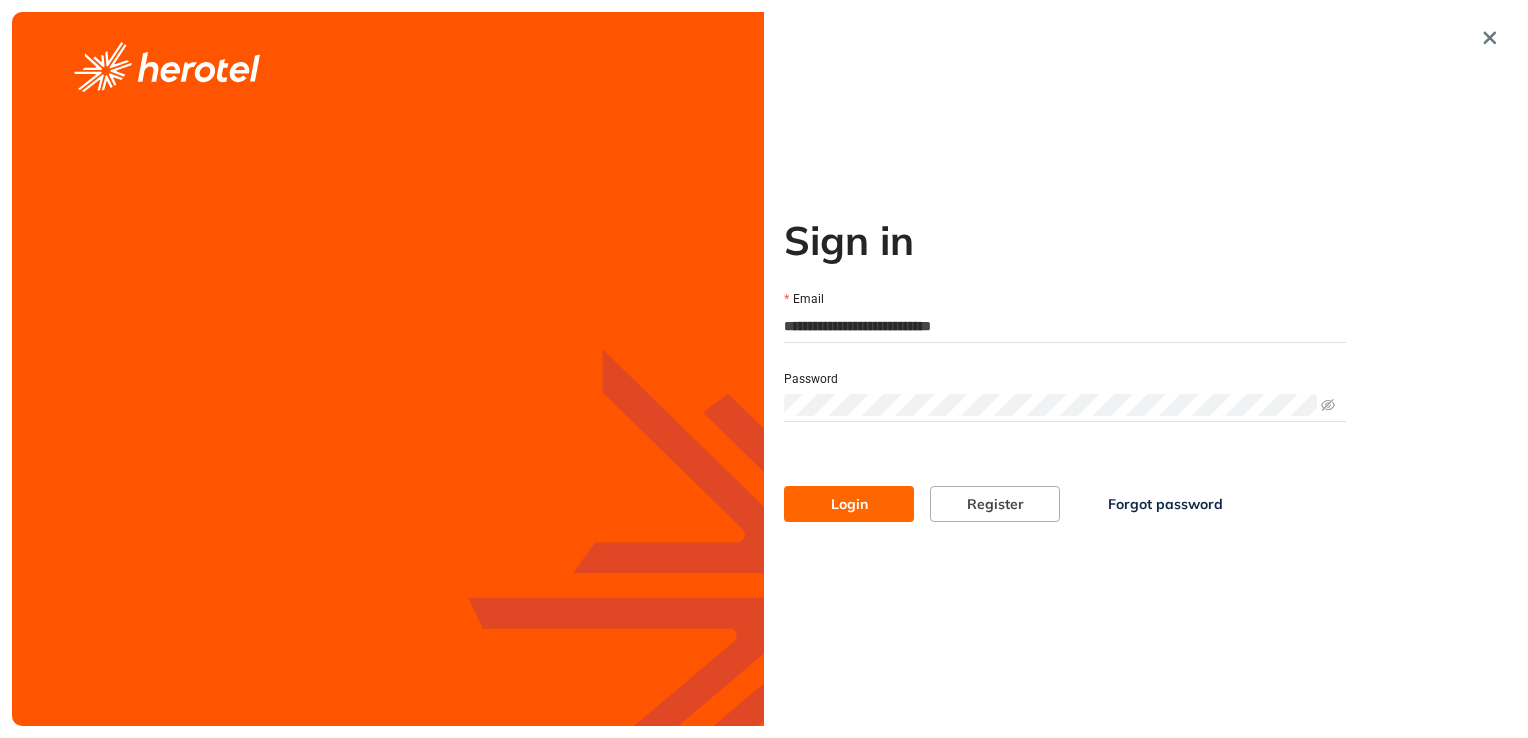 click at bounding box center [1065, 405] 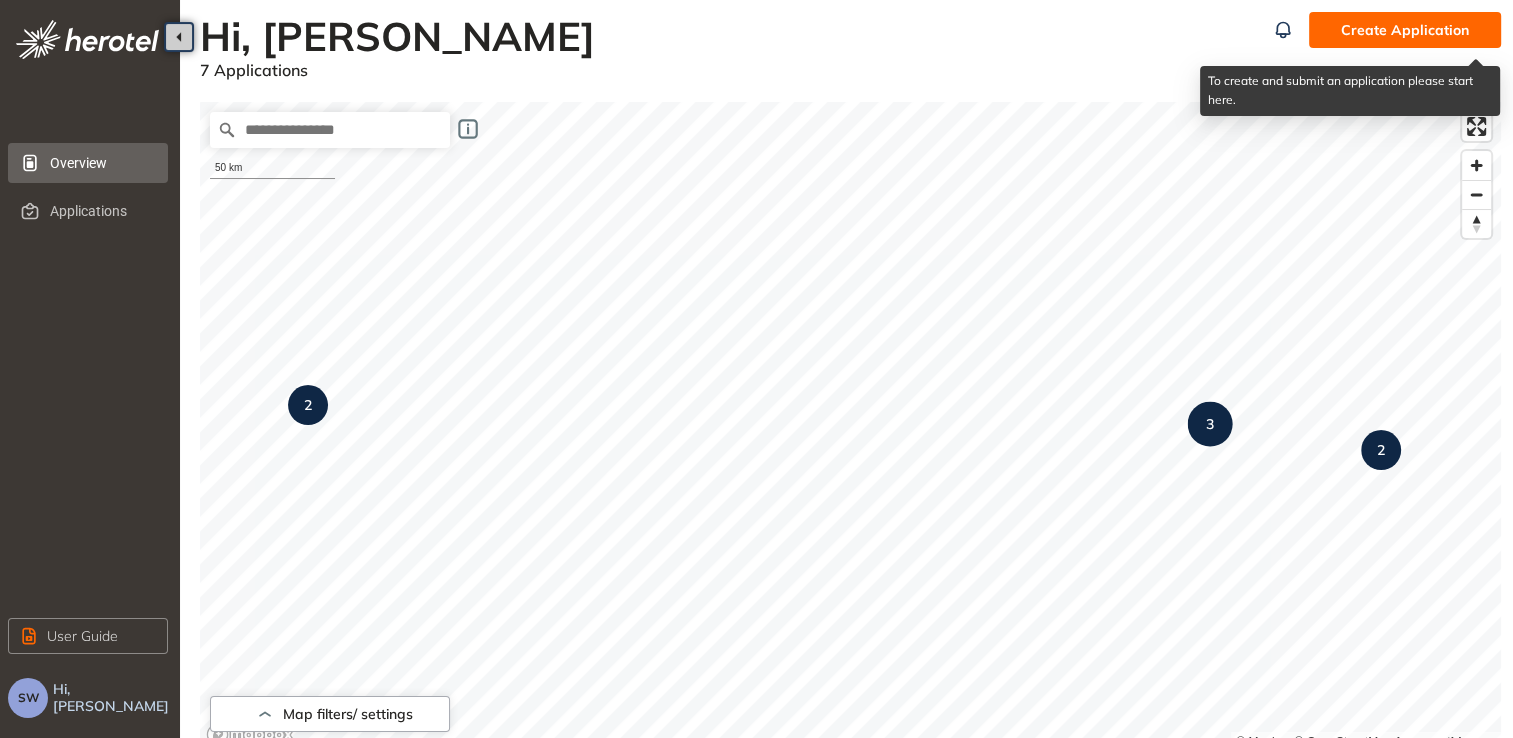 click on "Create Application" at bounding box center [1405, 30] 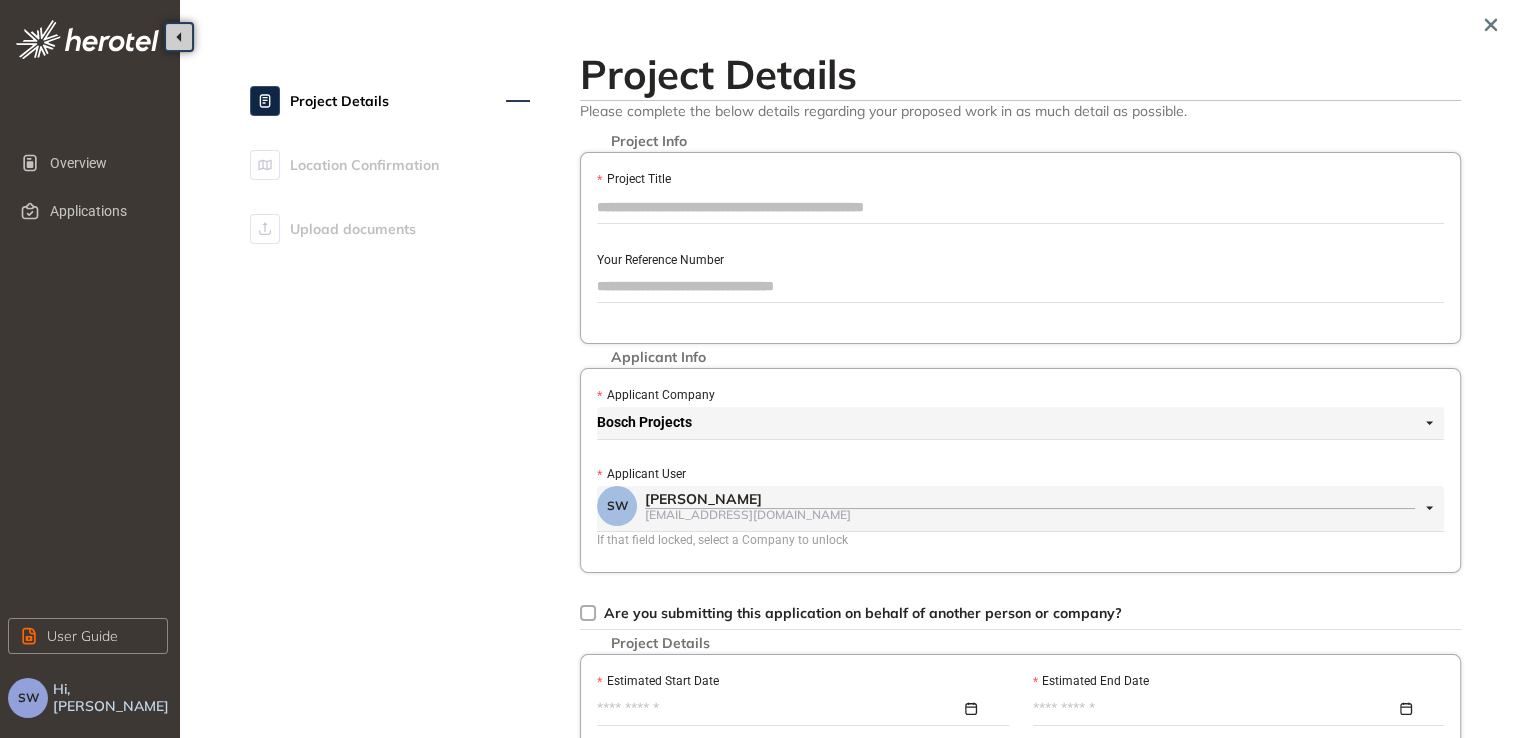 click on "Project Title" at bounding box center [1020, 207] 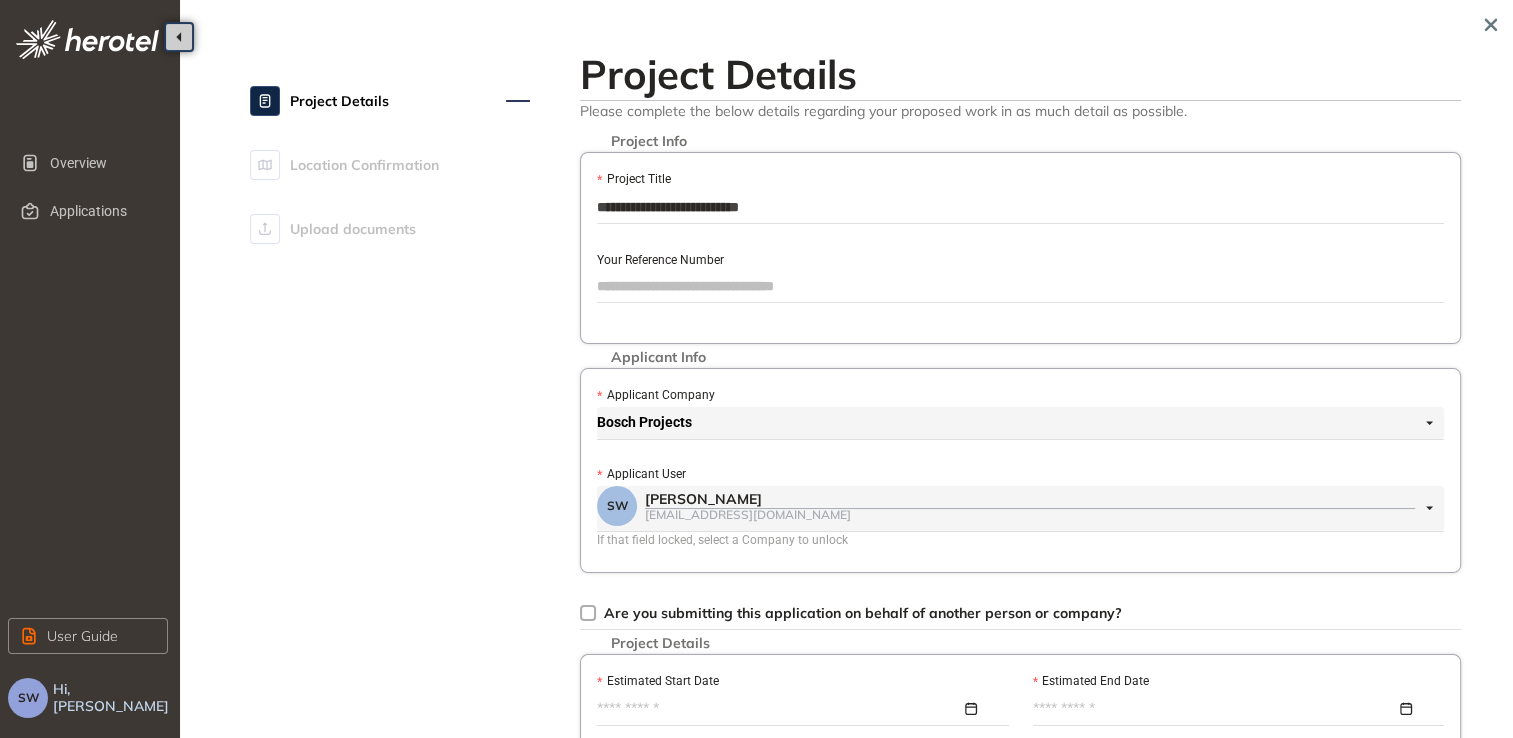 type on "**********" 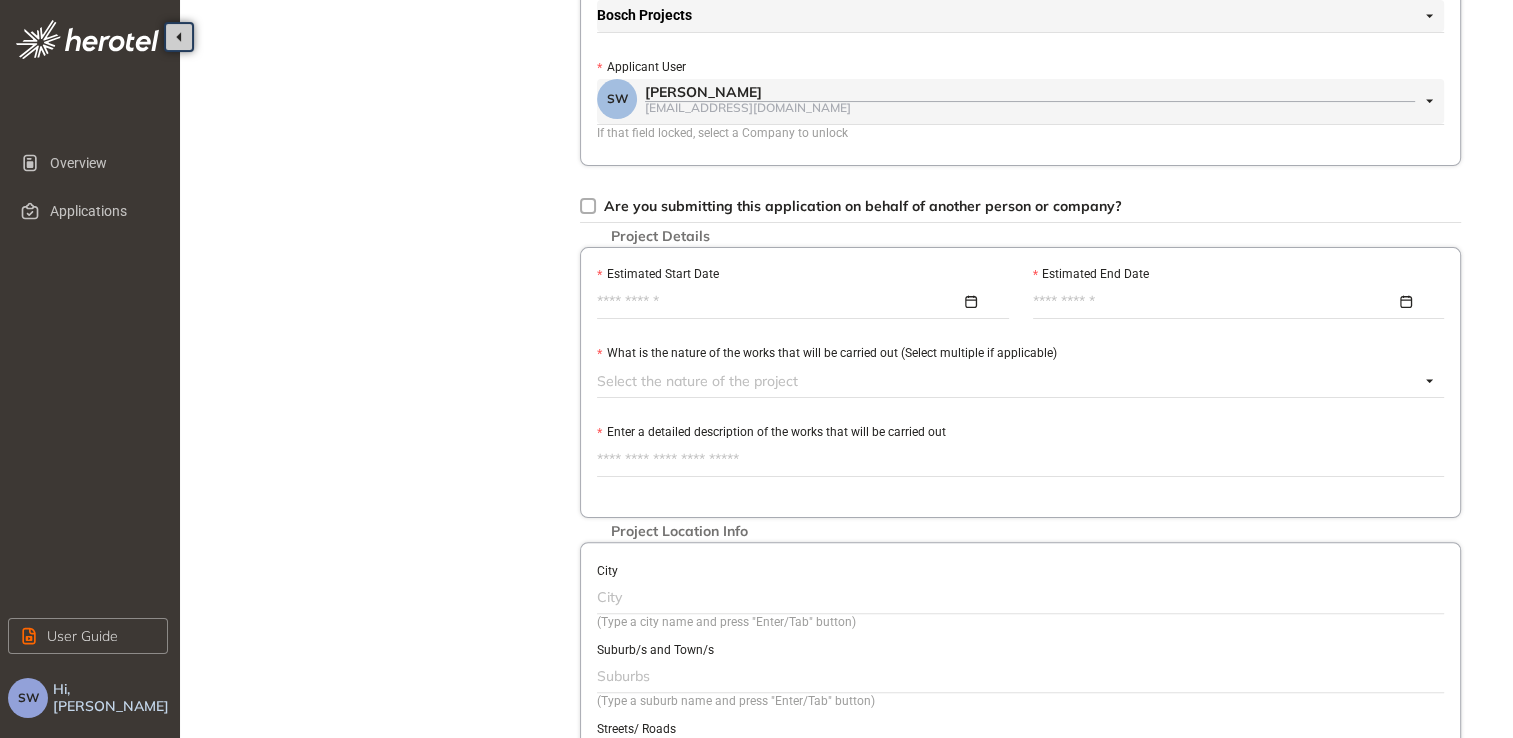 scroll, scrollTop: 400, scrollLeft: 0, axis: vertical 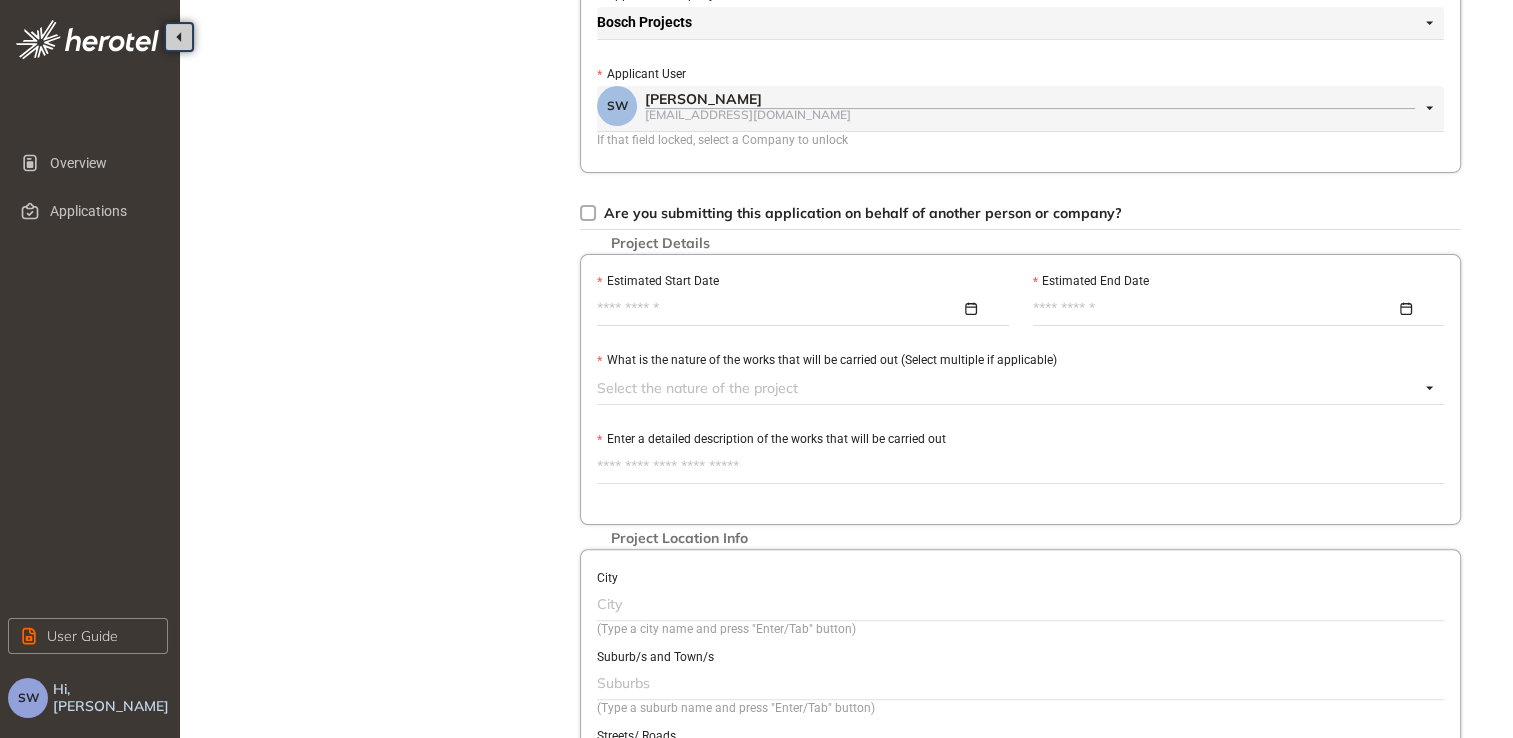type on "**********" 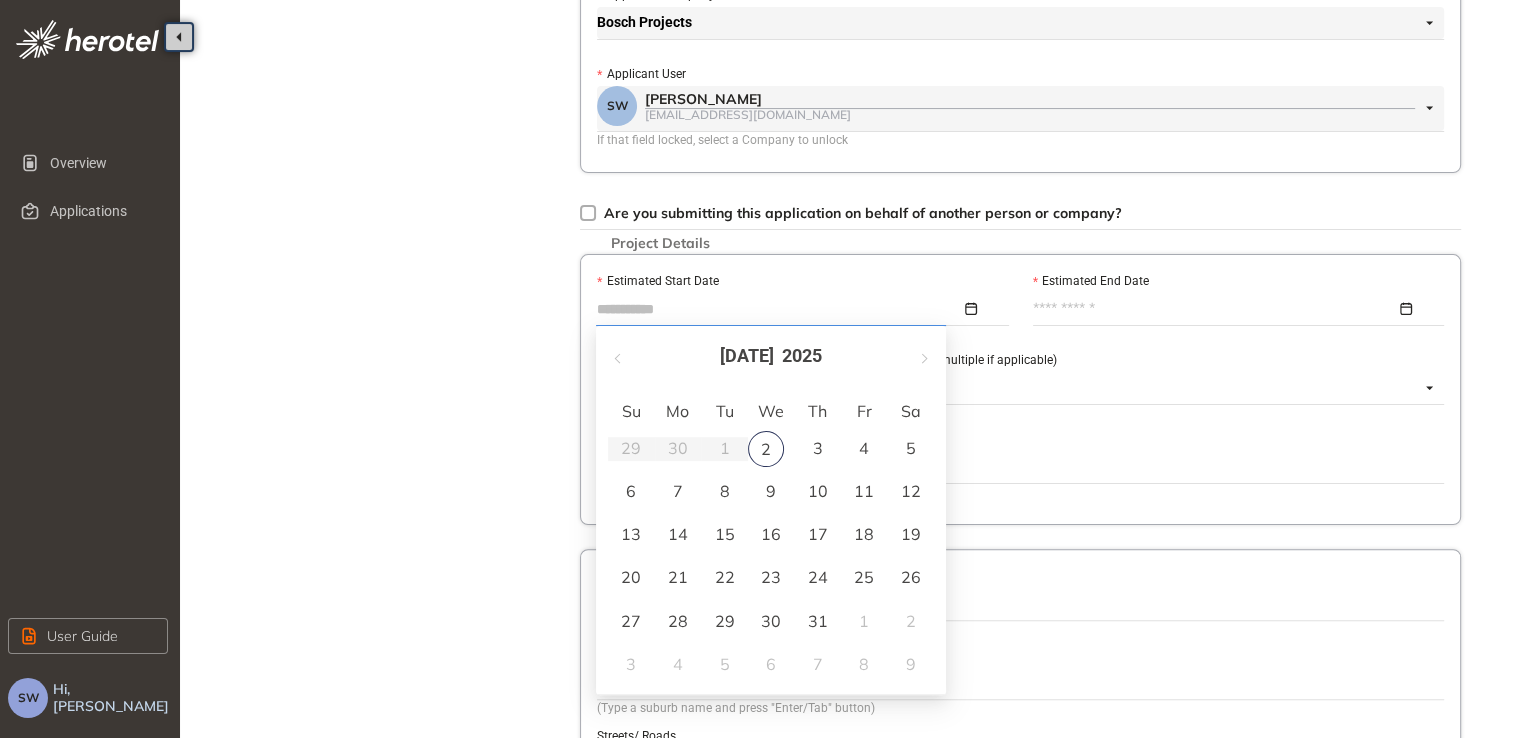 type on "**********" 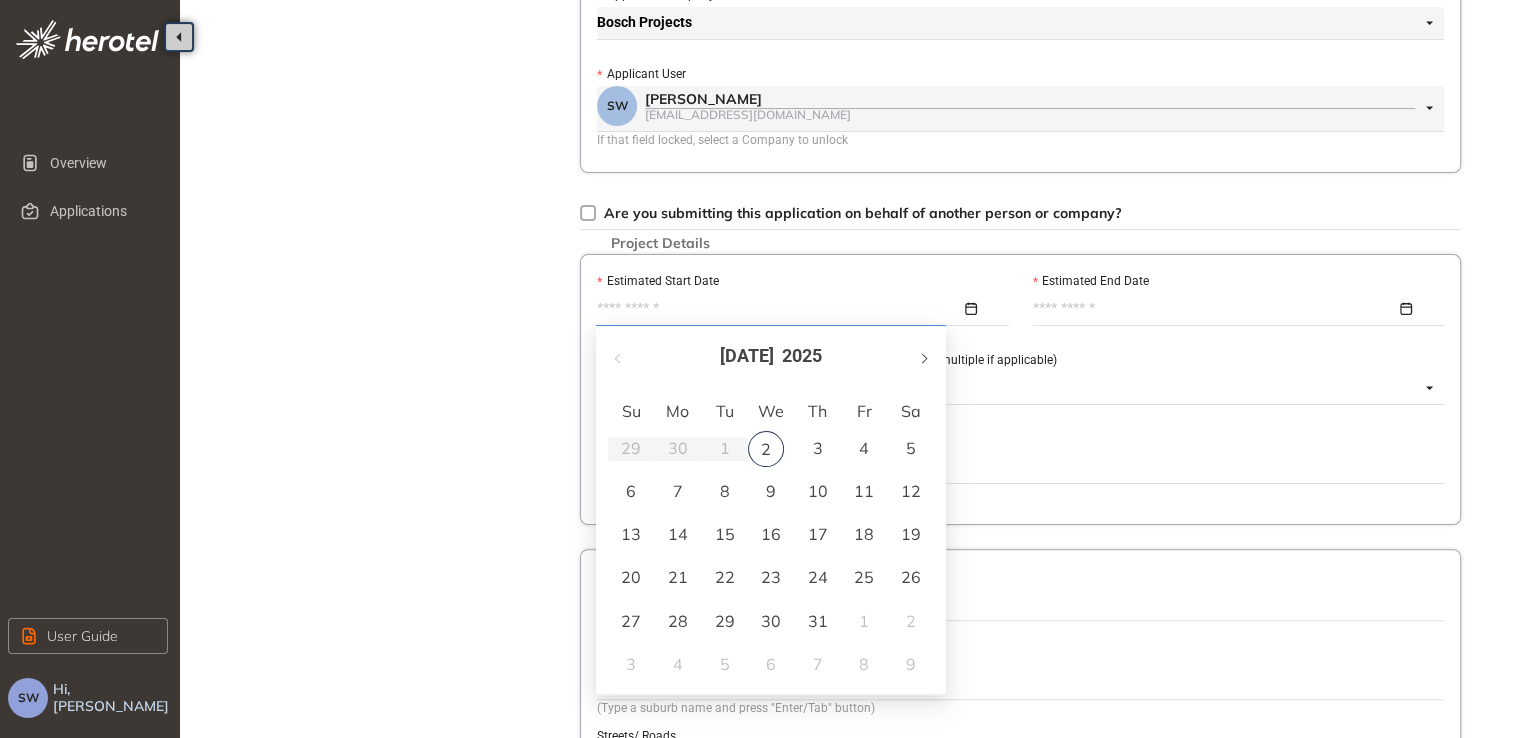 click at bounding box center [923, 358] 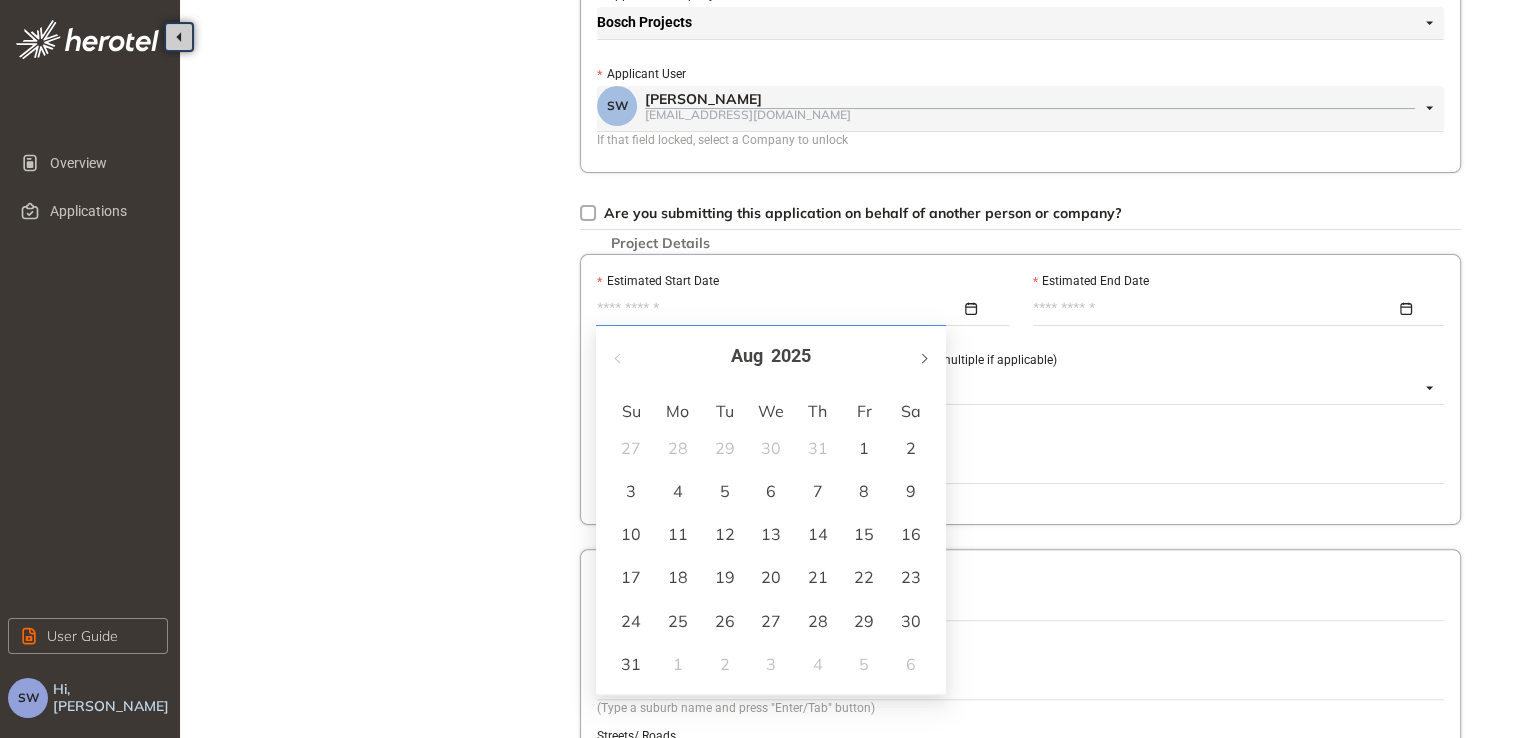 click at bounding box center (923, 358) 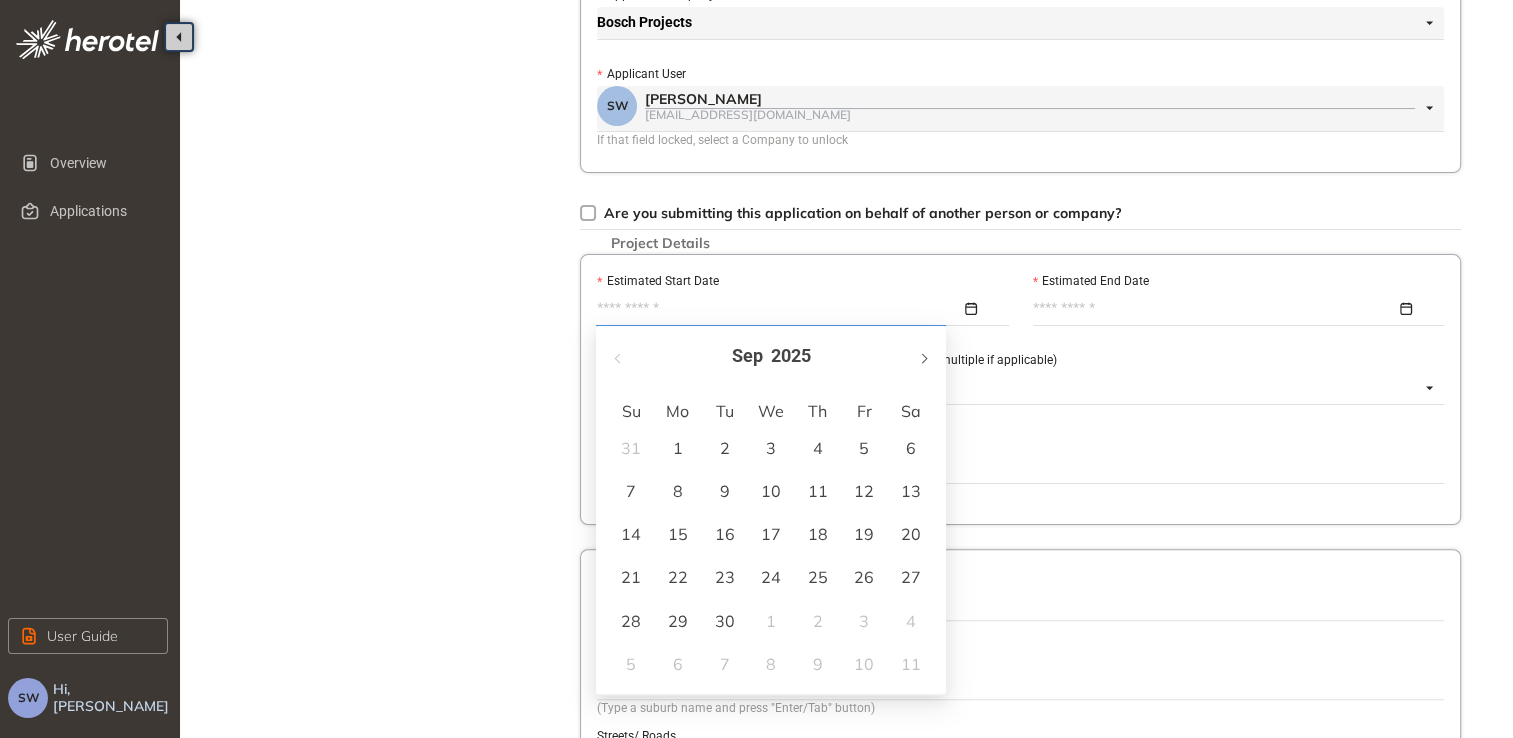 click at bounding box center (923, 358) 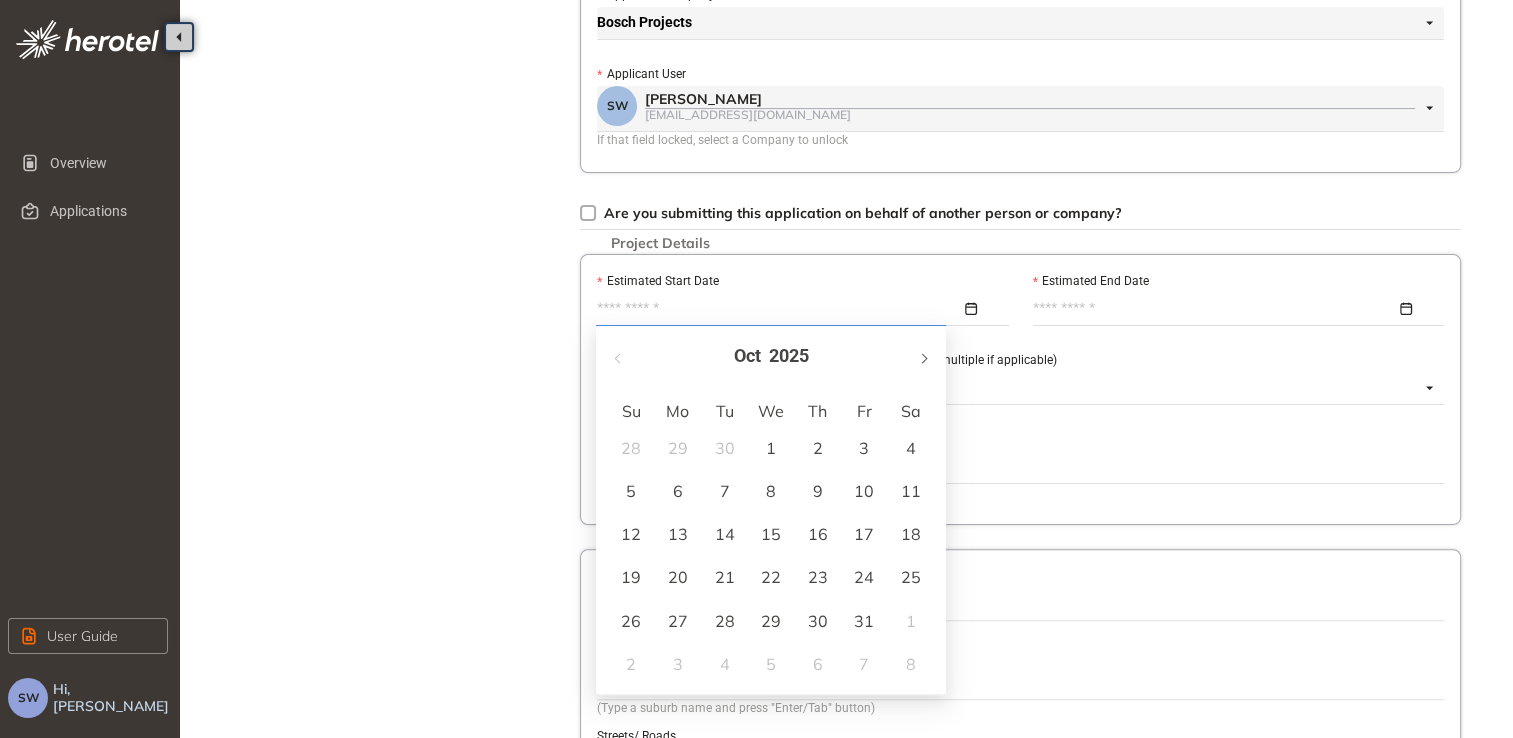 click at bounding box center (923, 358) 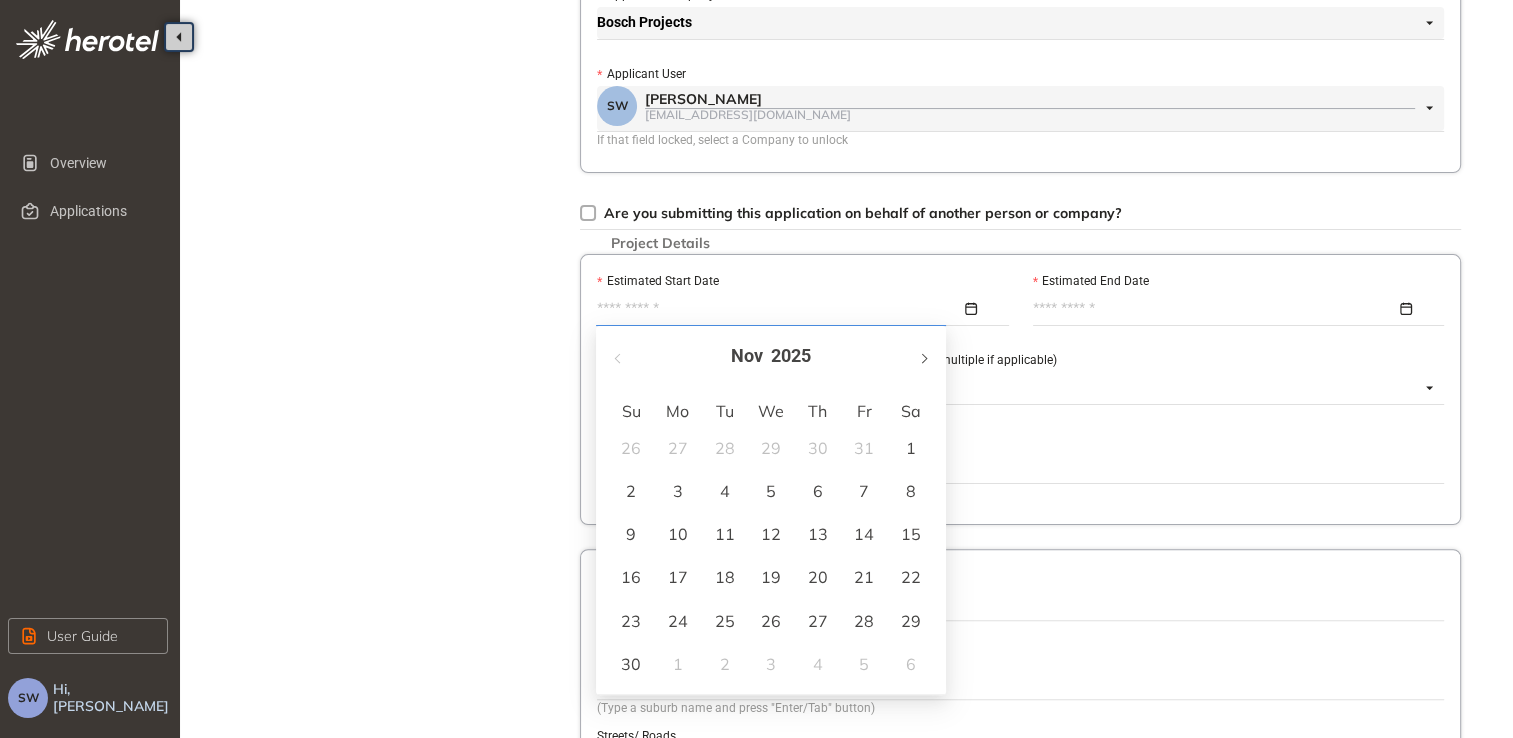 click at bounding box center [923, 358] 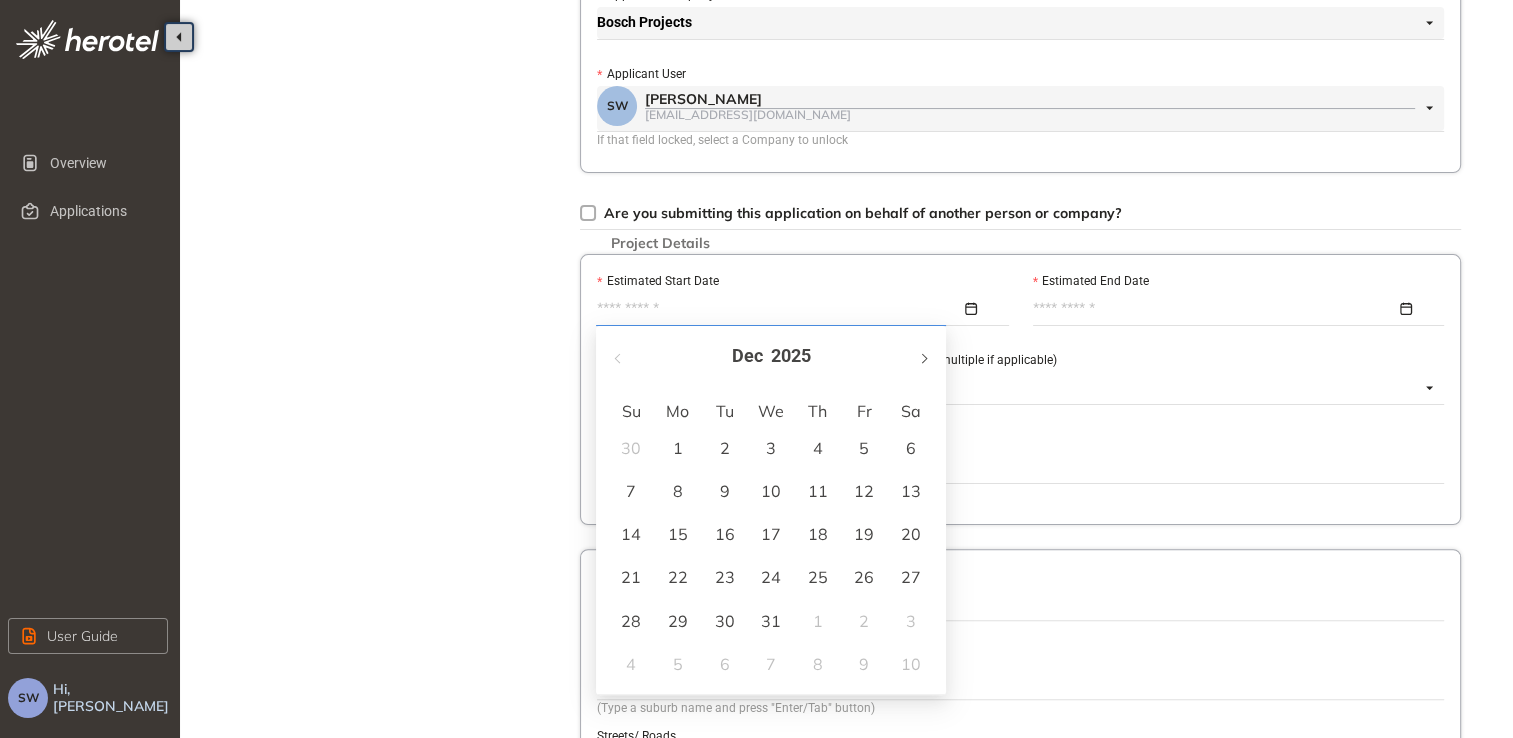 click at bounding box center (923, 358) 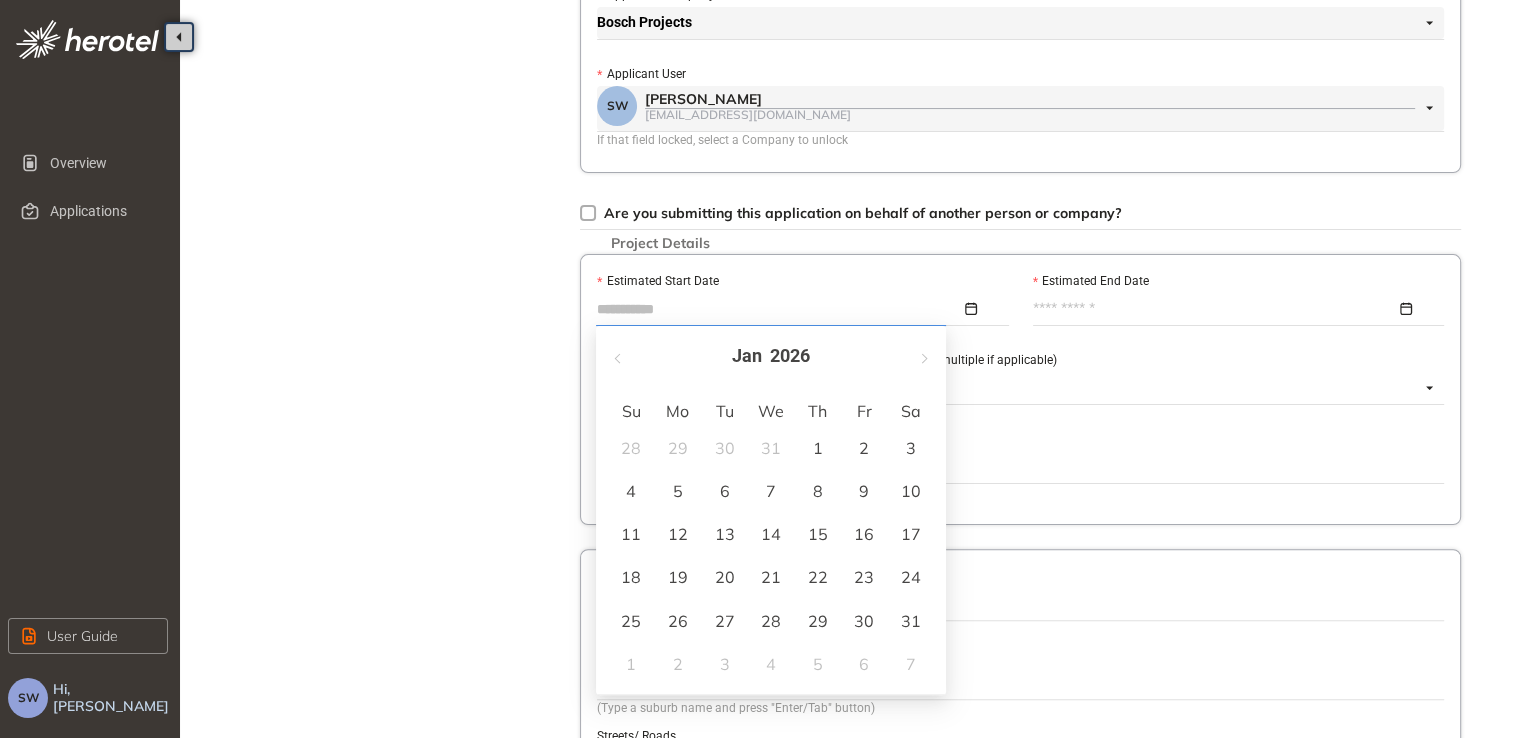 type on "**********" 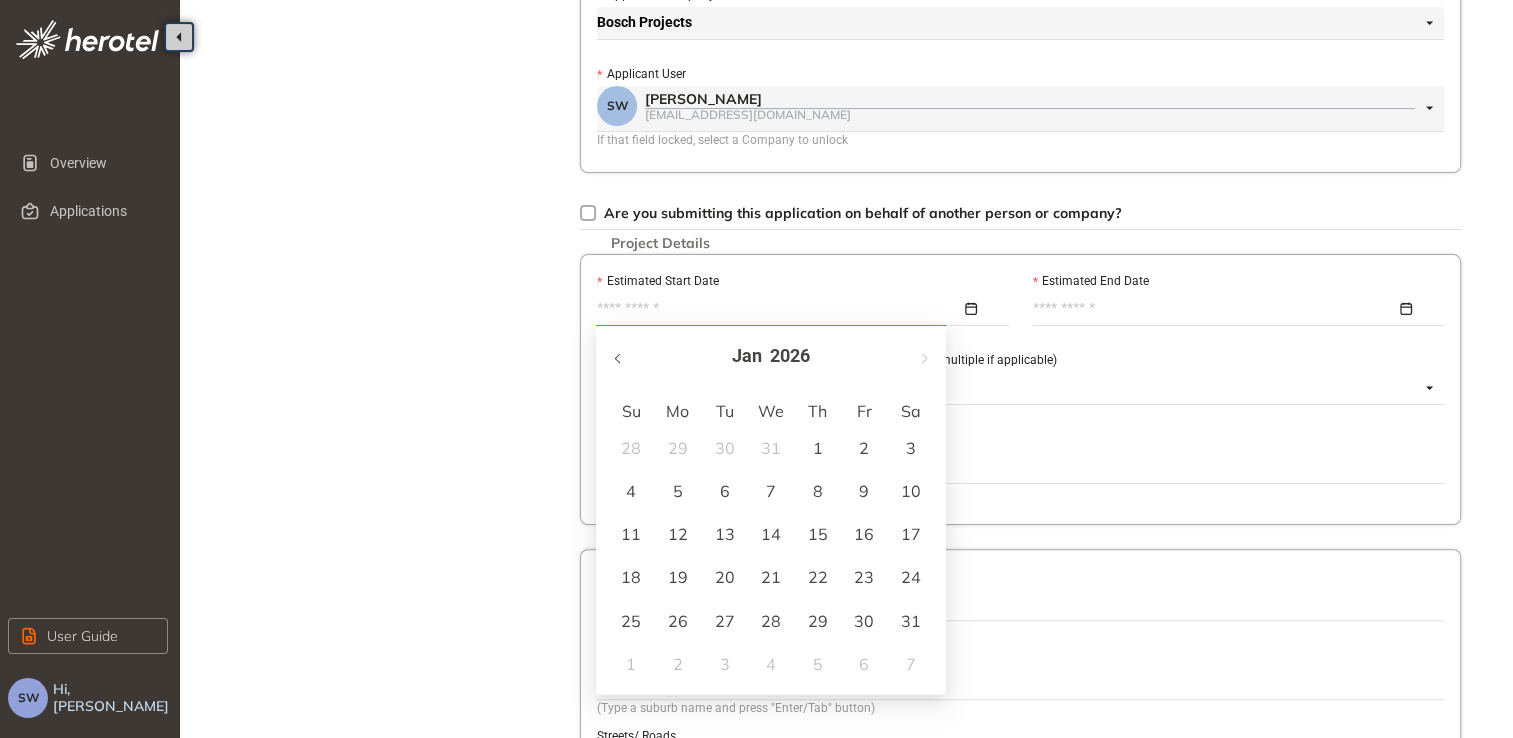 click at bounding box center (619, 356) 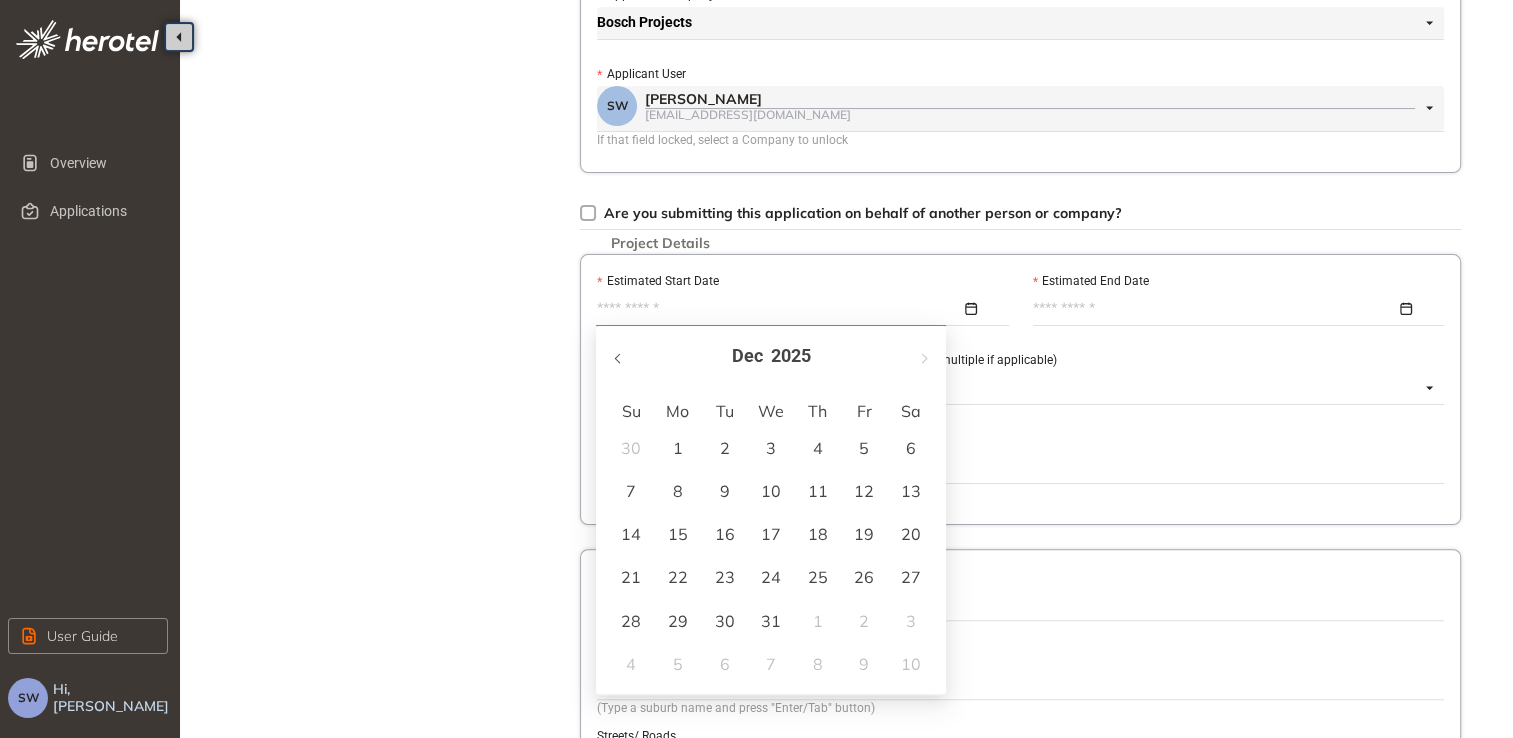 click at bounding box center (619, 356) 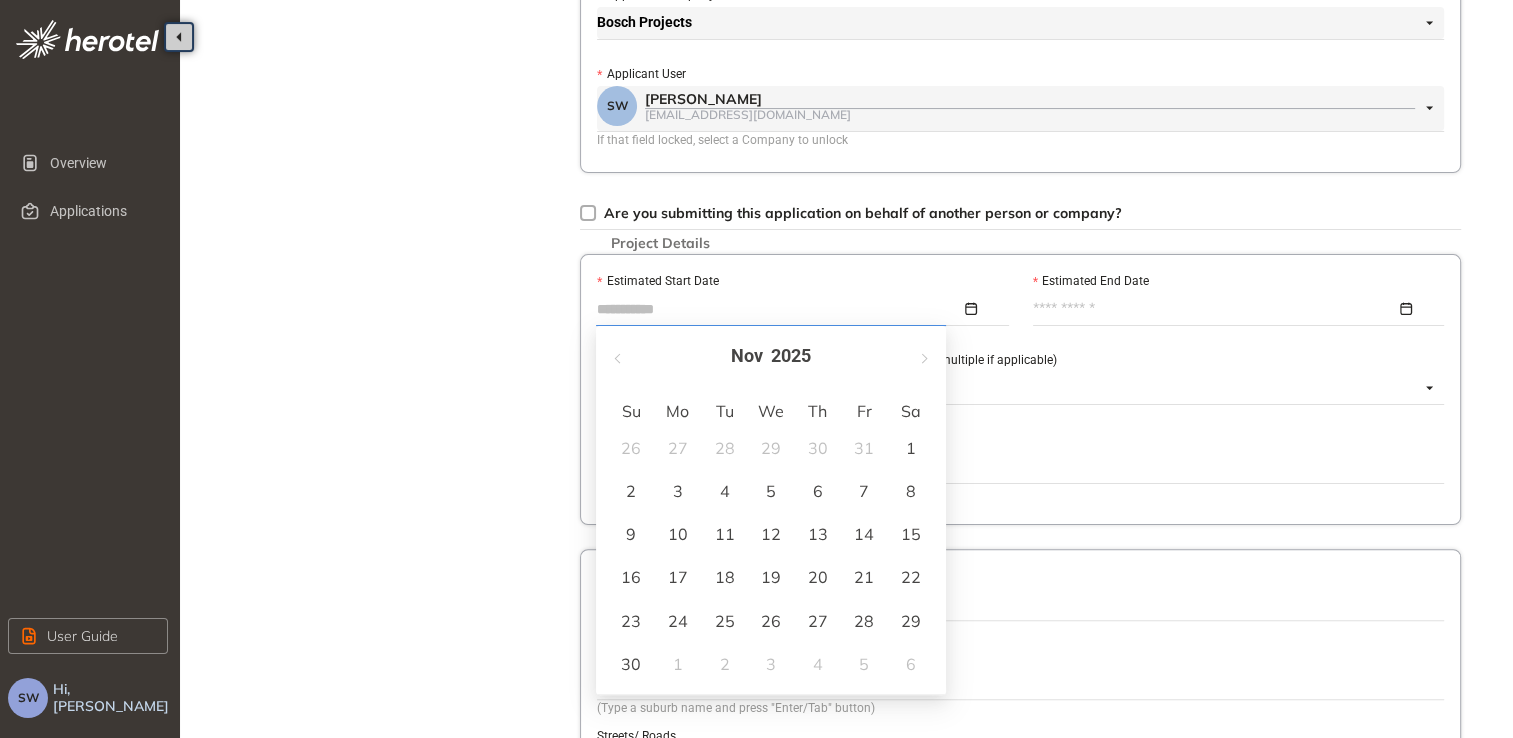 type on "**********" 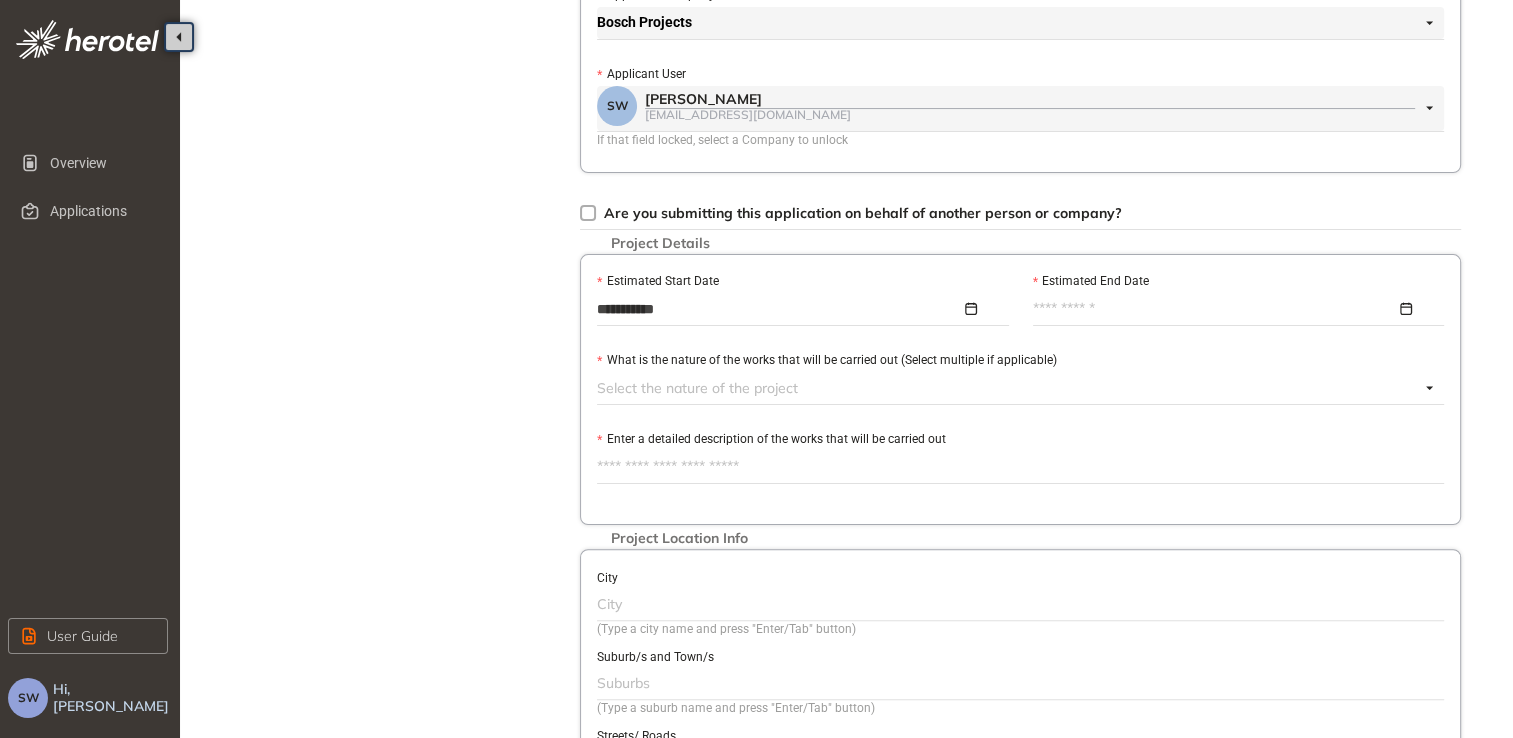 click at bounding box center (1233, 309) 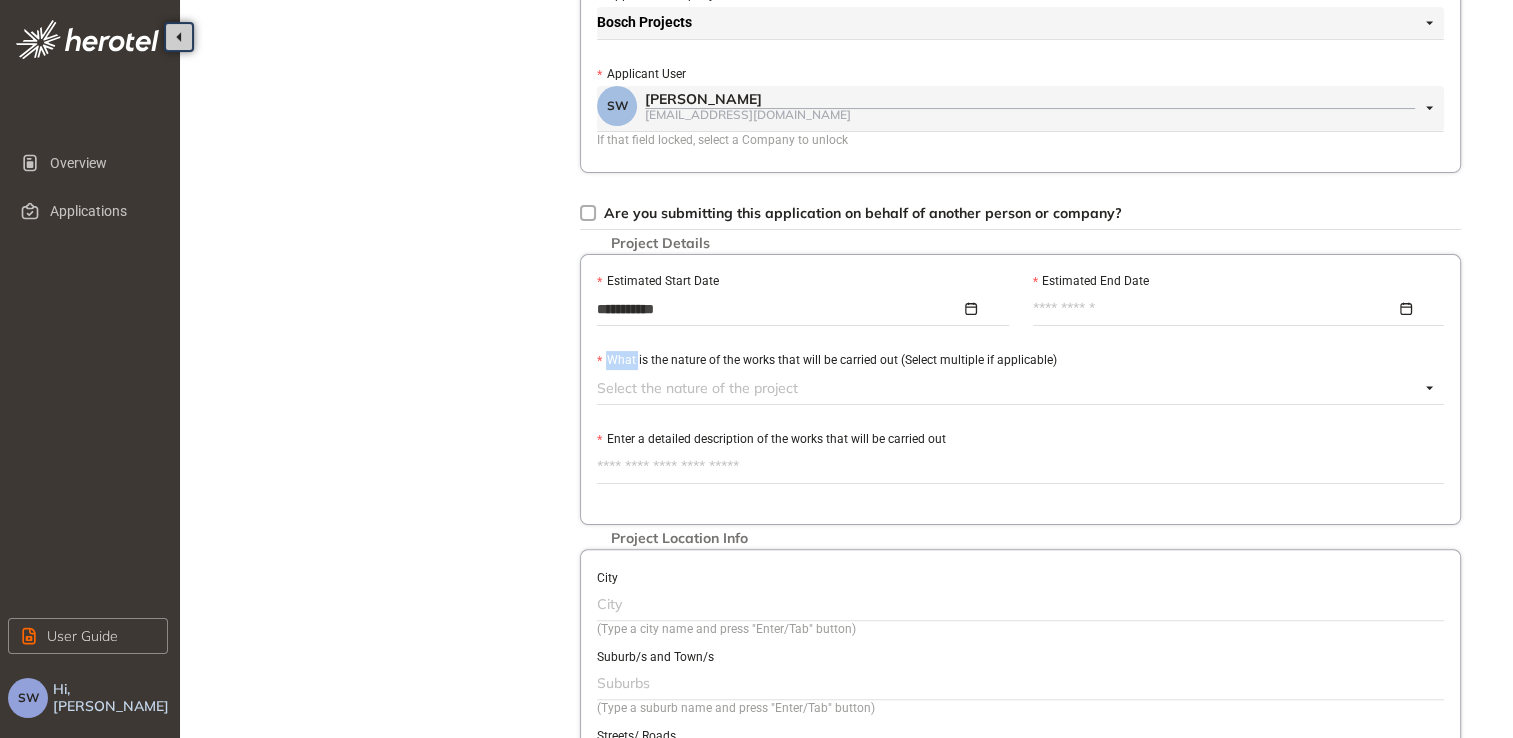 click at bounding box center (1233, 309) 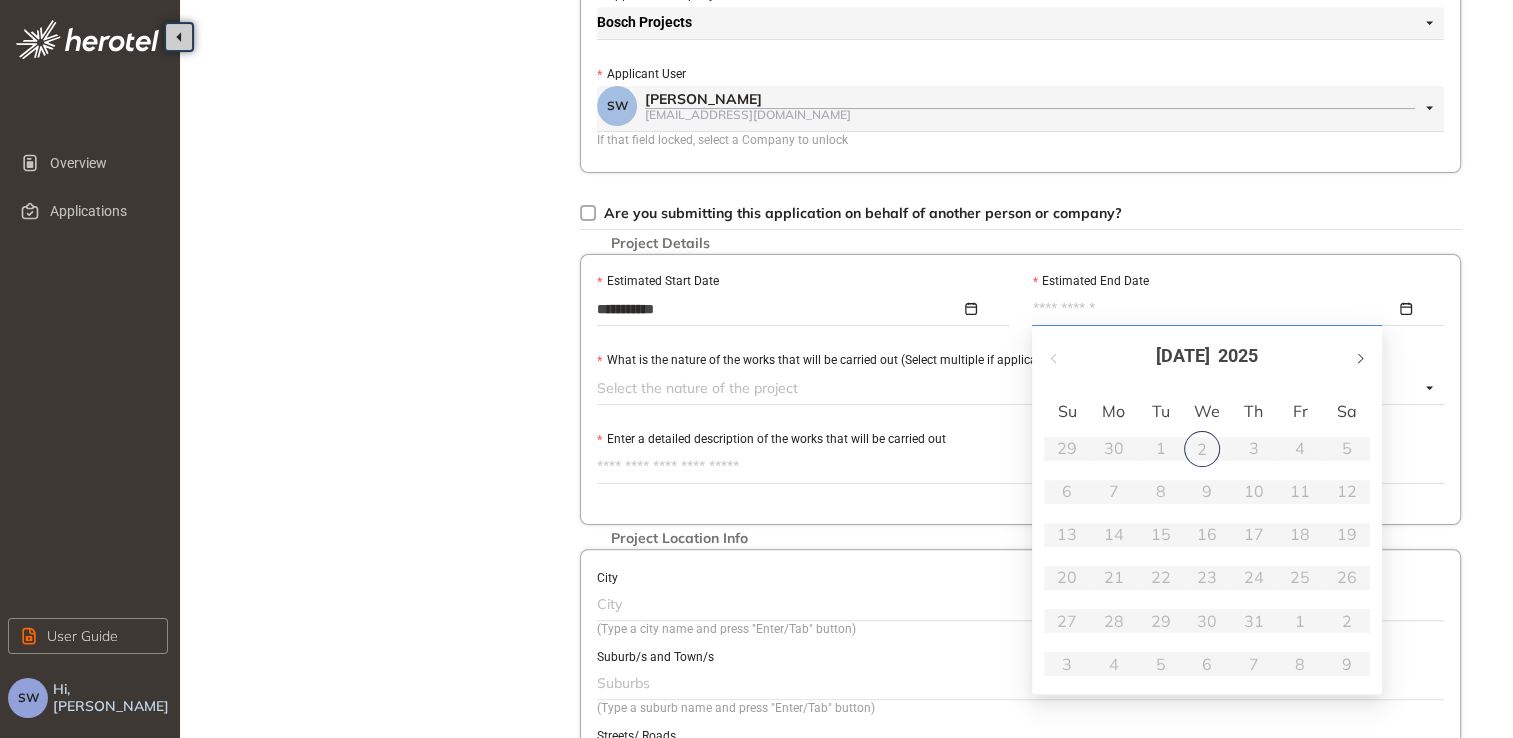click at bounding box center [1359, 356] 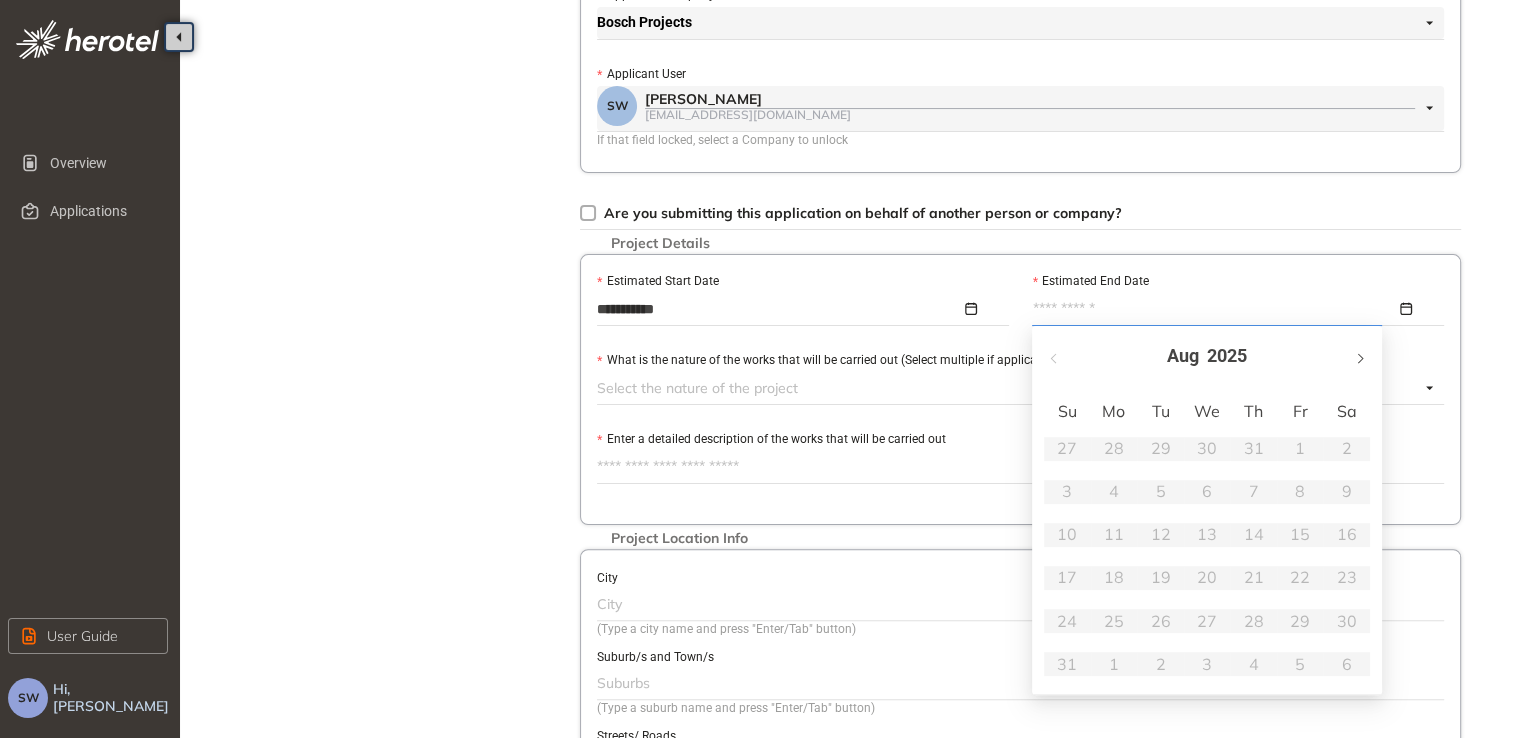 click at bounding box center [1359, 356] 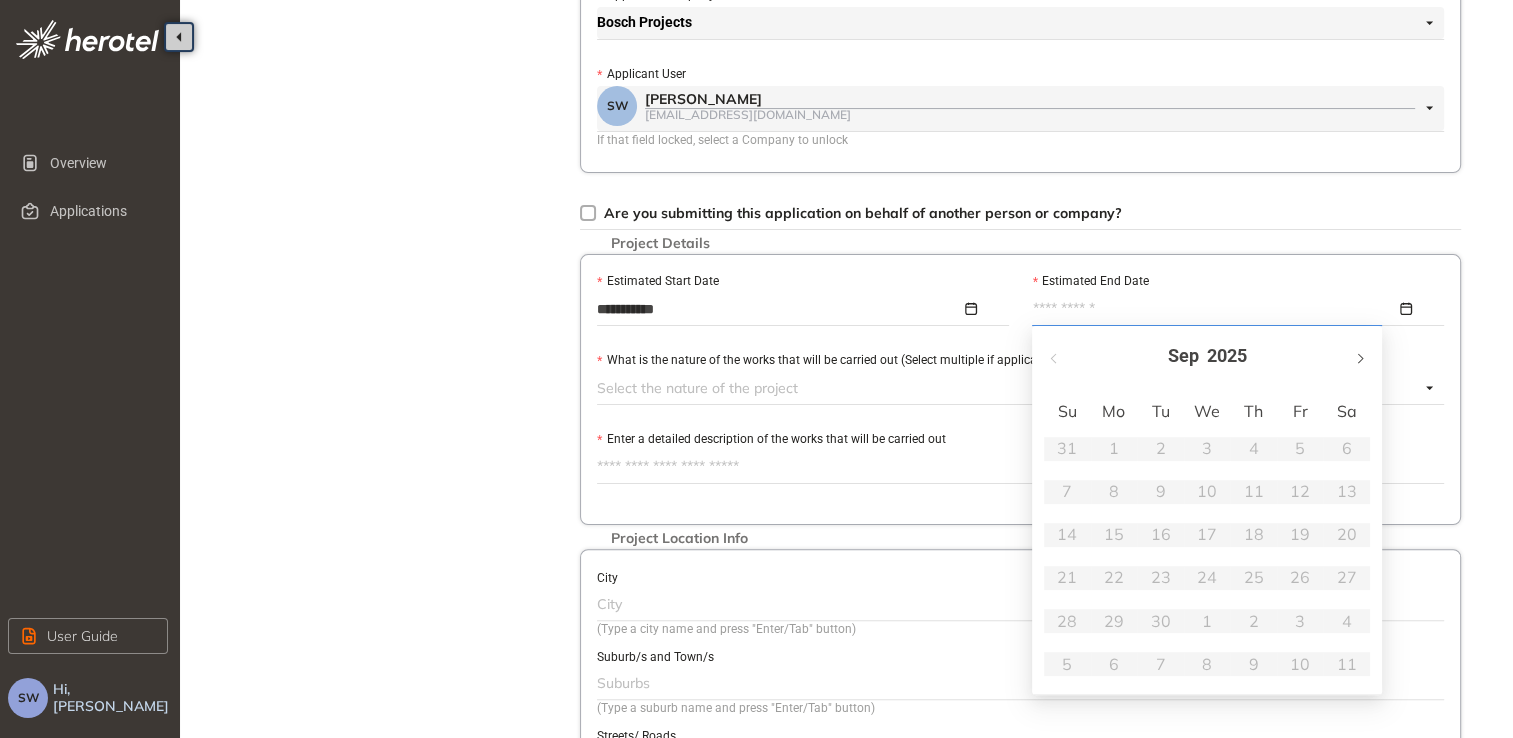 click at bounding box center (1359, 356) 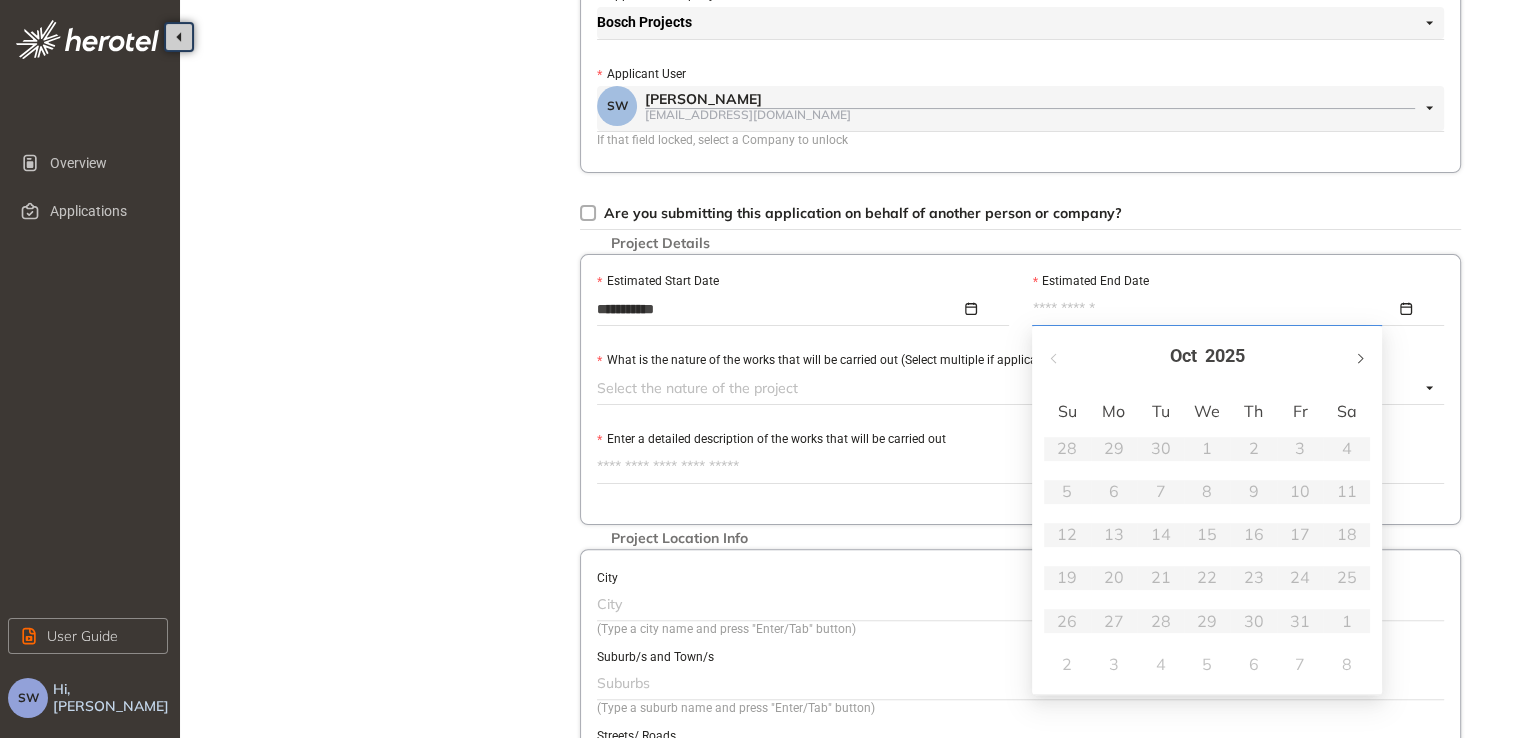 click at bounding box center (1359, 356) 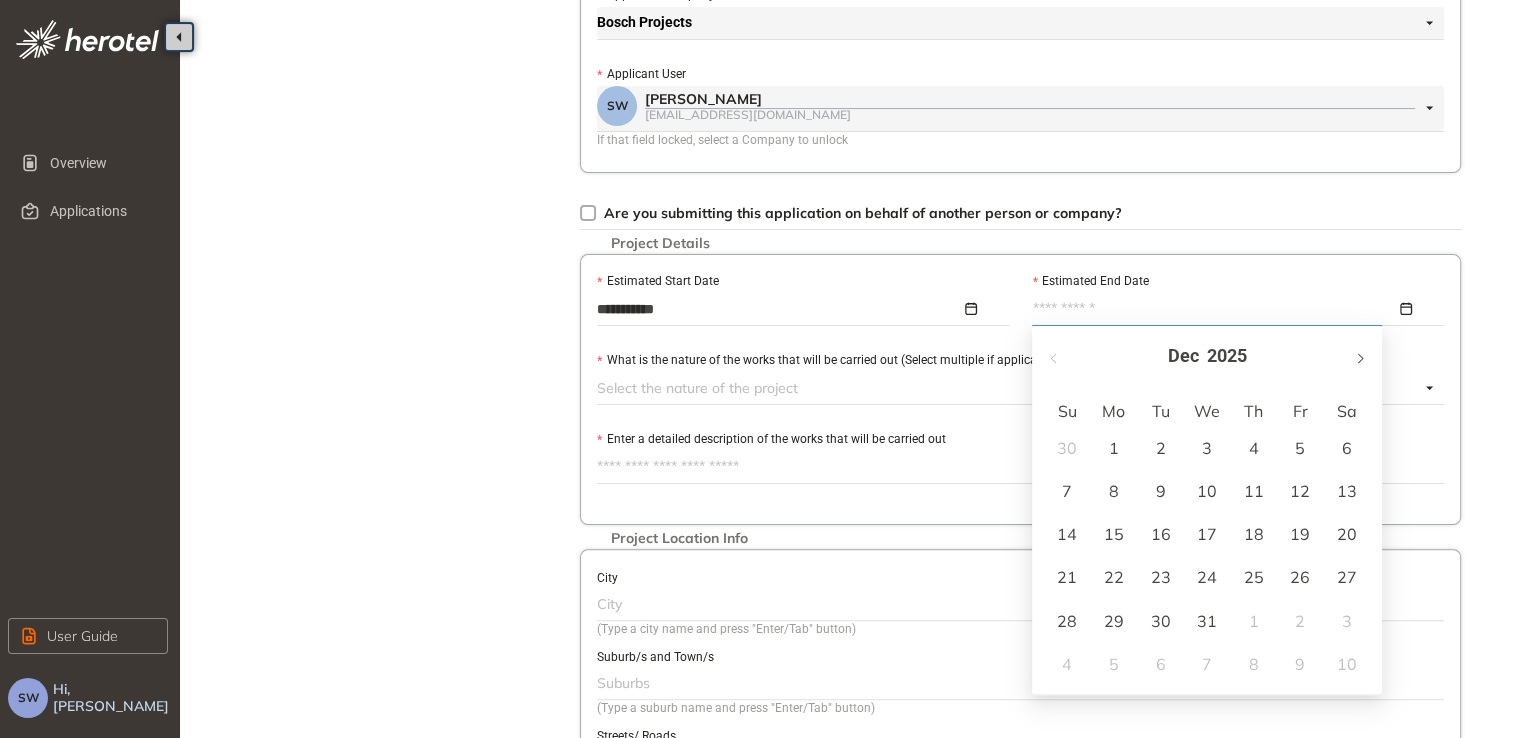 click at bounding box center (1359, 356) 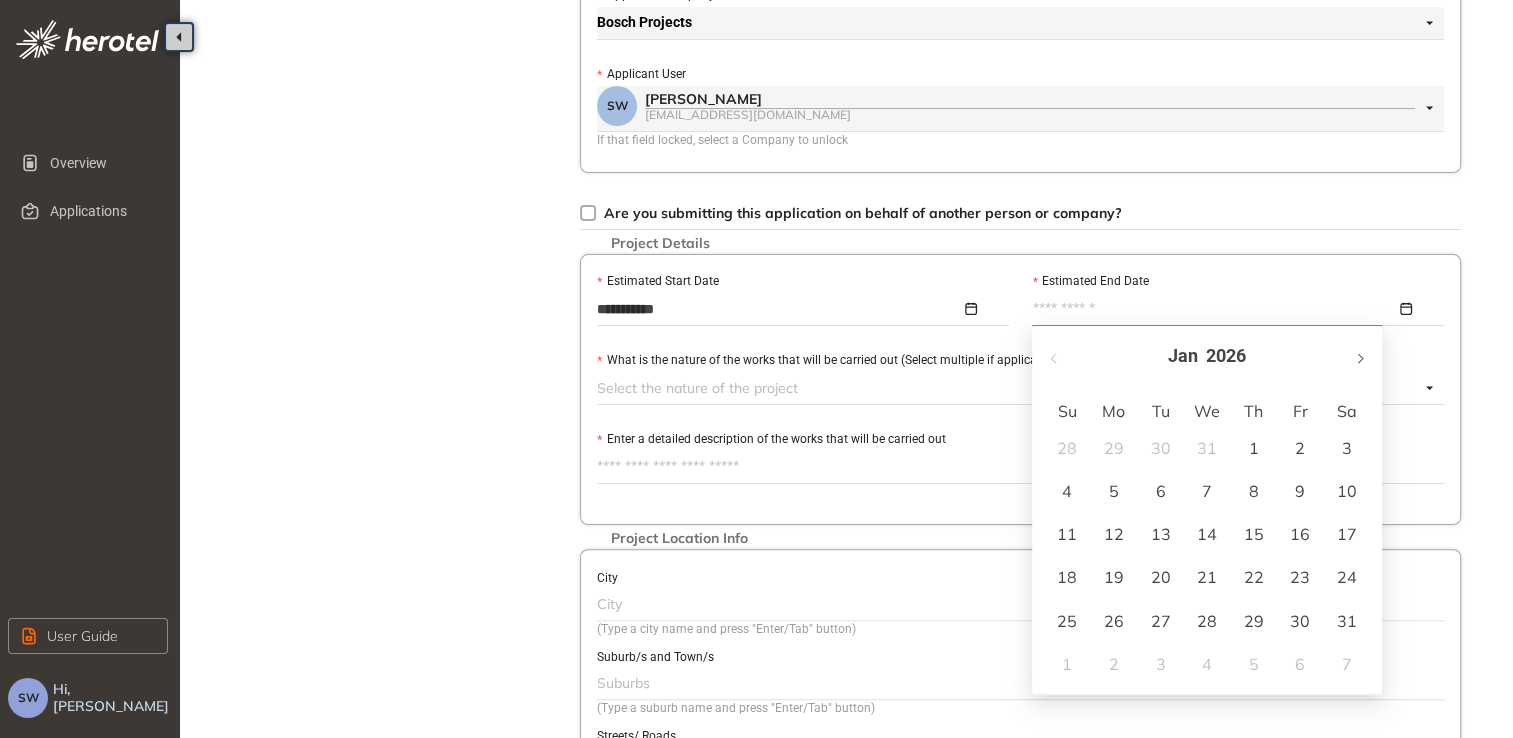 click at bounding box center [1359, 356] 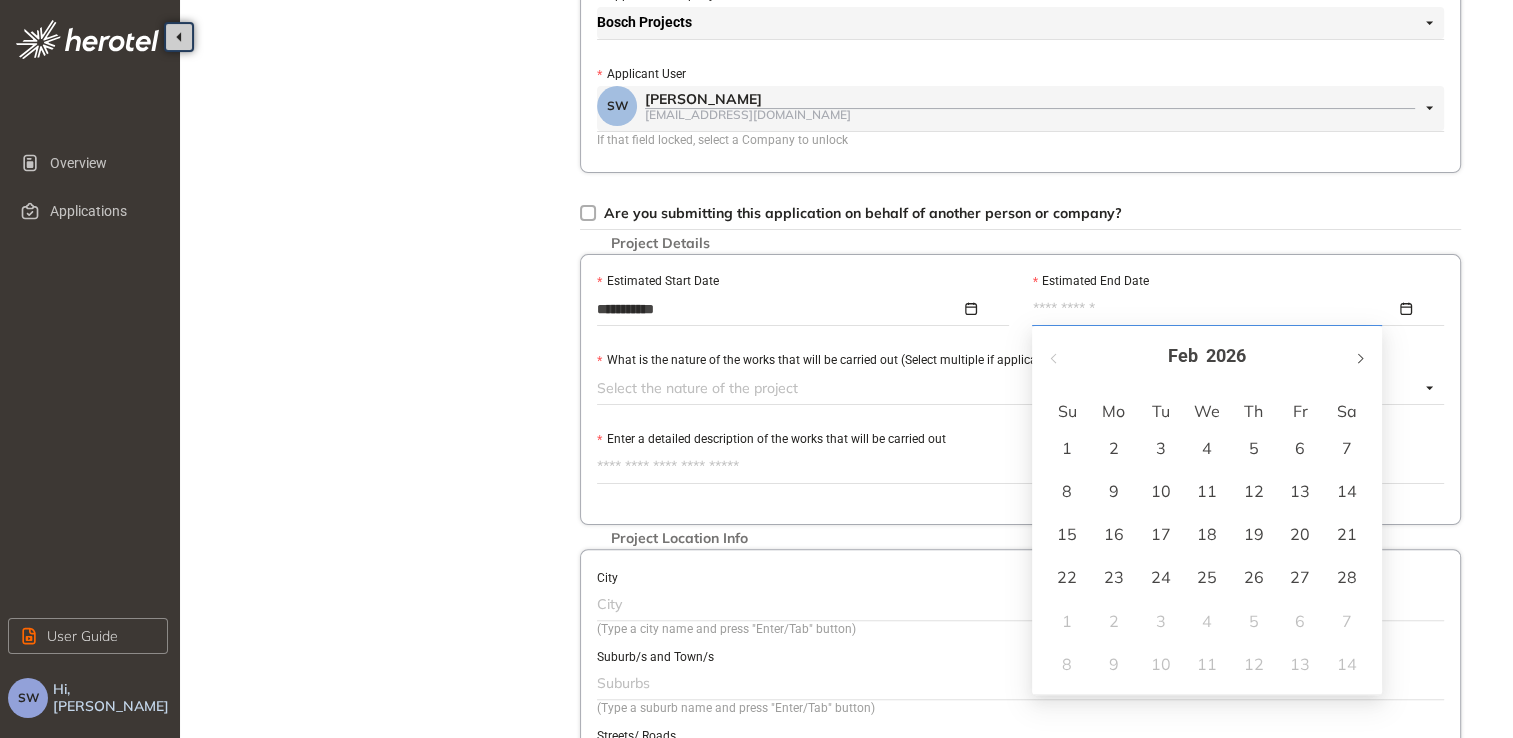 click at bounding box center (1359, 356) 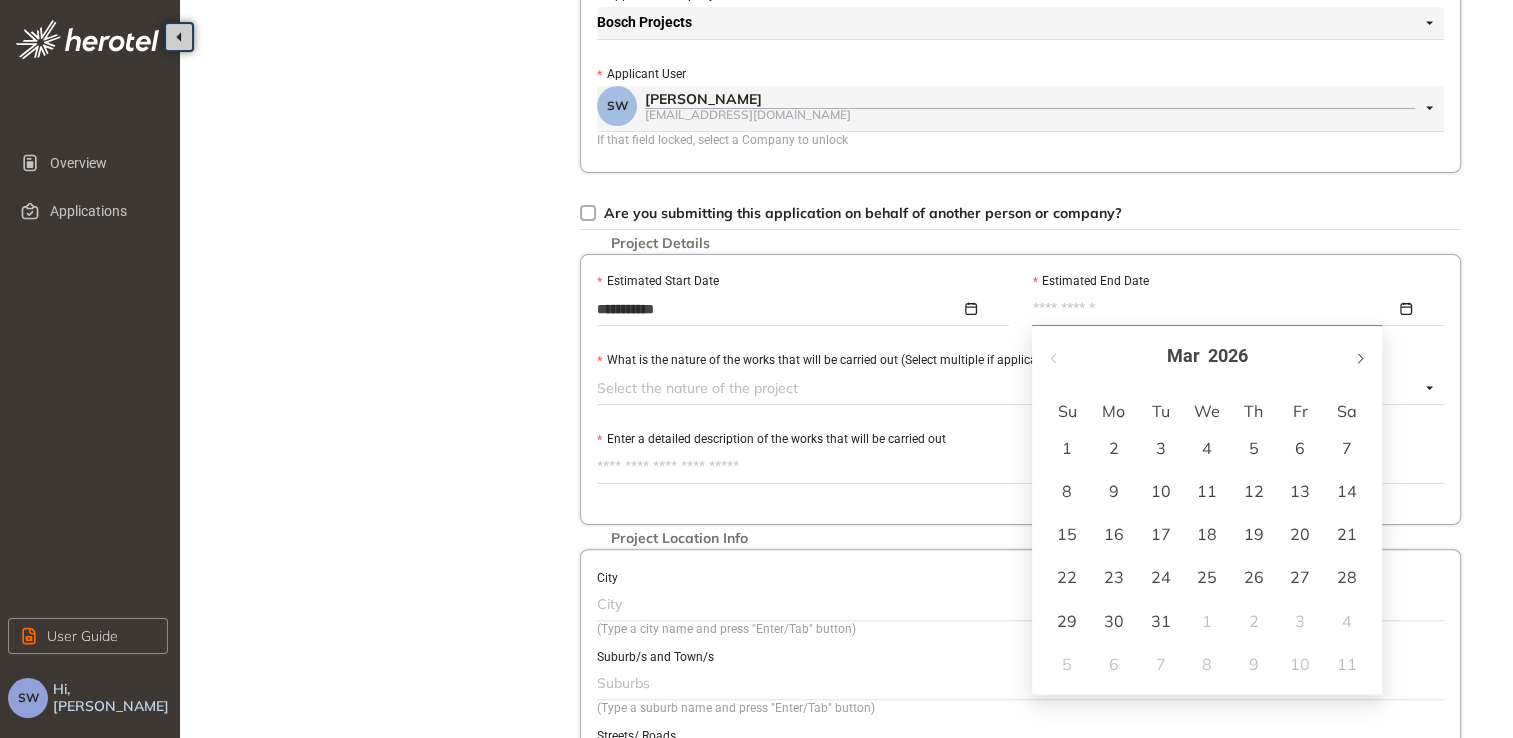 click at bounding box center (1359, 356) 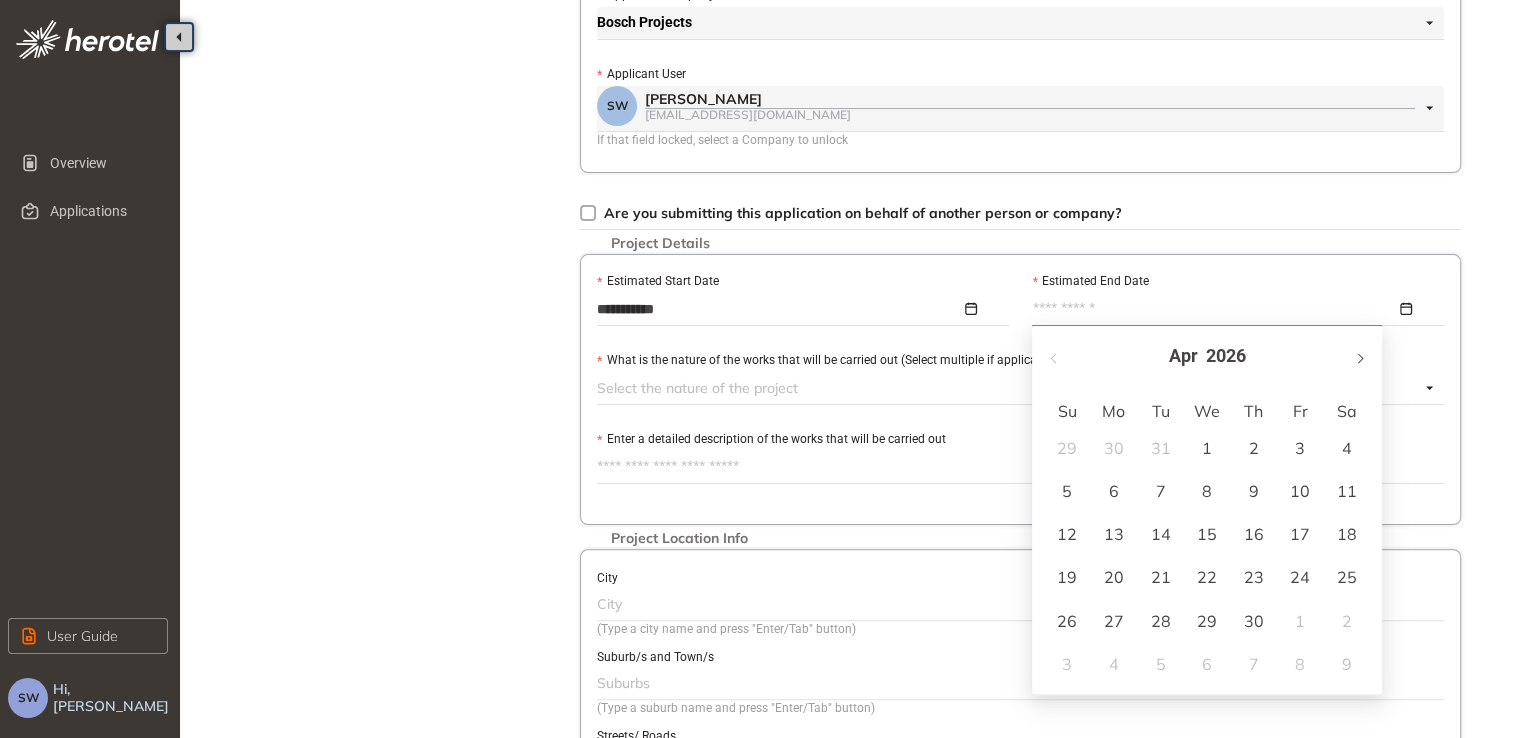 click at bounding box center [1359, 356] 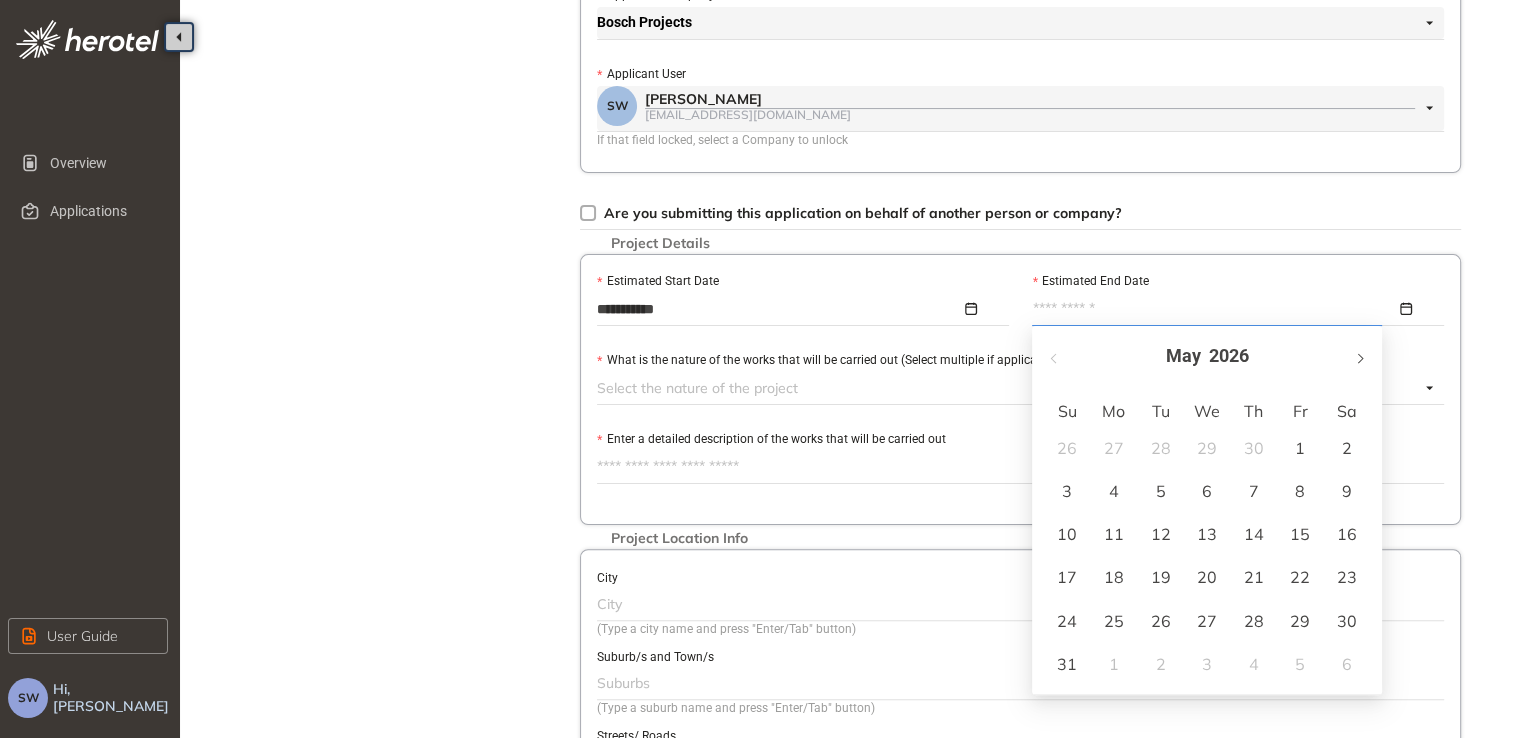 click at bounding box center (1359, 356) 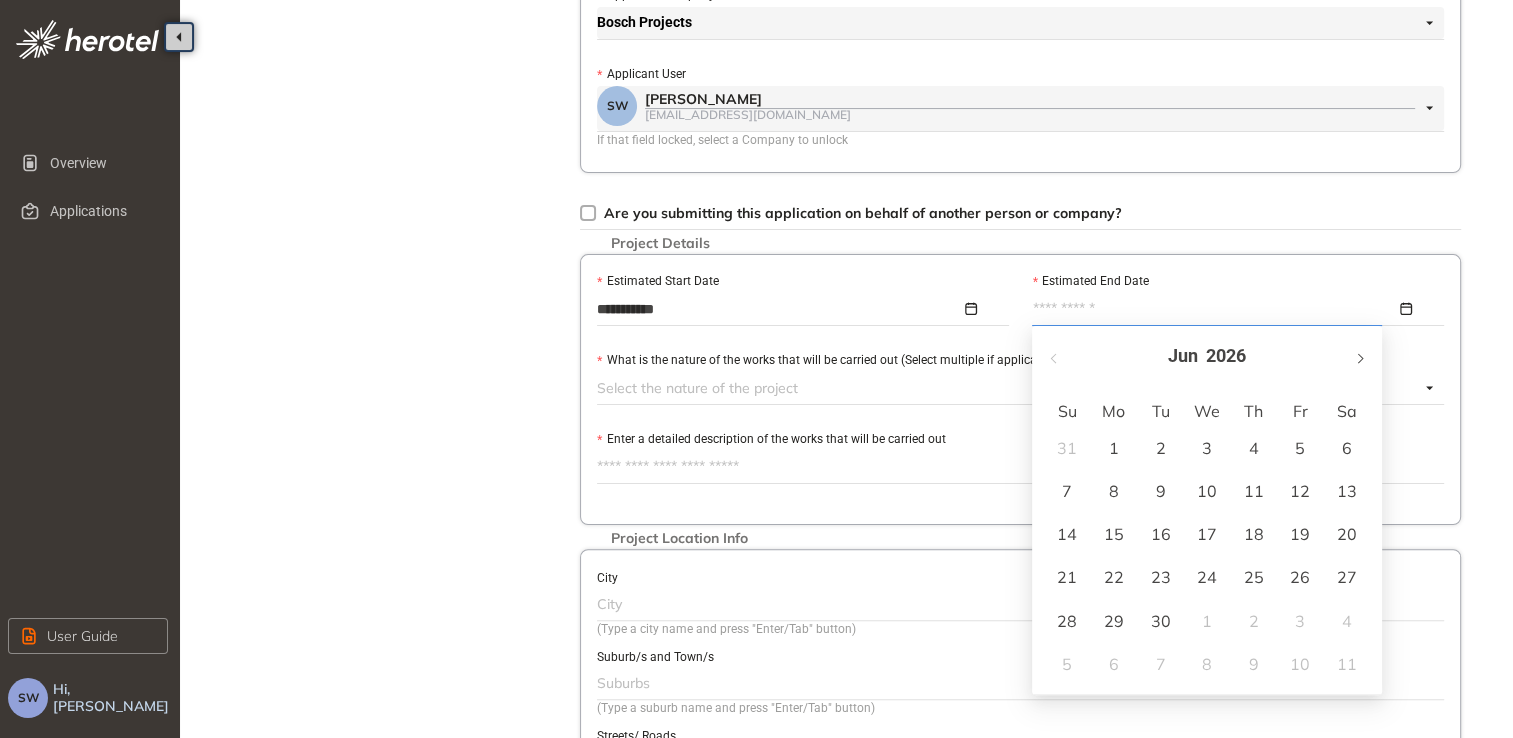 click at bounding box center (1359, 356) 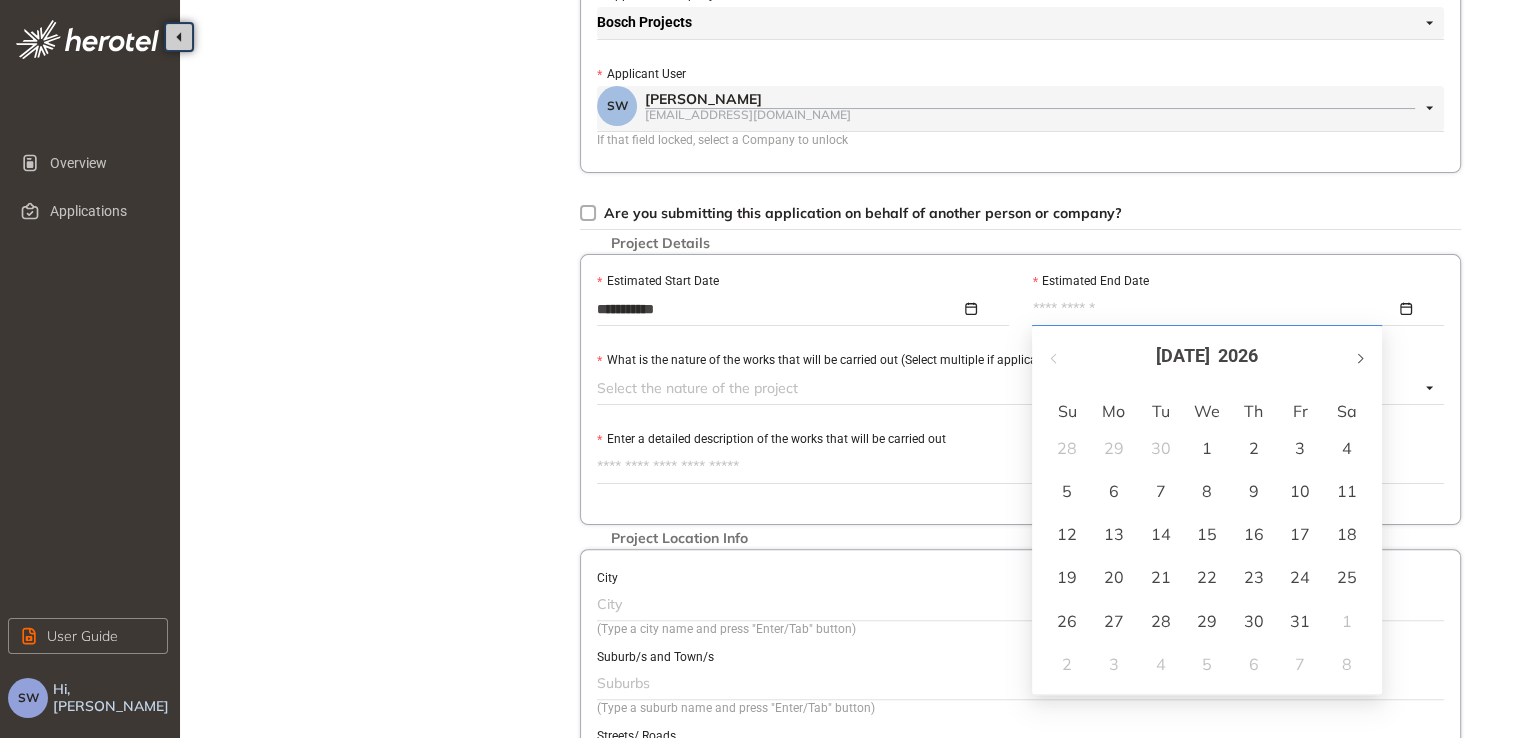 click at bounding box center [1359, 356] 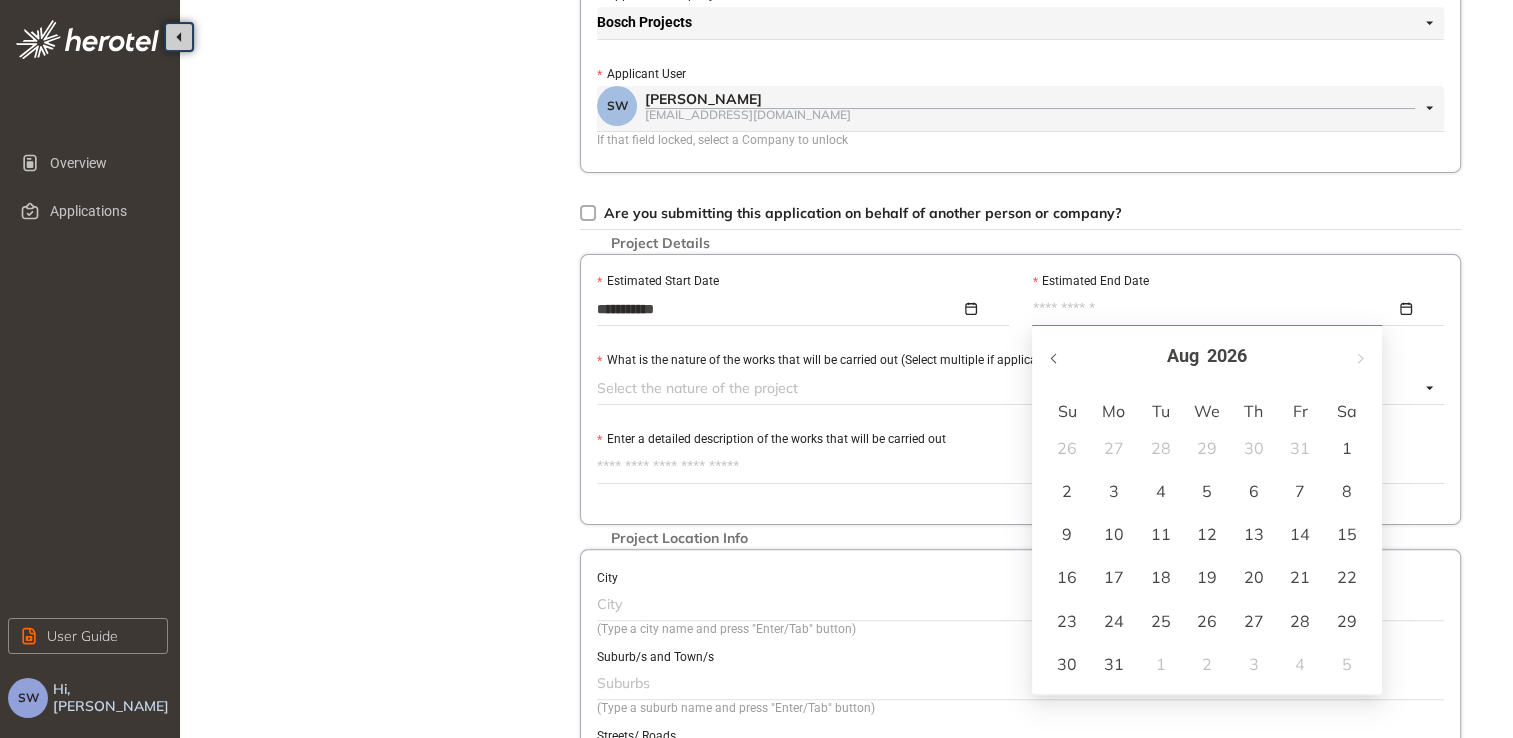 click at bounding box center (1055, 356) 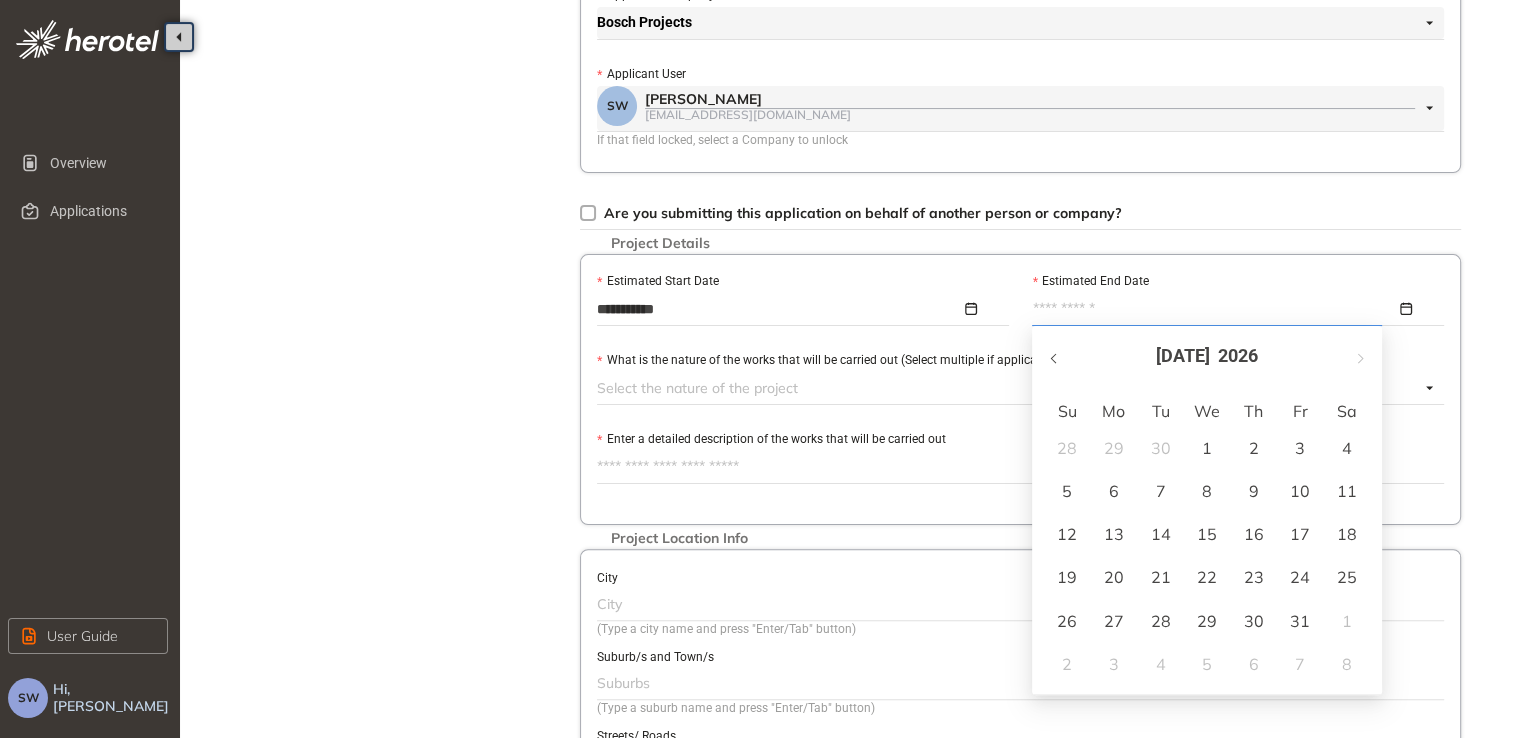 click at bounding box center (1055, 356) 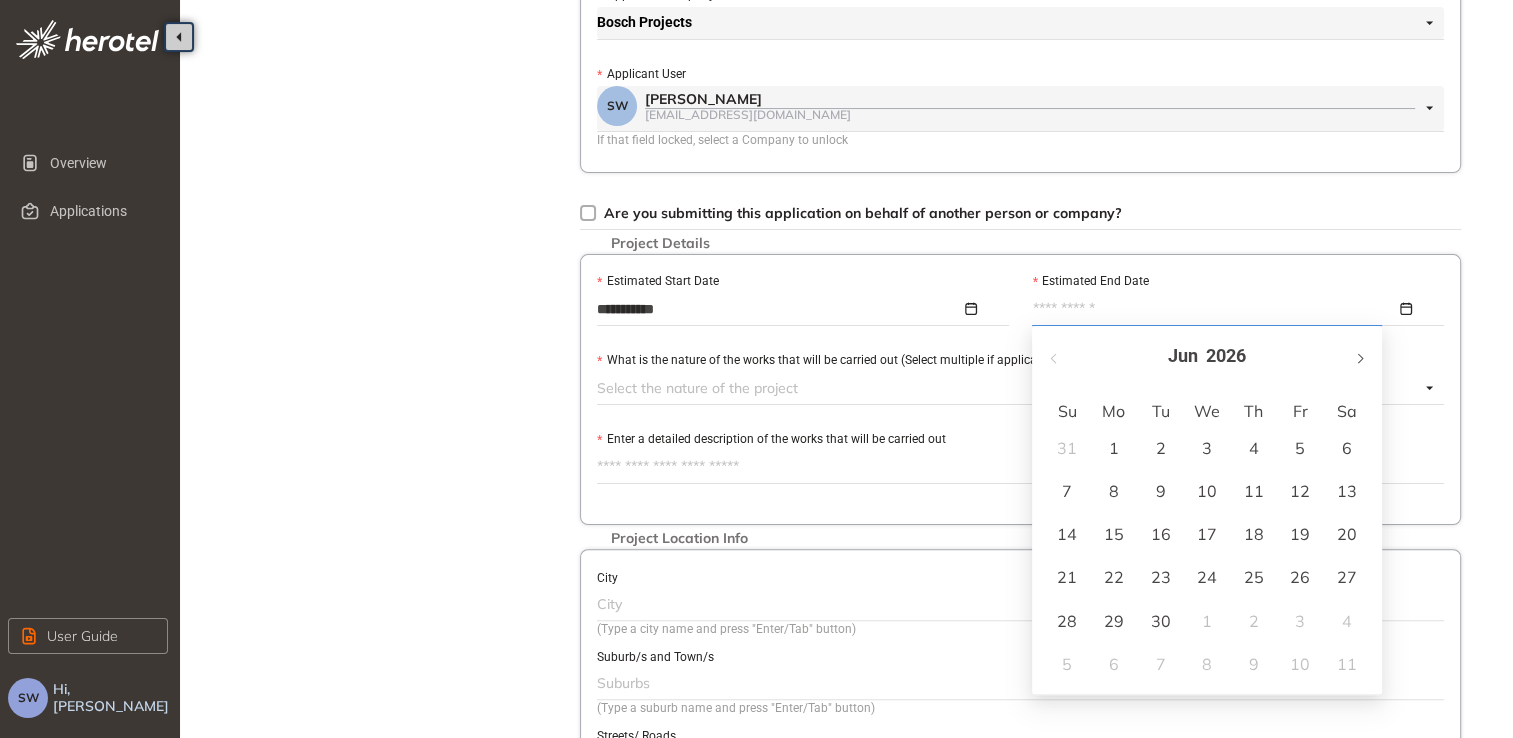 click at bounding box center (1359, 356) 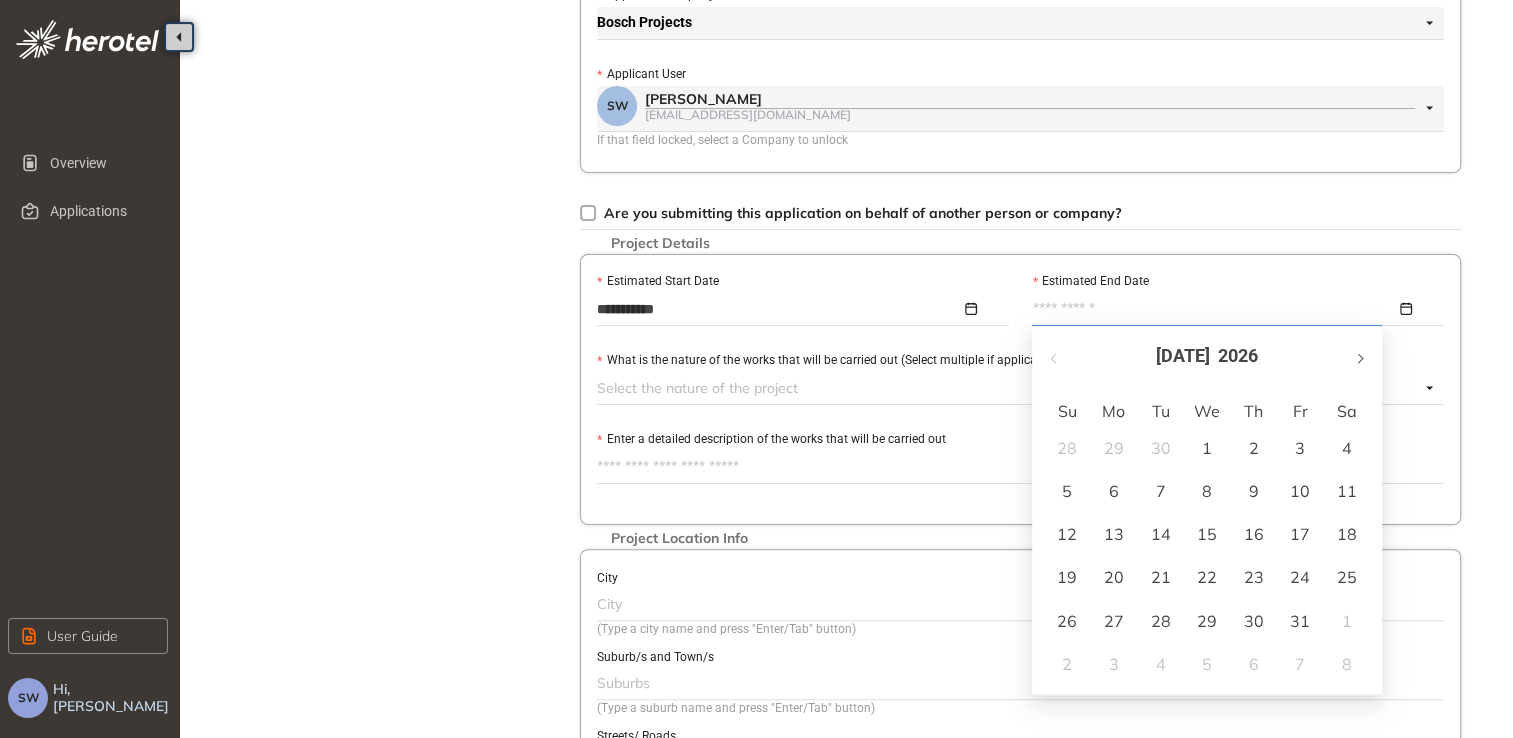 click at bounding box center [1359, 356] 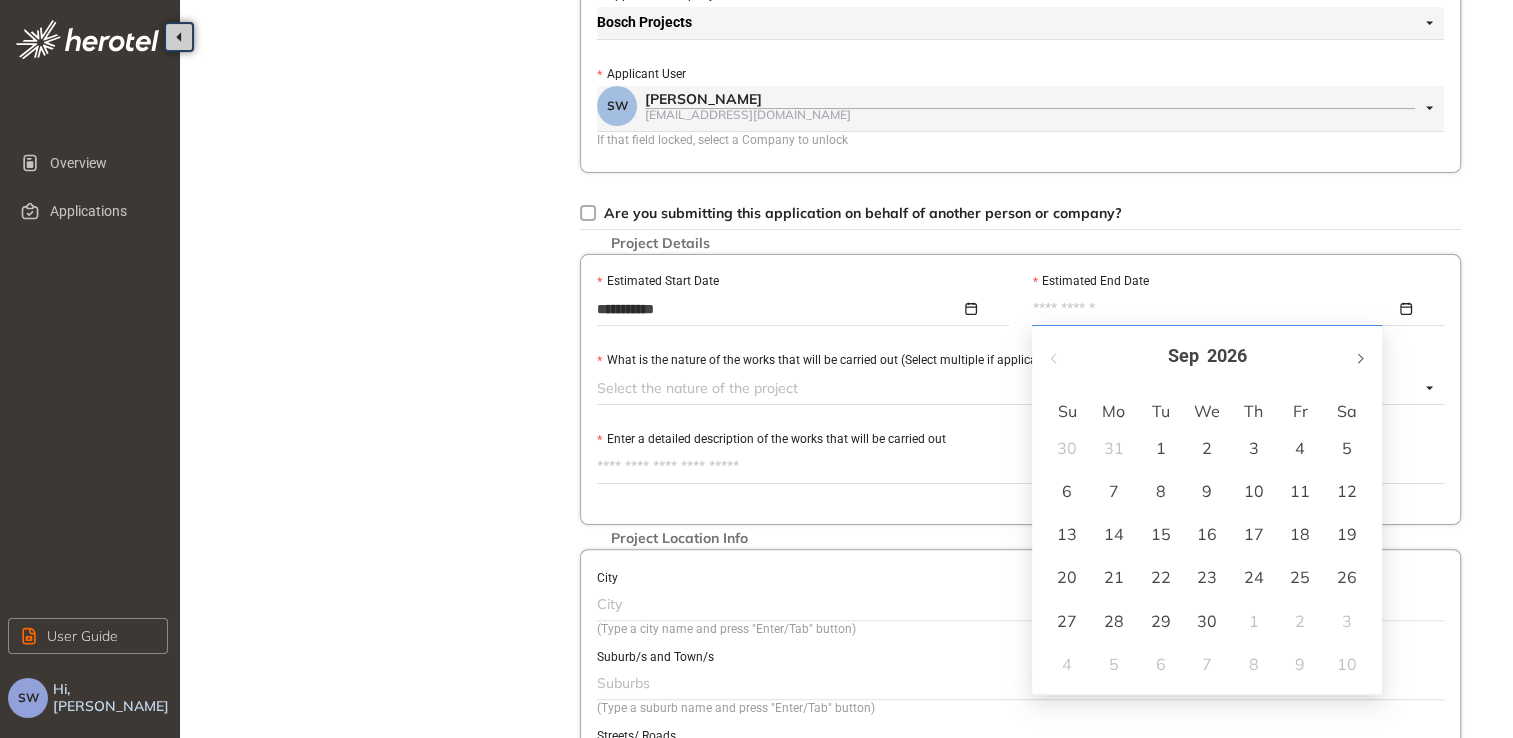 click at bounding box center (1359, 356) 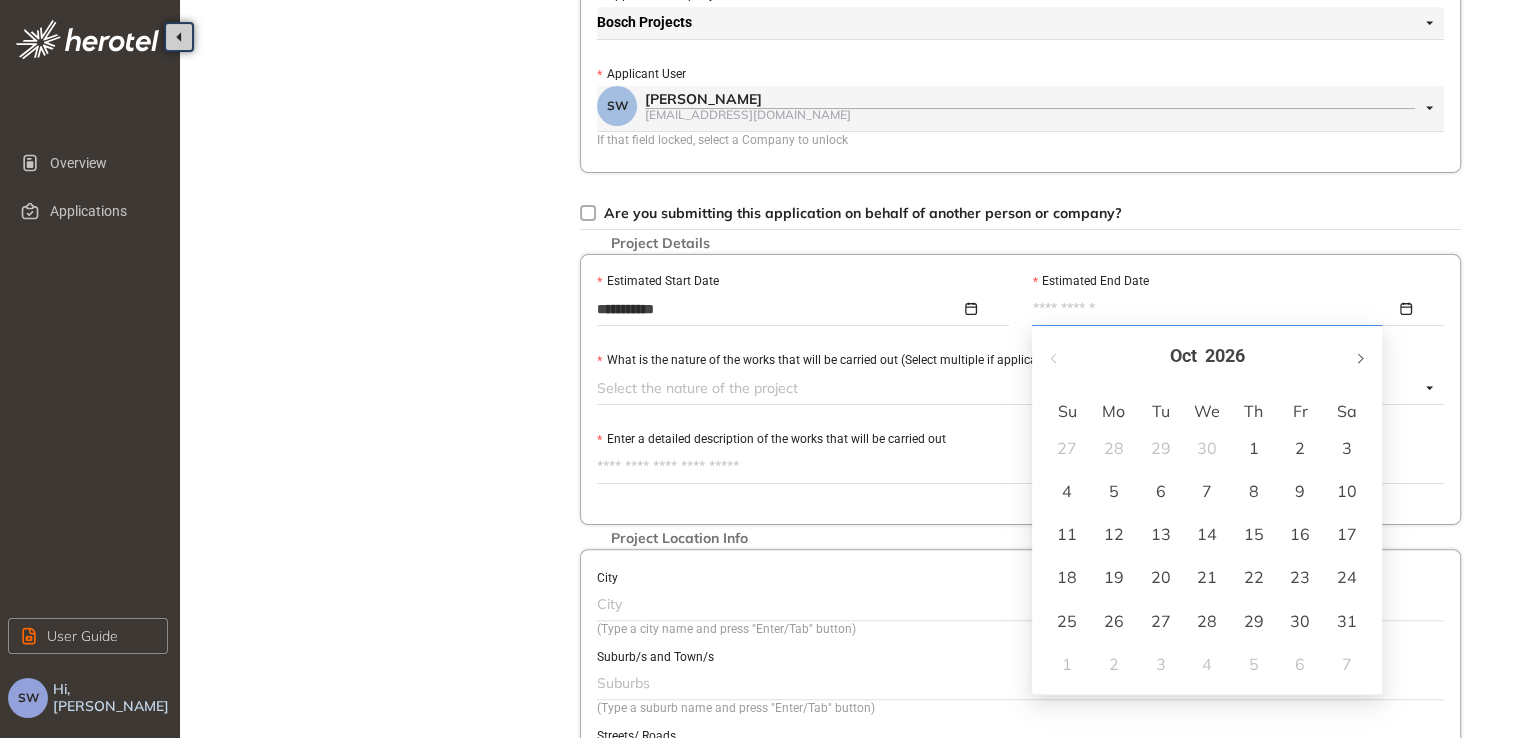 click at bounding box center [1359, 356] 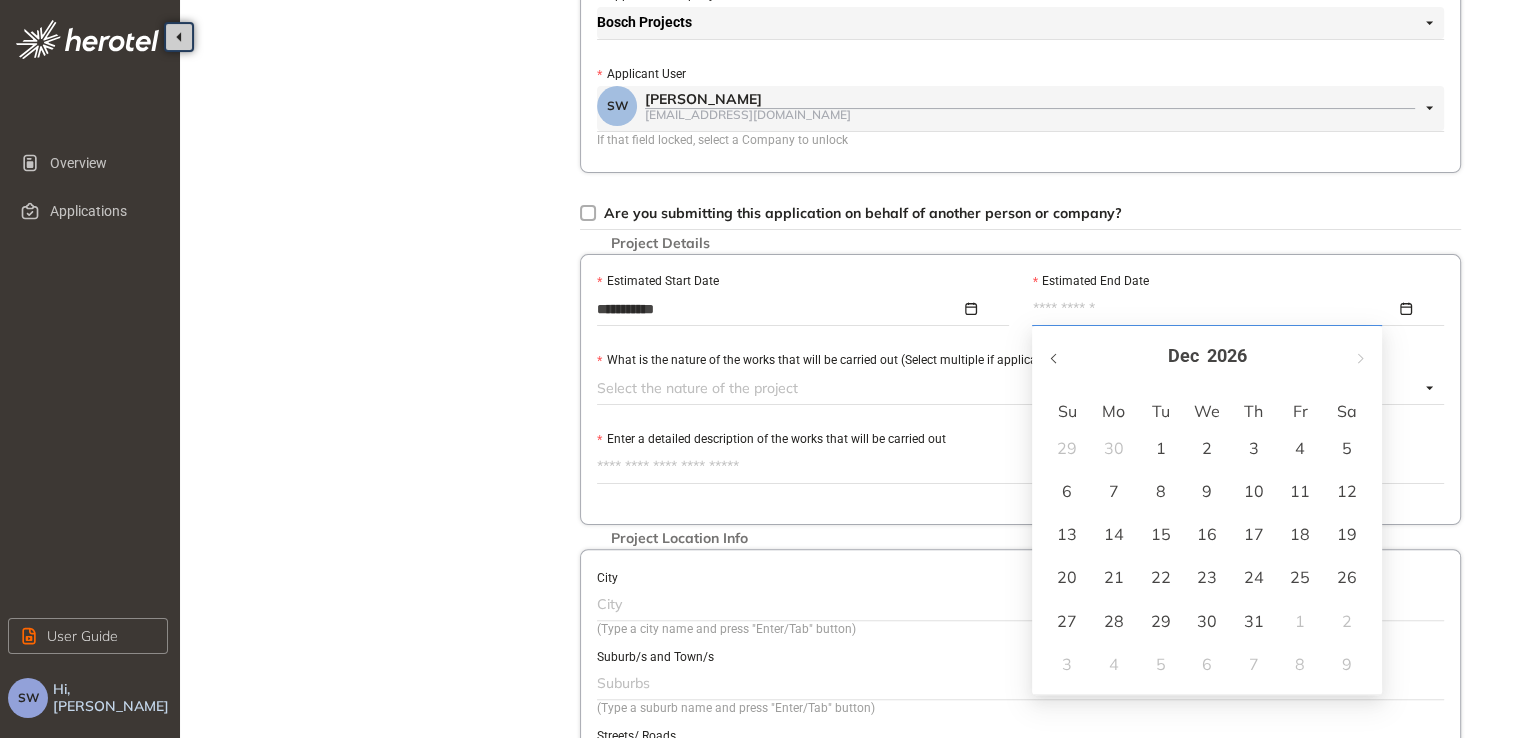 click at bounding box center (1055, 356) 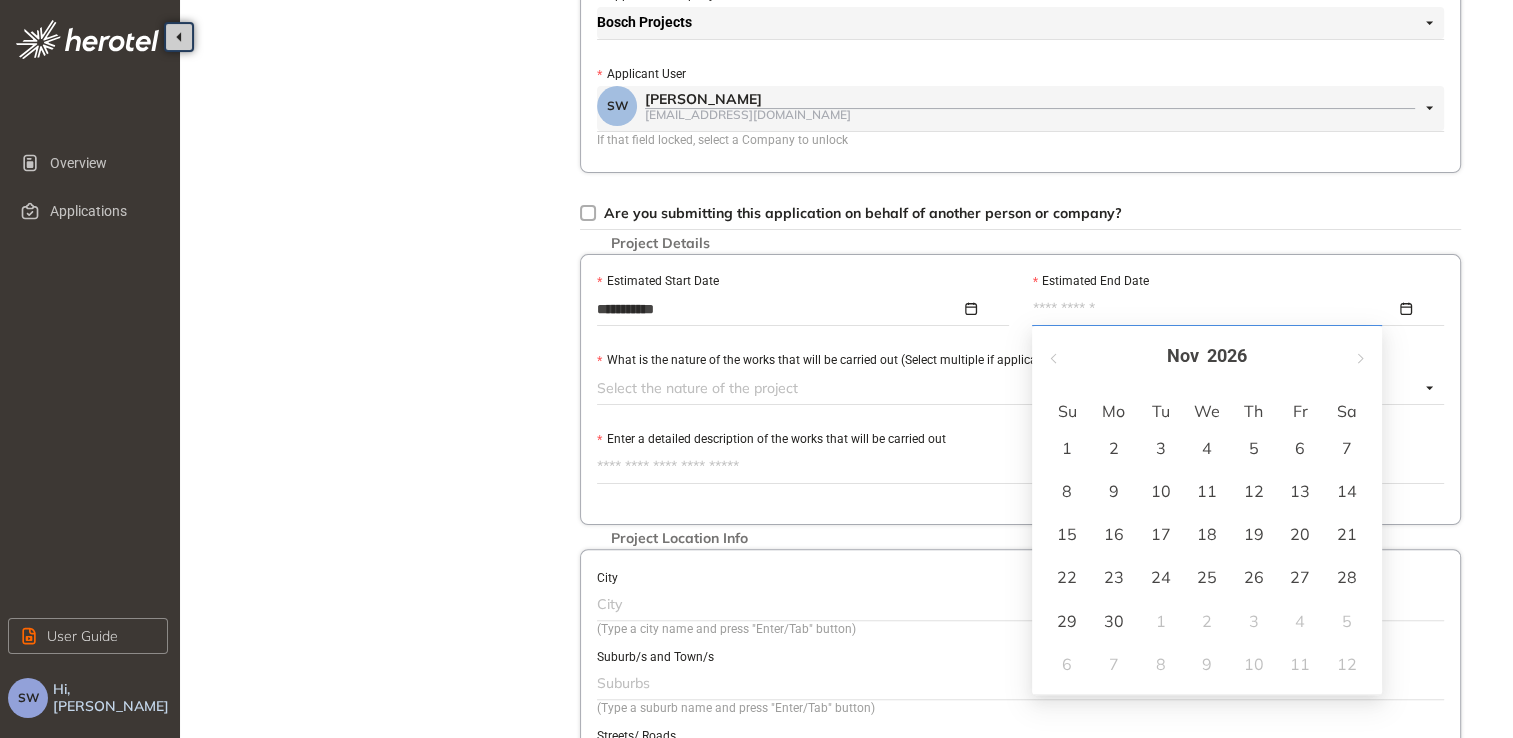 type on "**********" 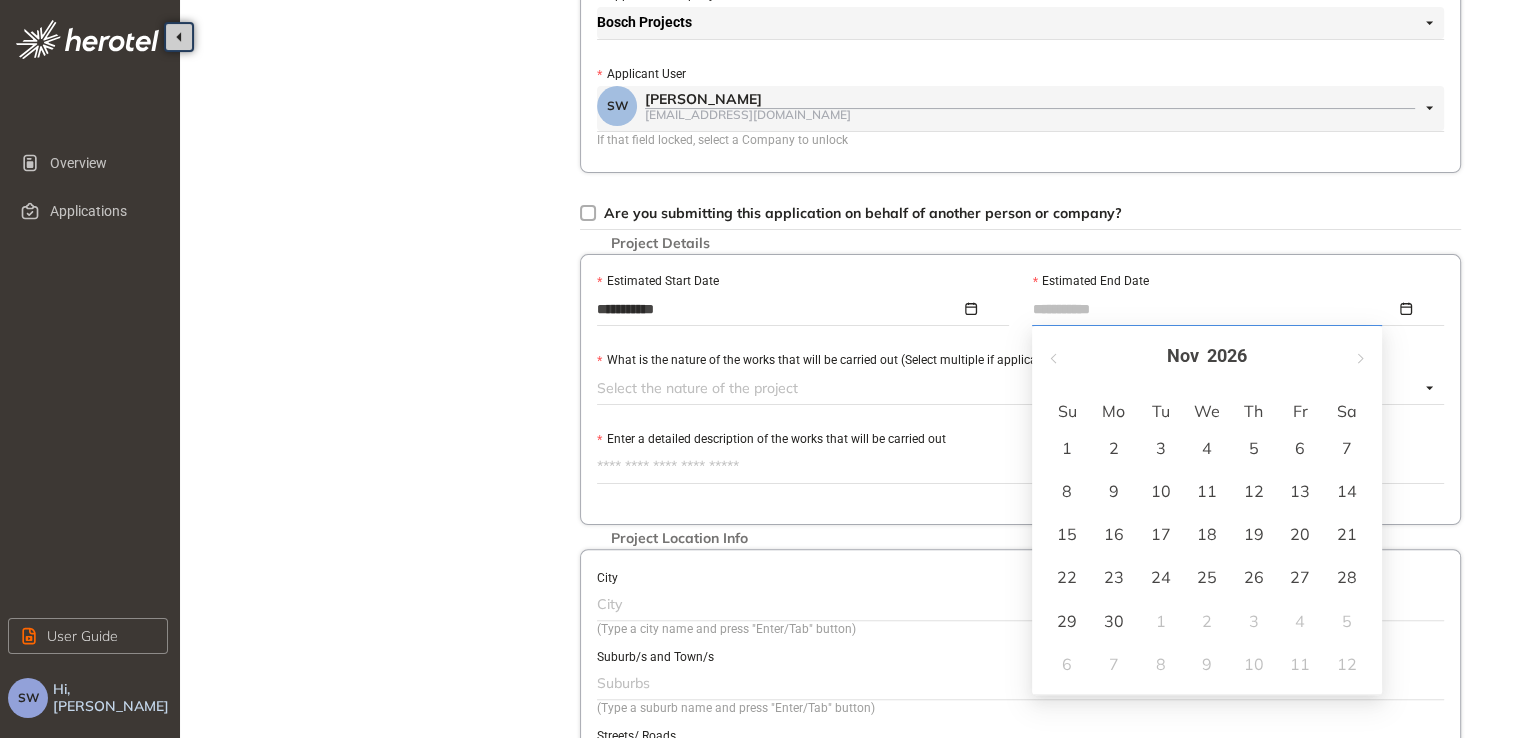 click on "1" at bounding box center (1067, 448) 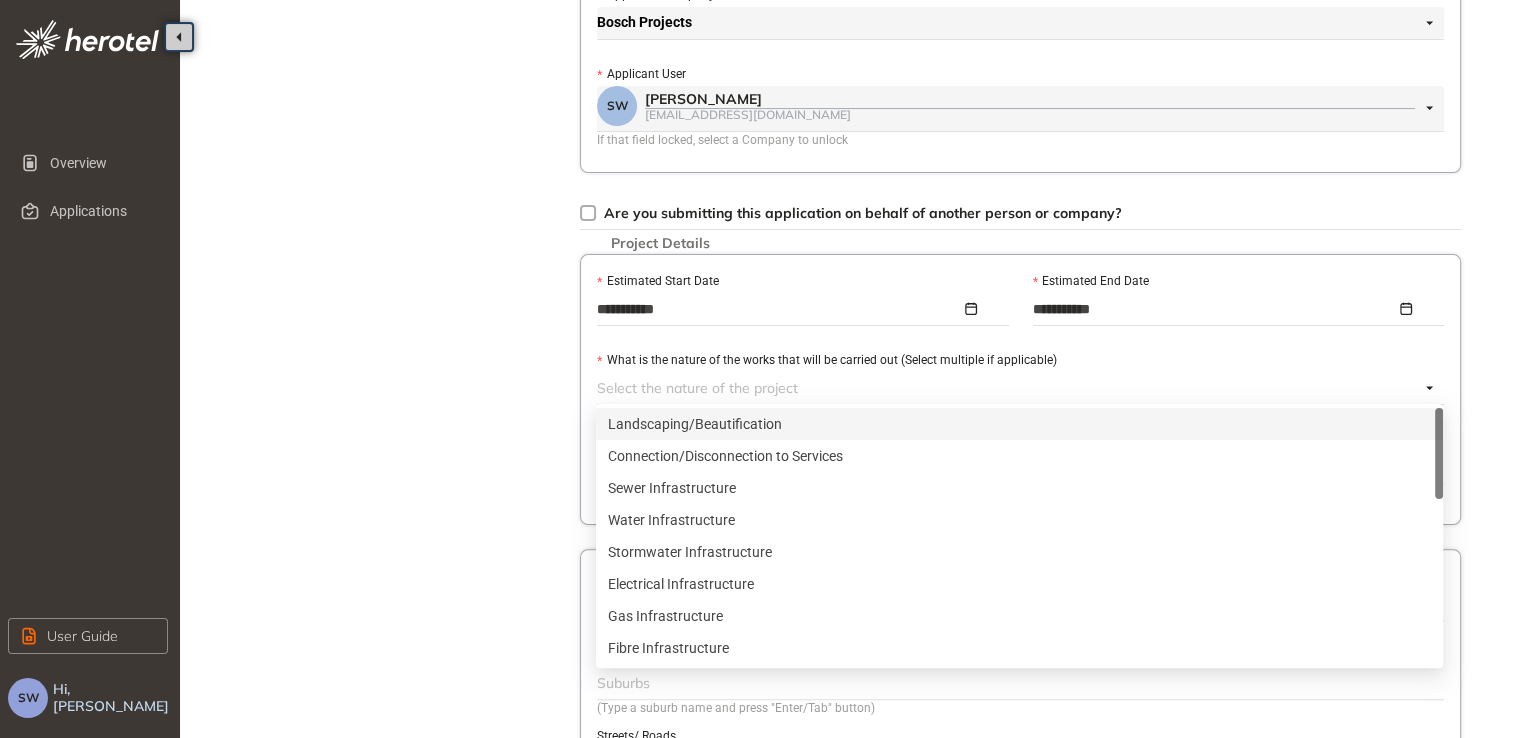 click at bounding box center (1008, 388) 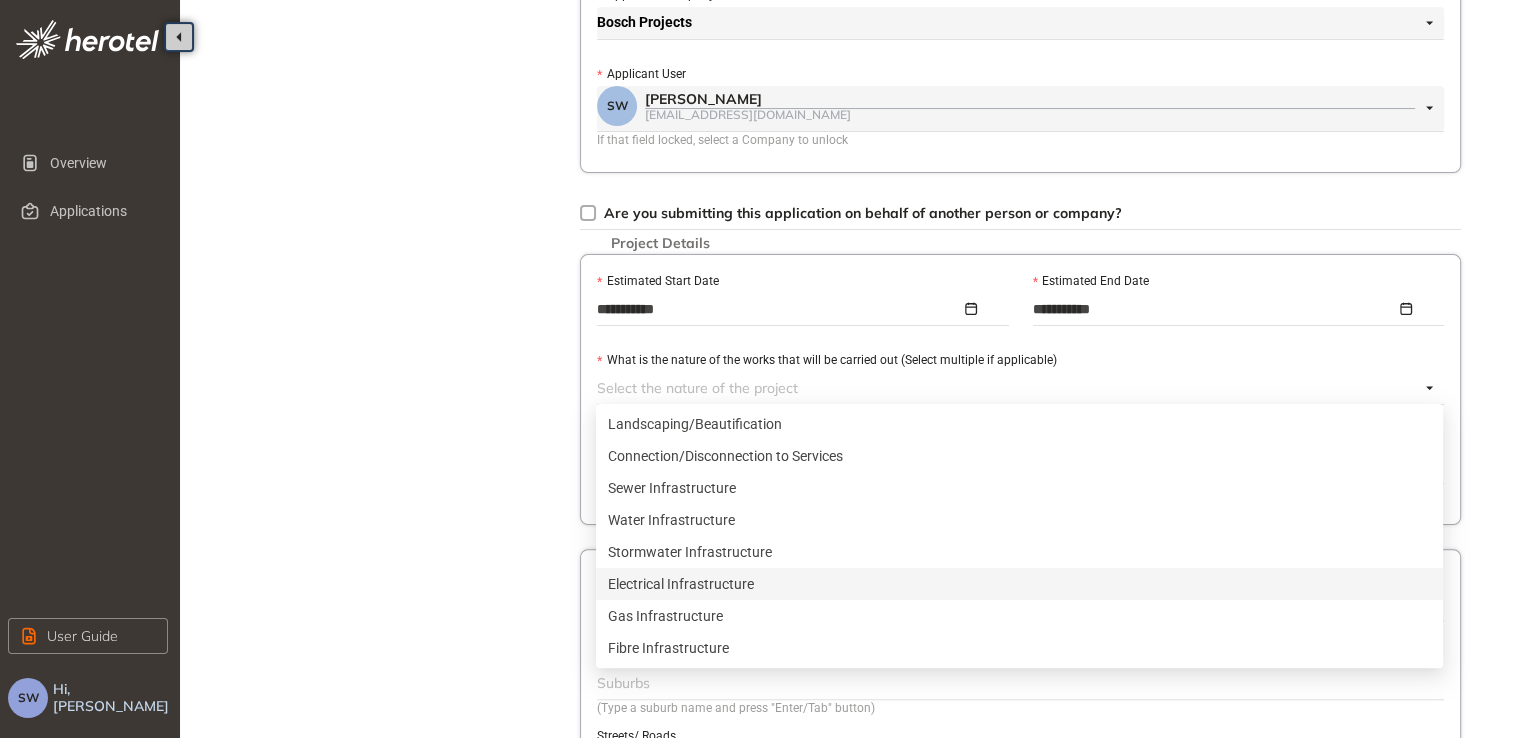 scroll, scrollTop: 200, scrollLeft: 0, axis: vertical 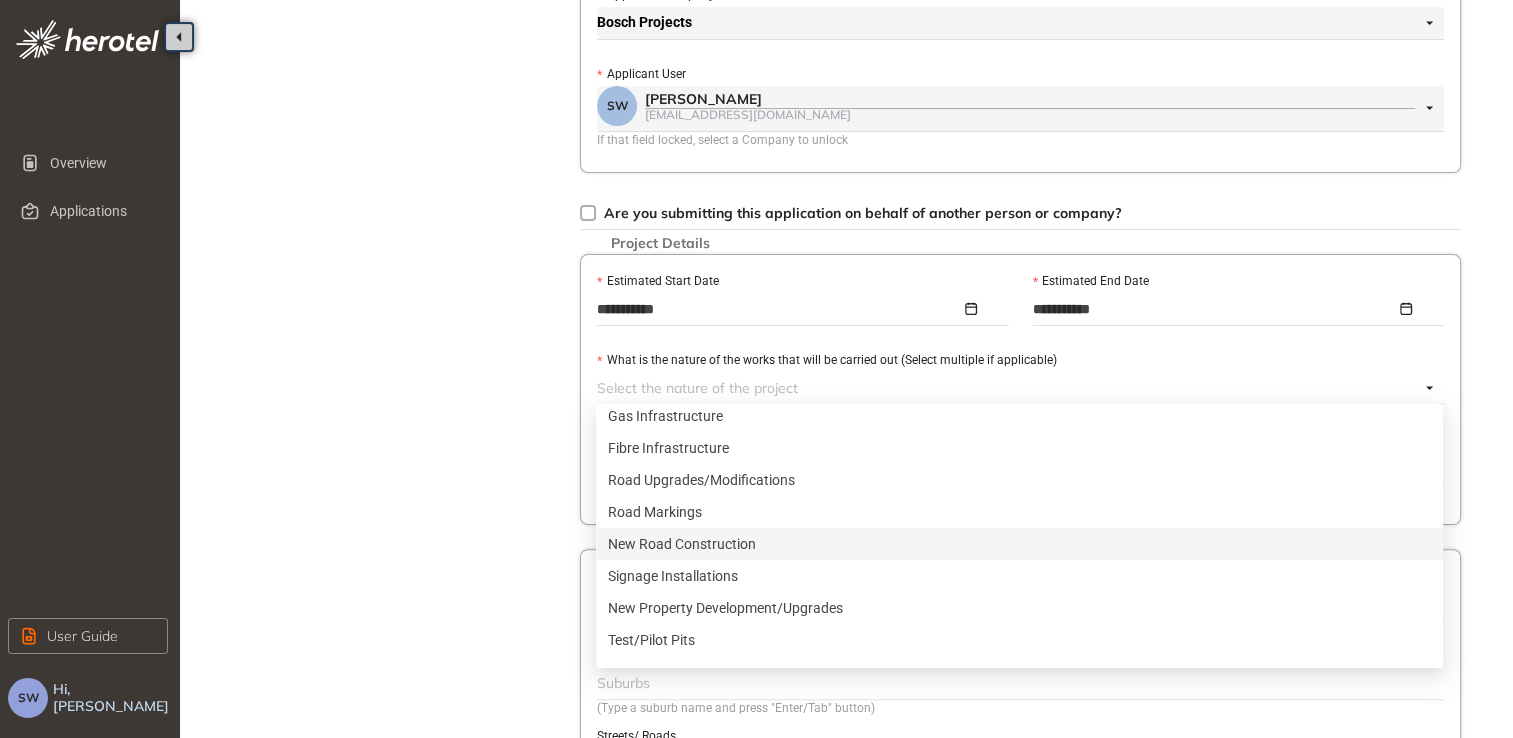 click on "New Road Construction" at bounding box center (1019, 544) 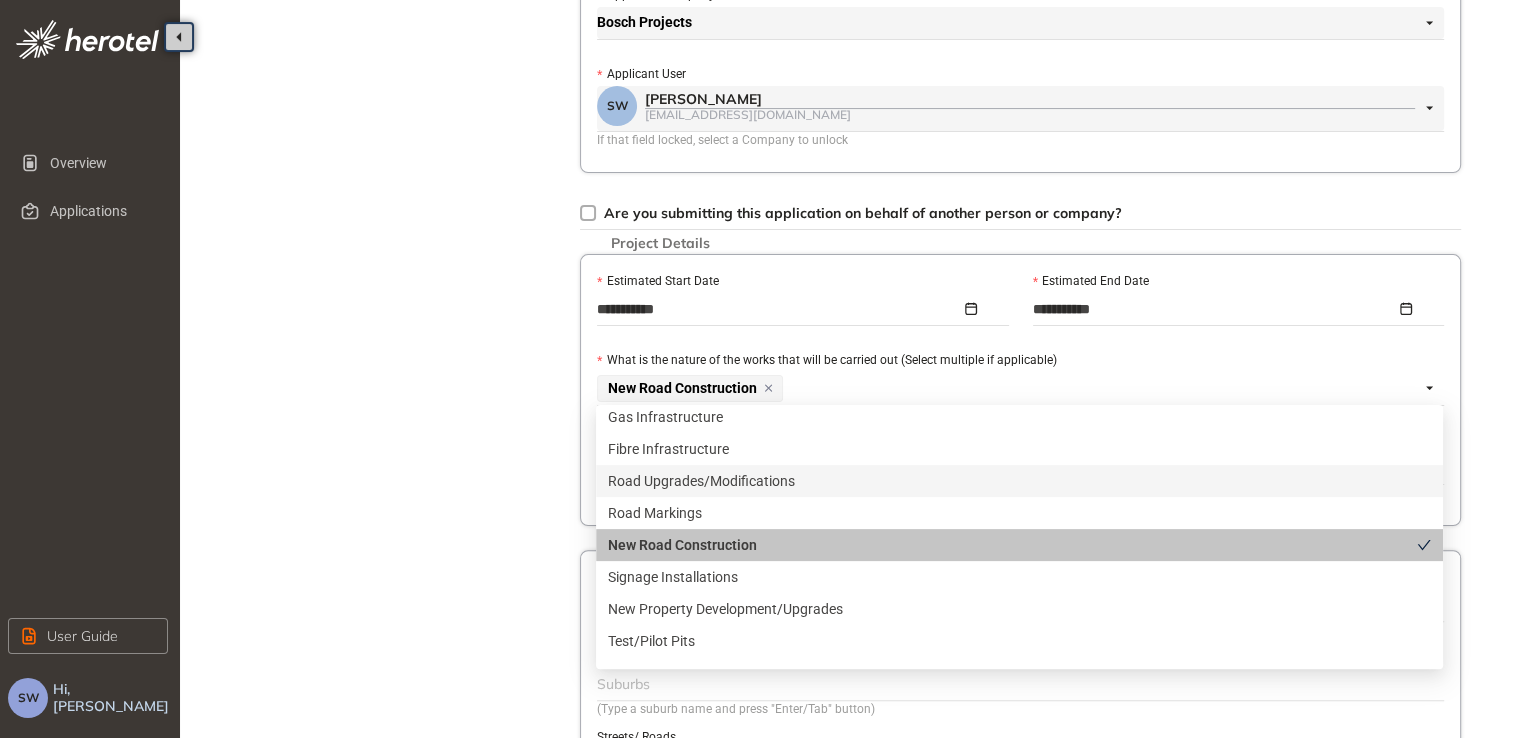 click on "Road Upgrades/Modifications" at bounding box center [1019, 481] 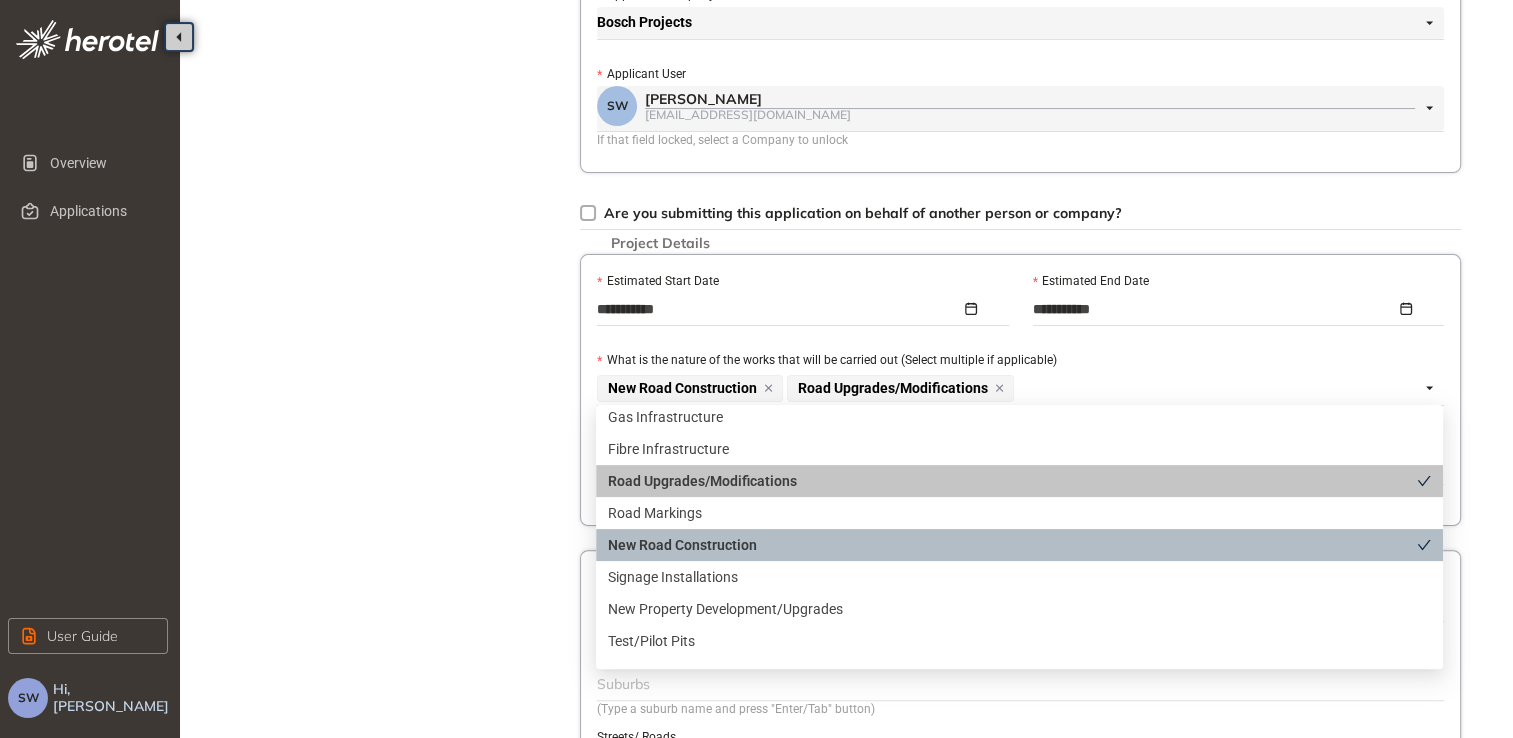 click on "New Road Construction" at bounding box center [1012, 545] 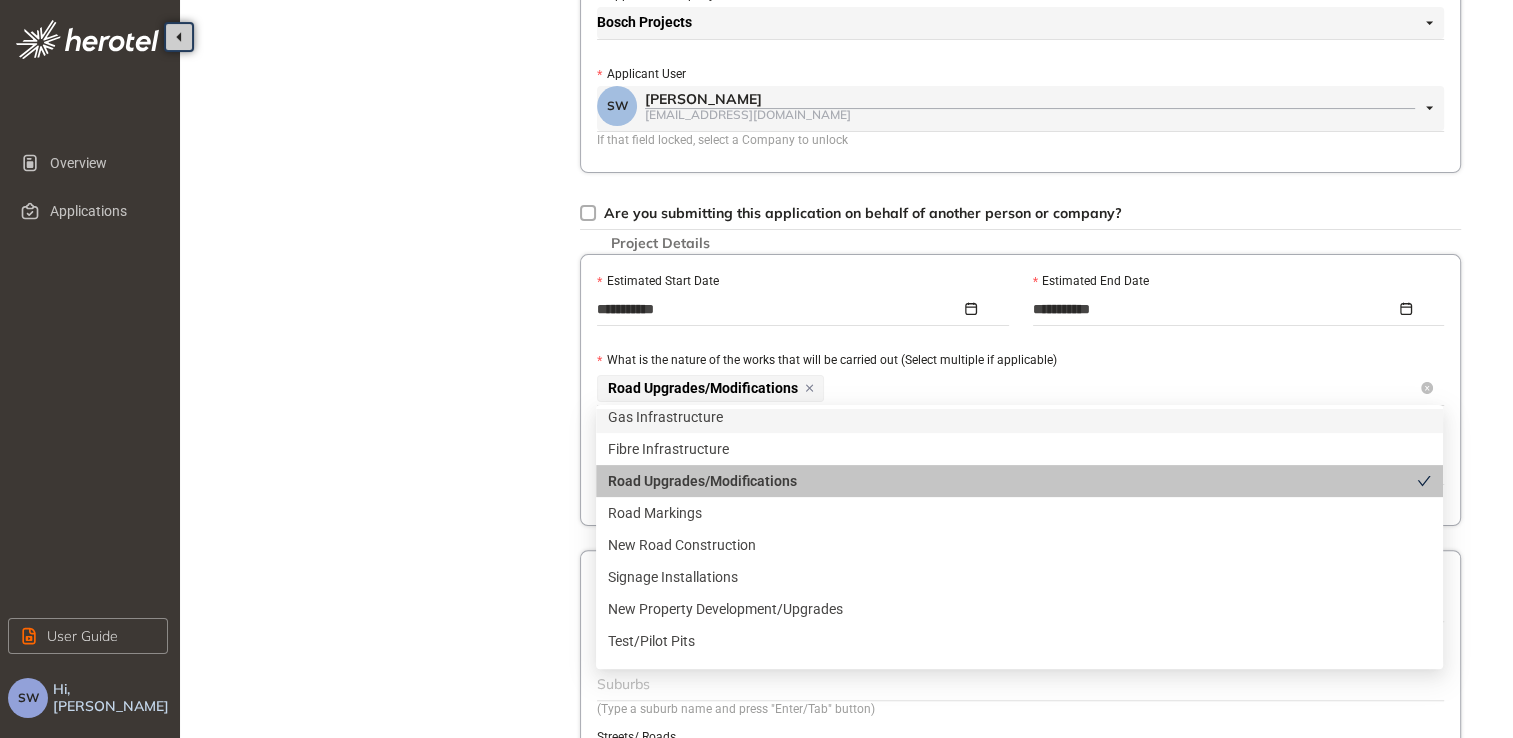 click on "Road Upgrades/Modifications" at bounding box center (1008, 388) 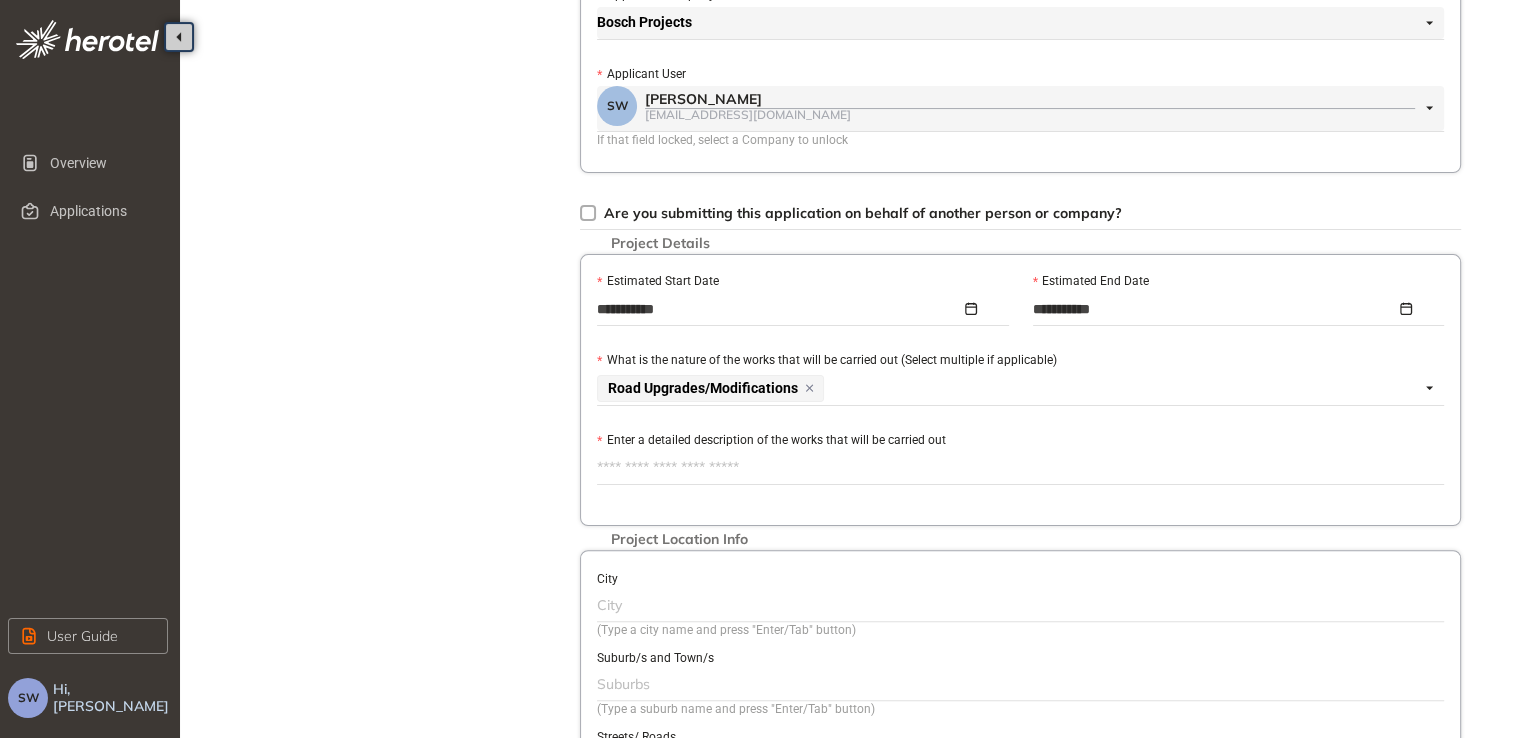 click on "Enter a detailed description of the works that will be carried out" at bounding box center [1020, 468] 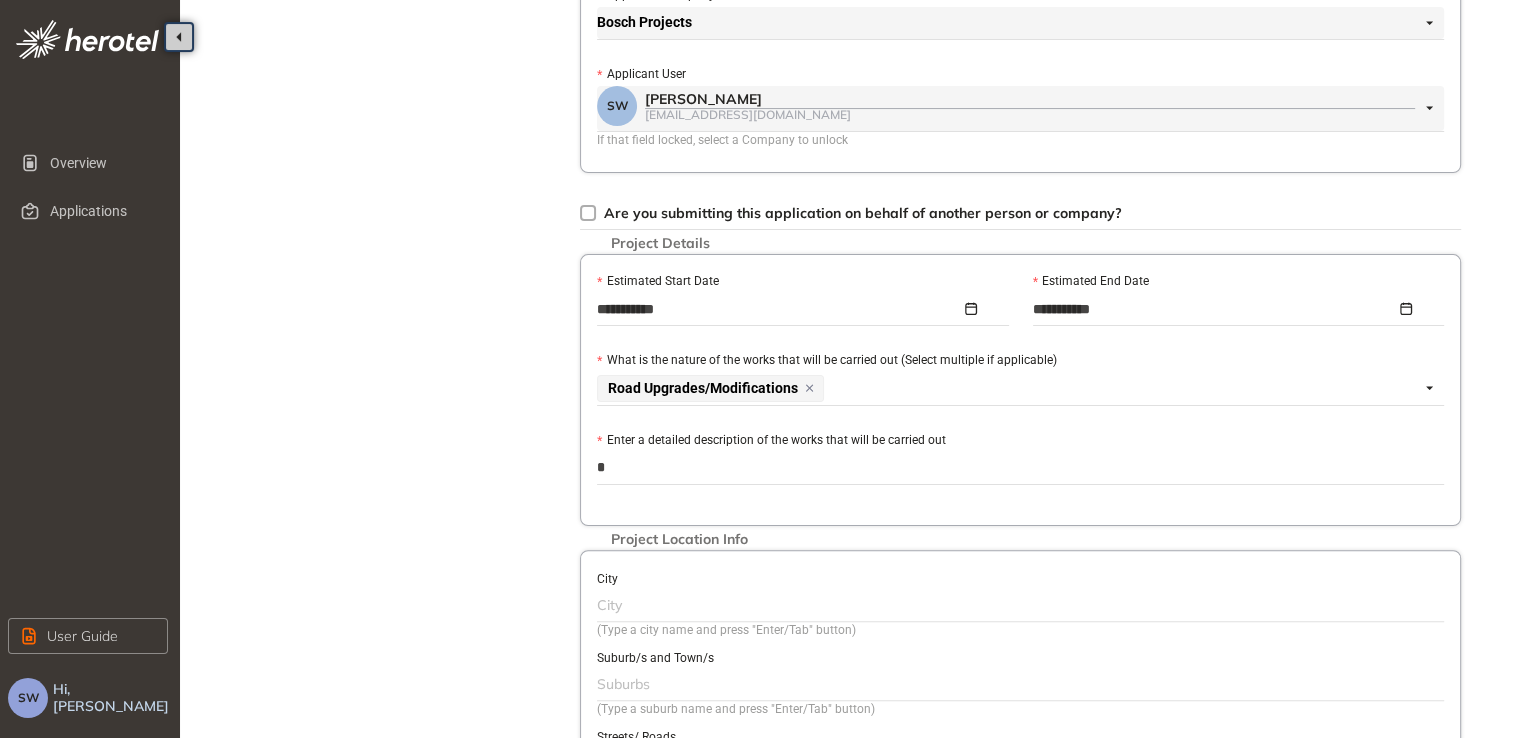 type on "**" 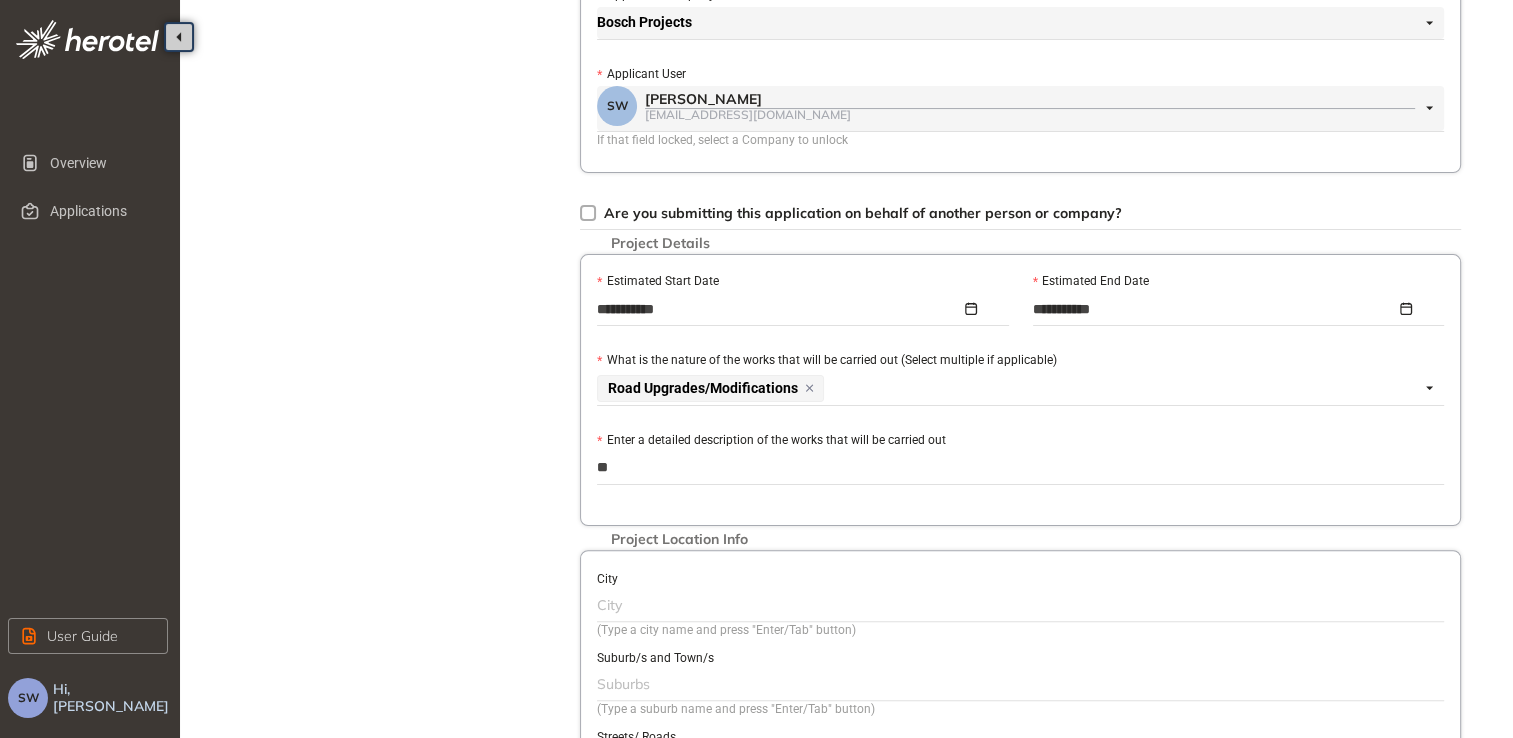 type on "***" 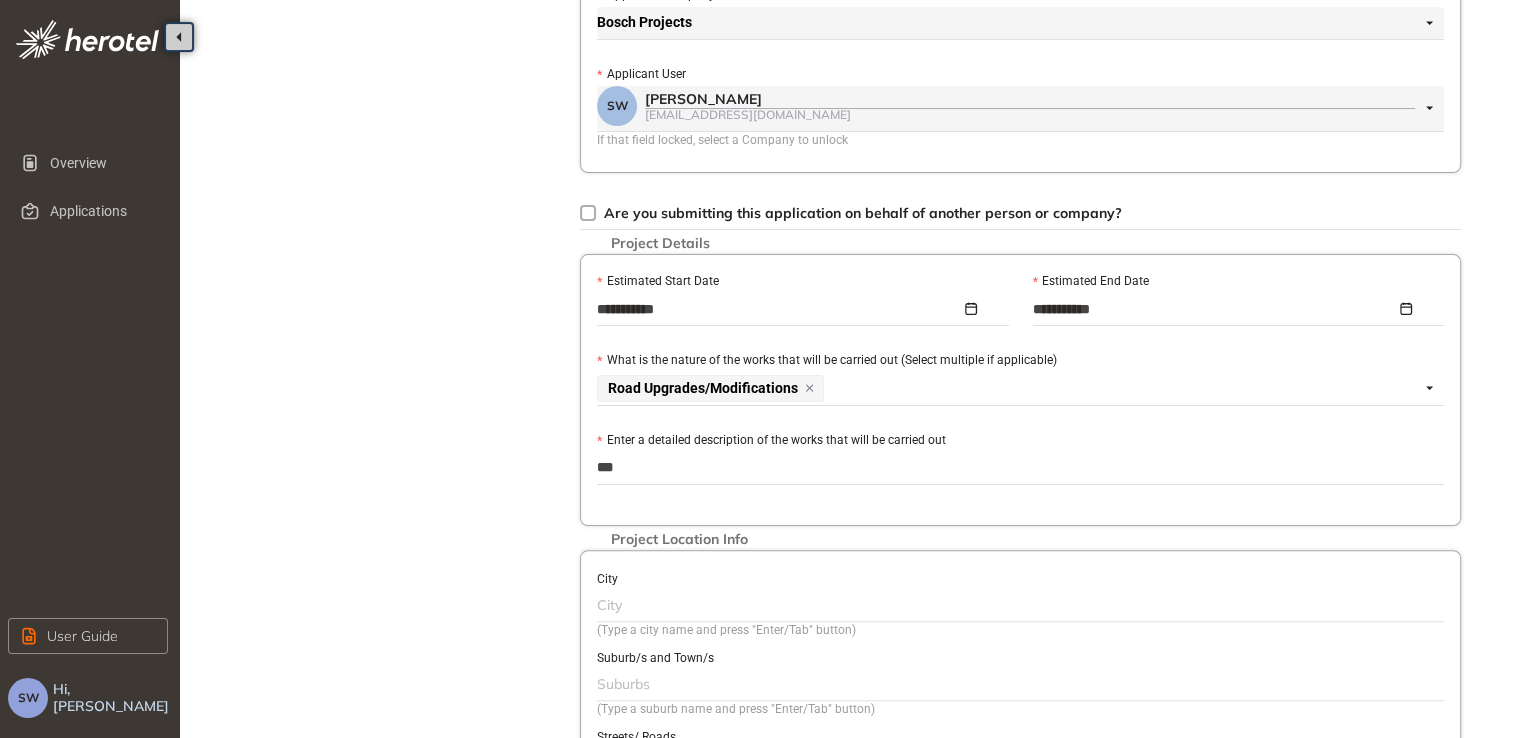 type on "****" 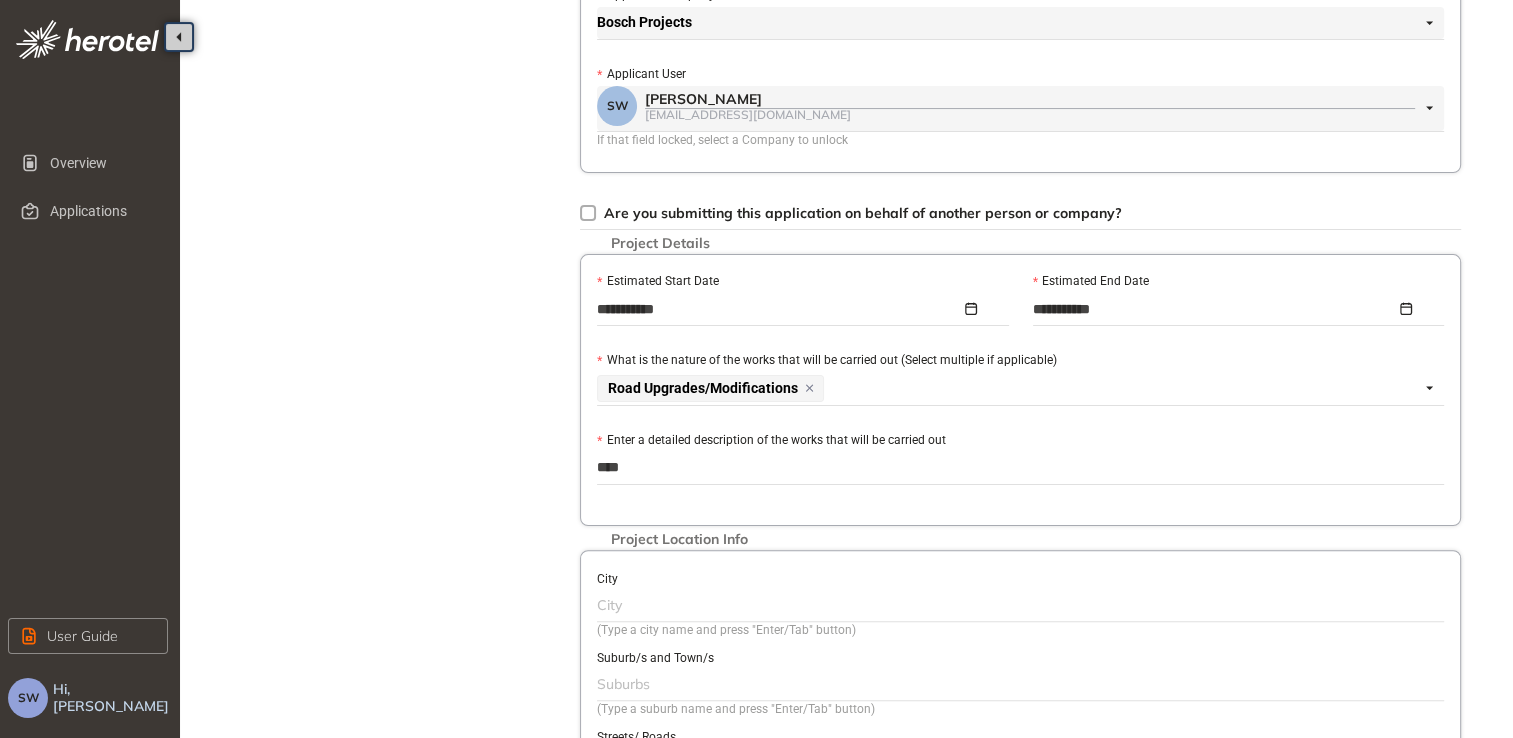 type on "*****" 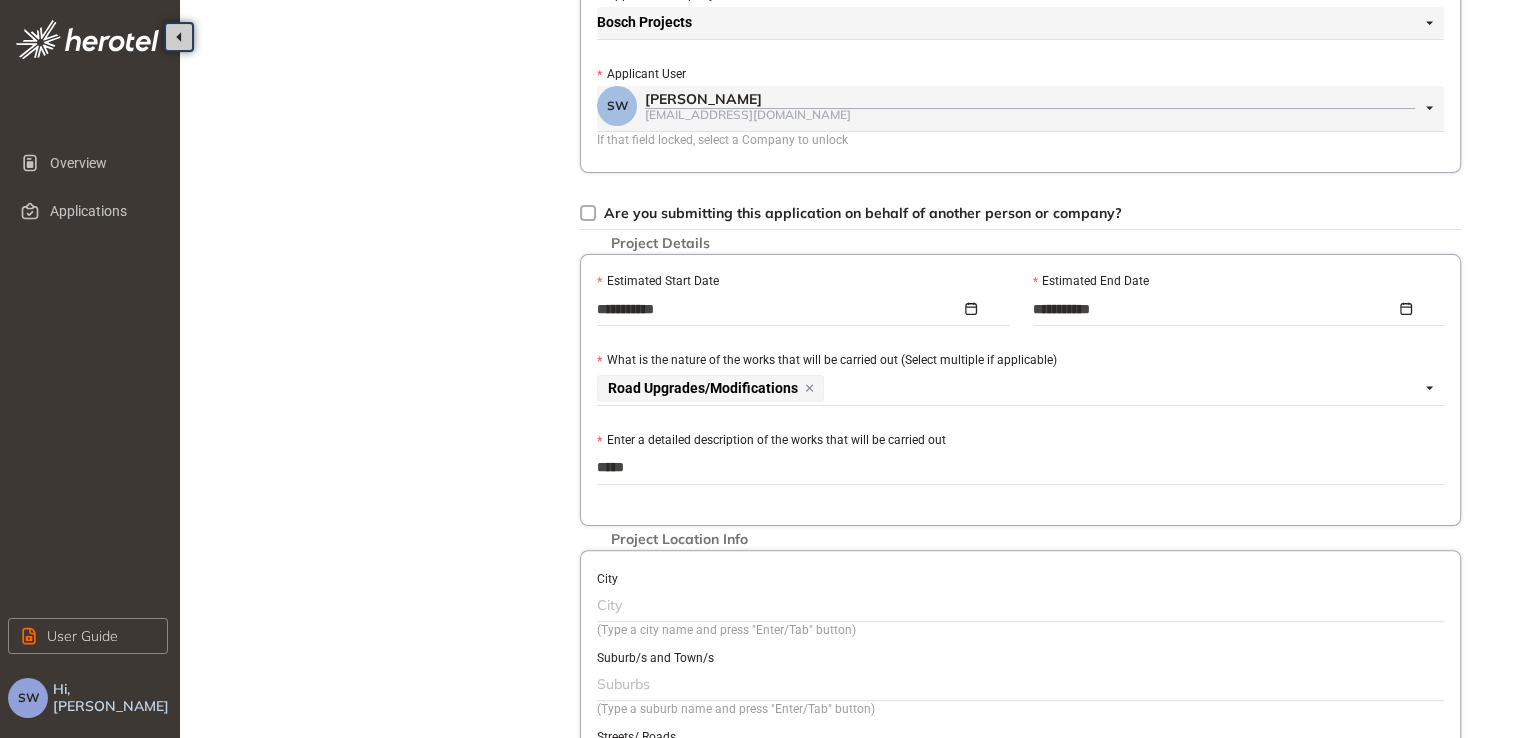 type on "******" 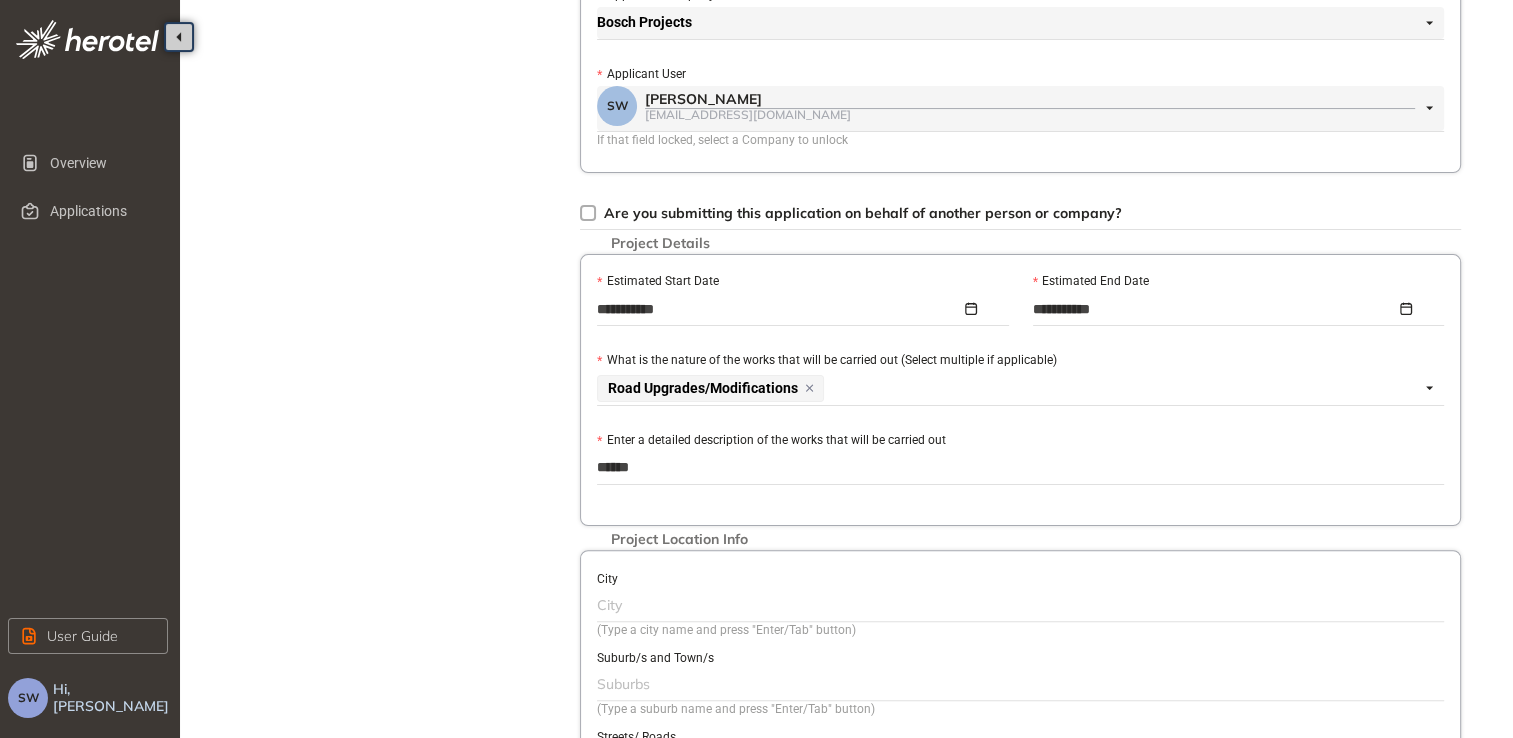 type on "*******" 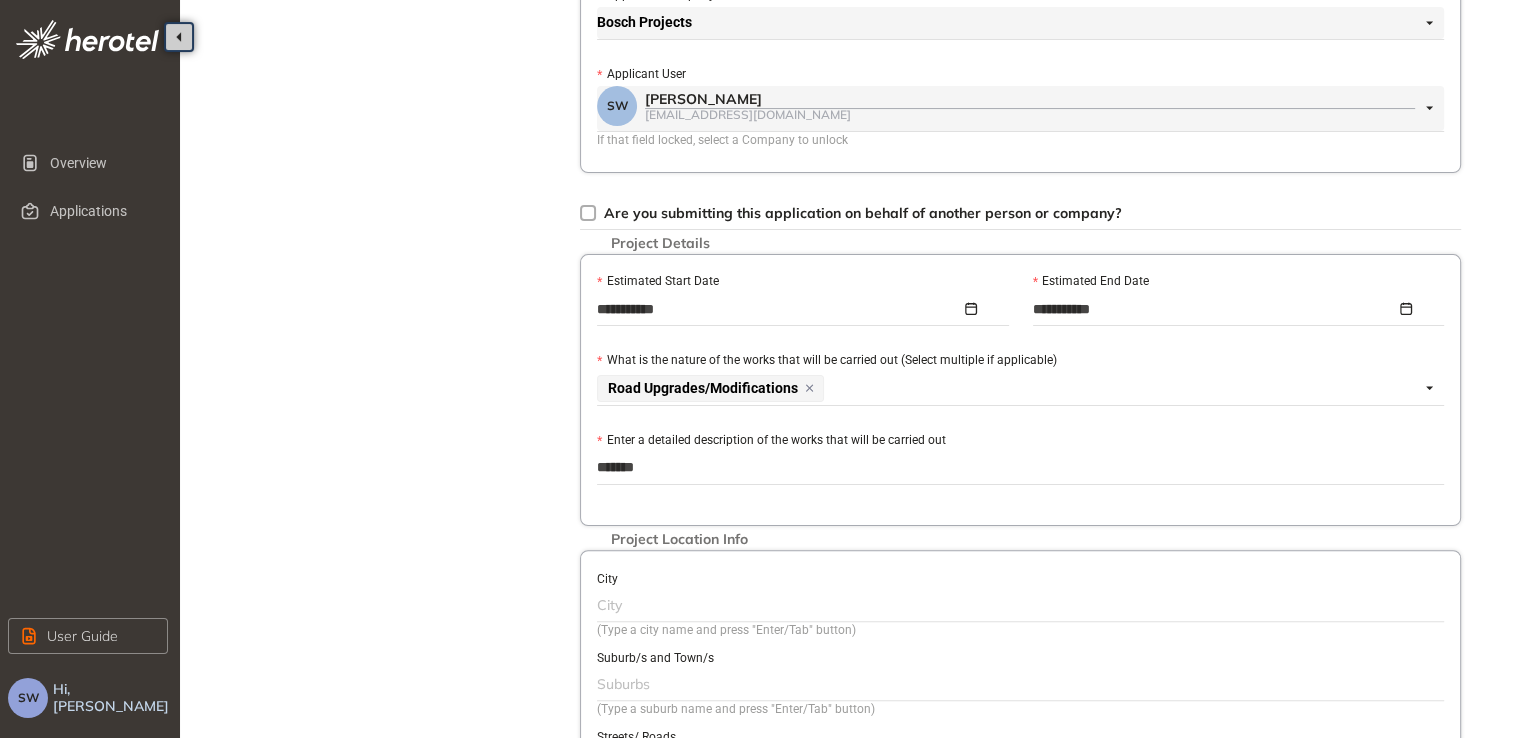 type on "********" 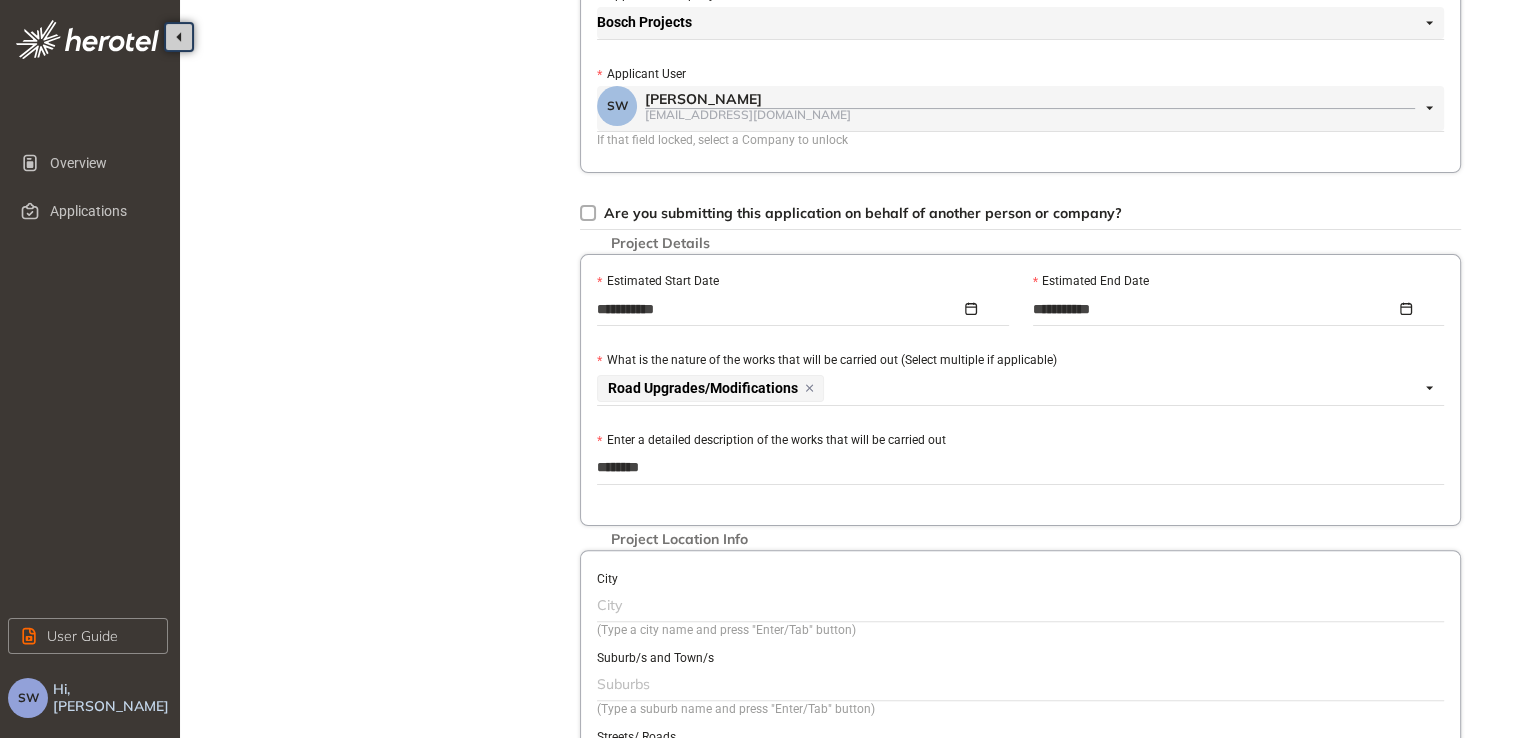 type on "********" 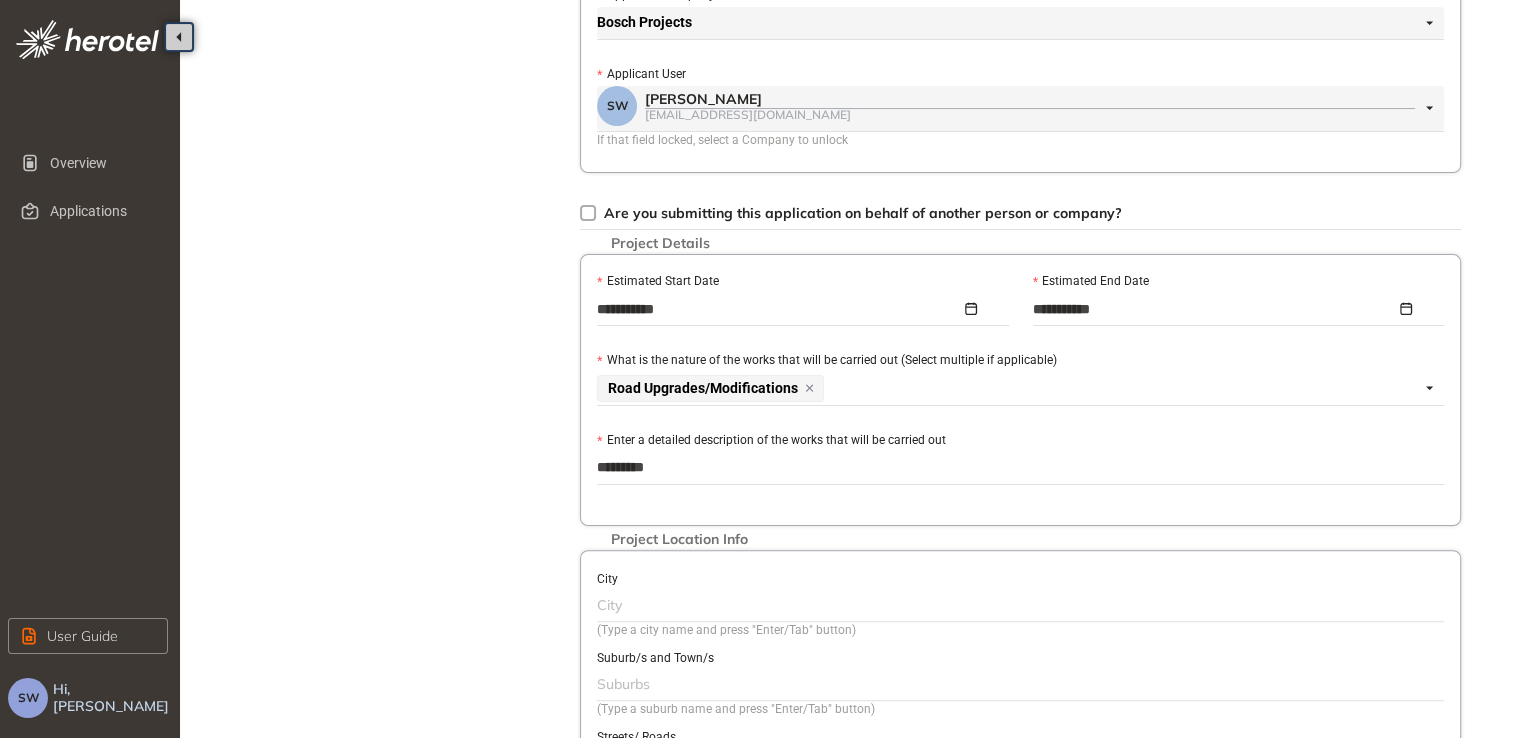 type on "**********" 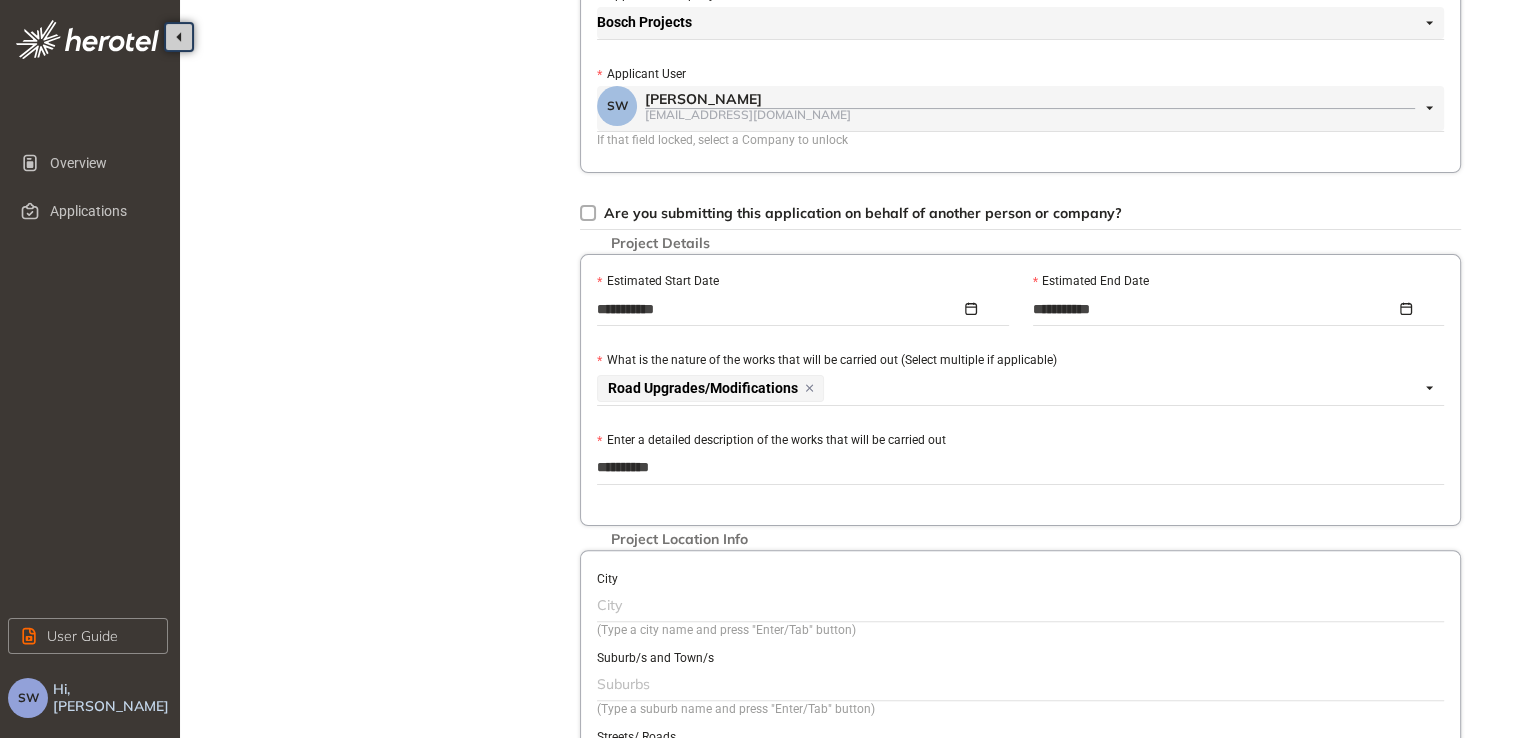 type on "**********" 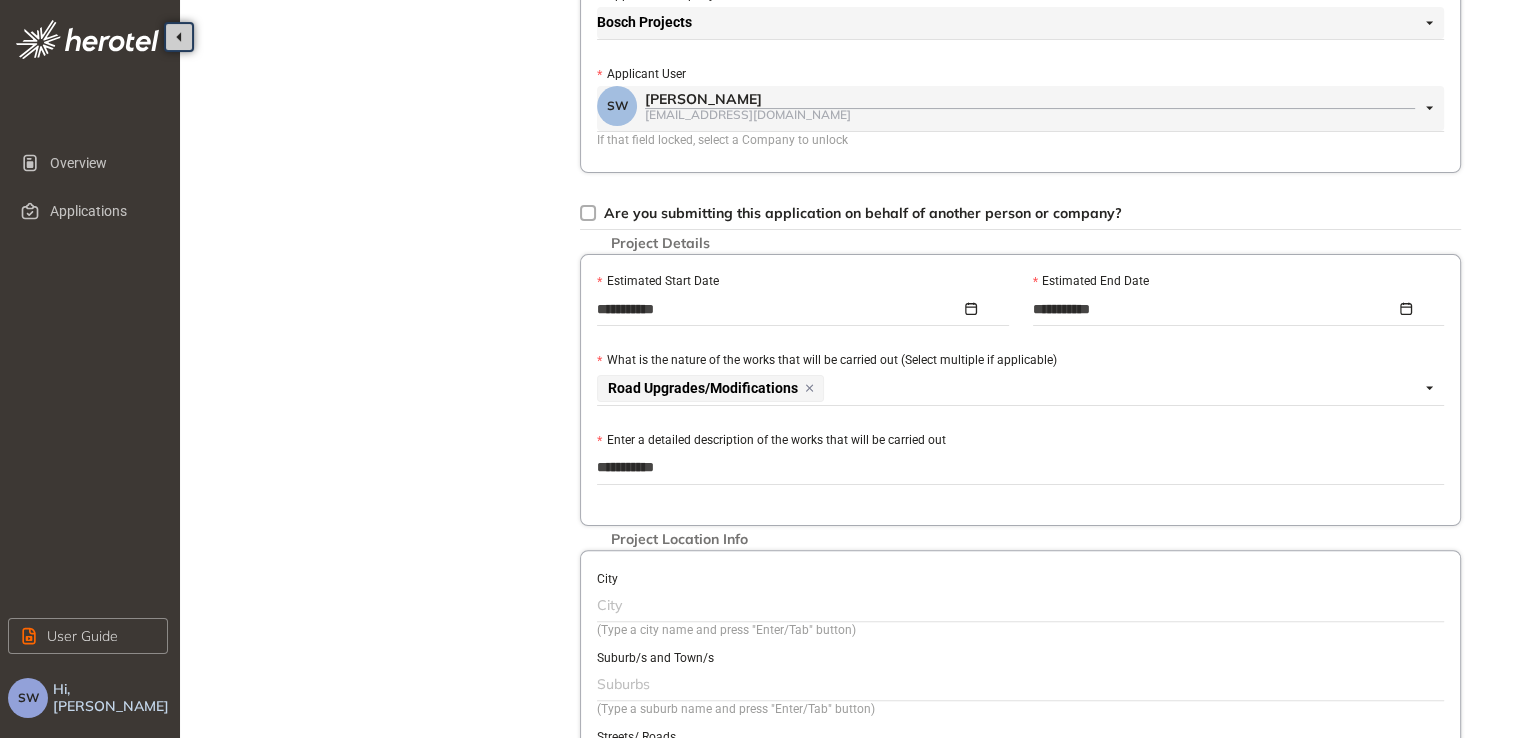 type on "**********" 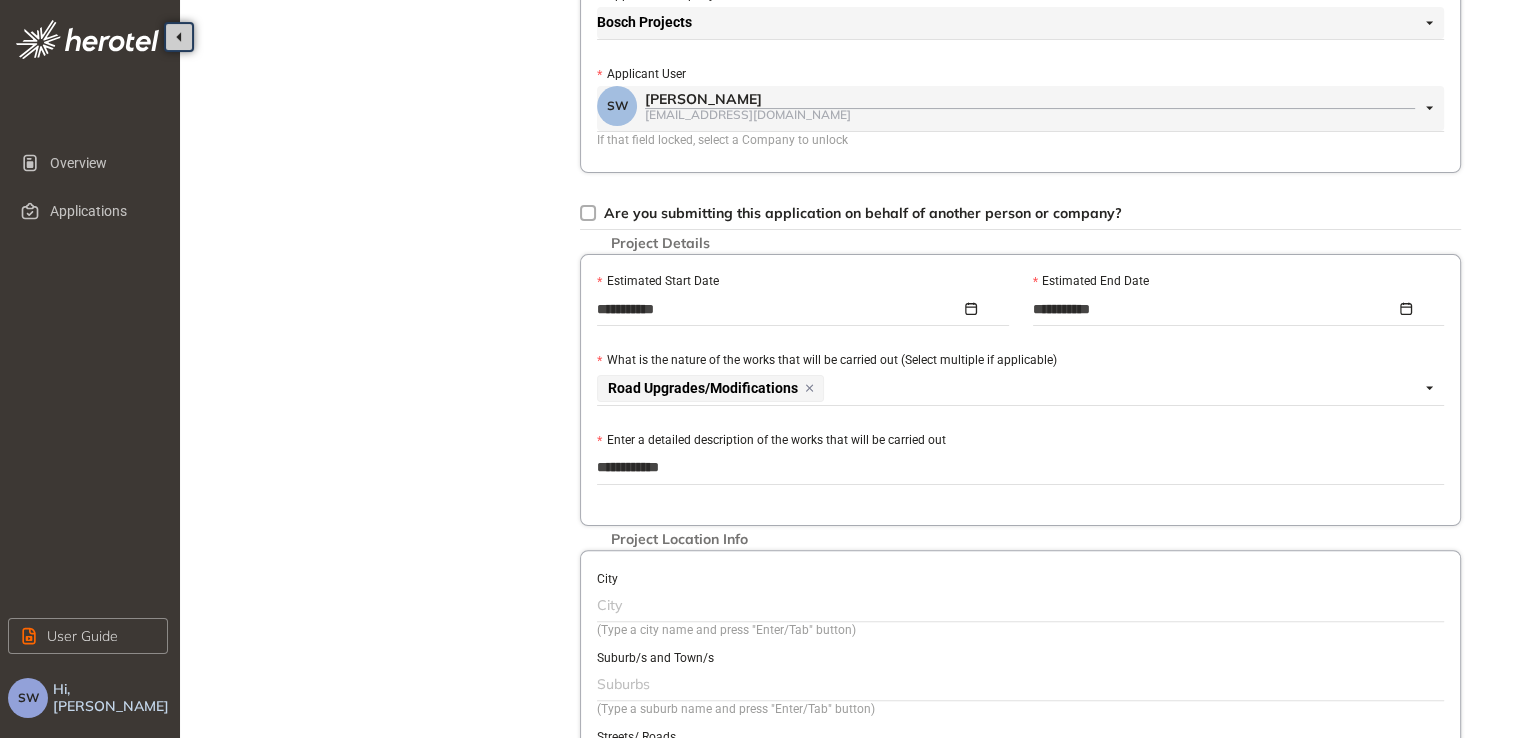 type on "**********" 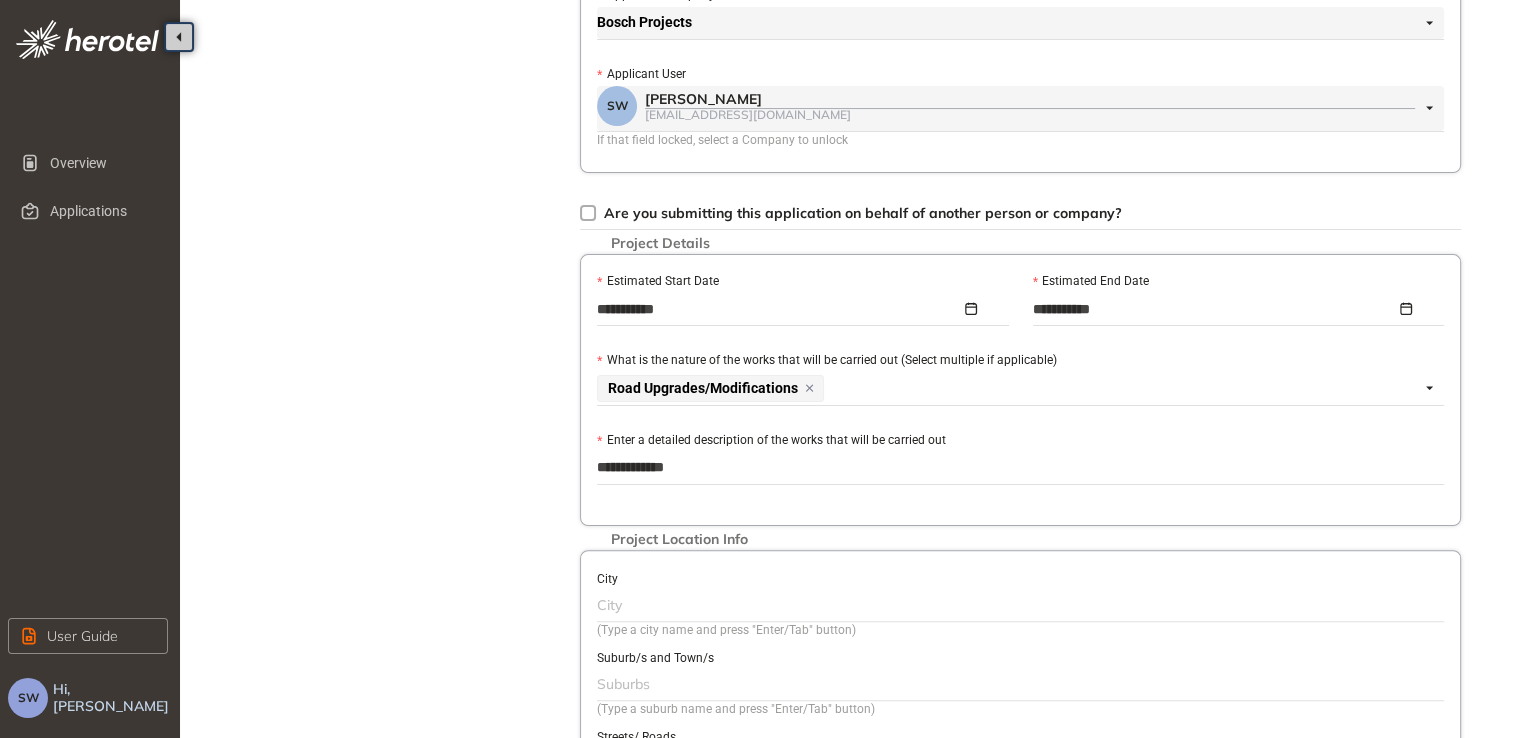 type on "**********" 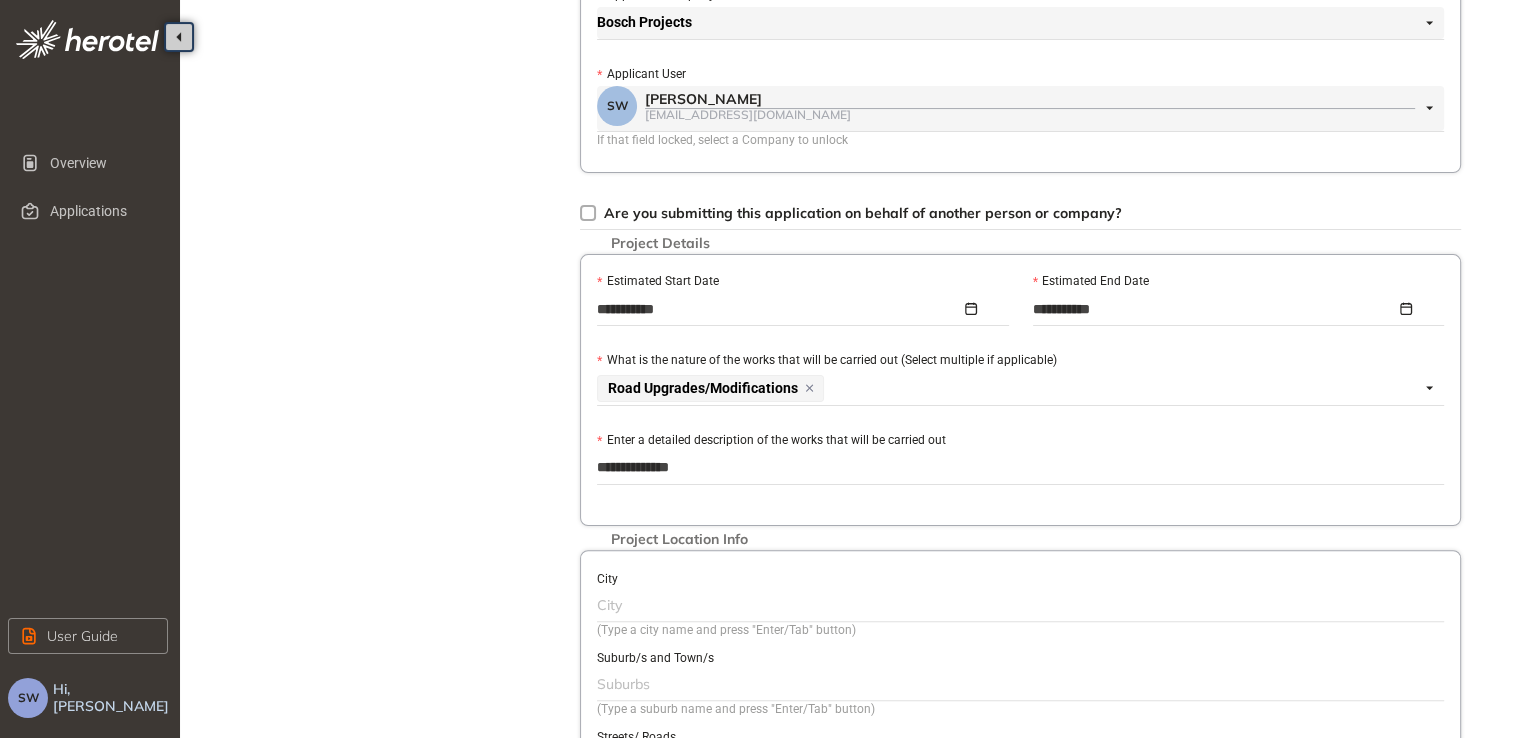 type on "**********" 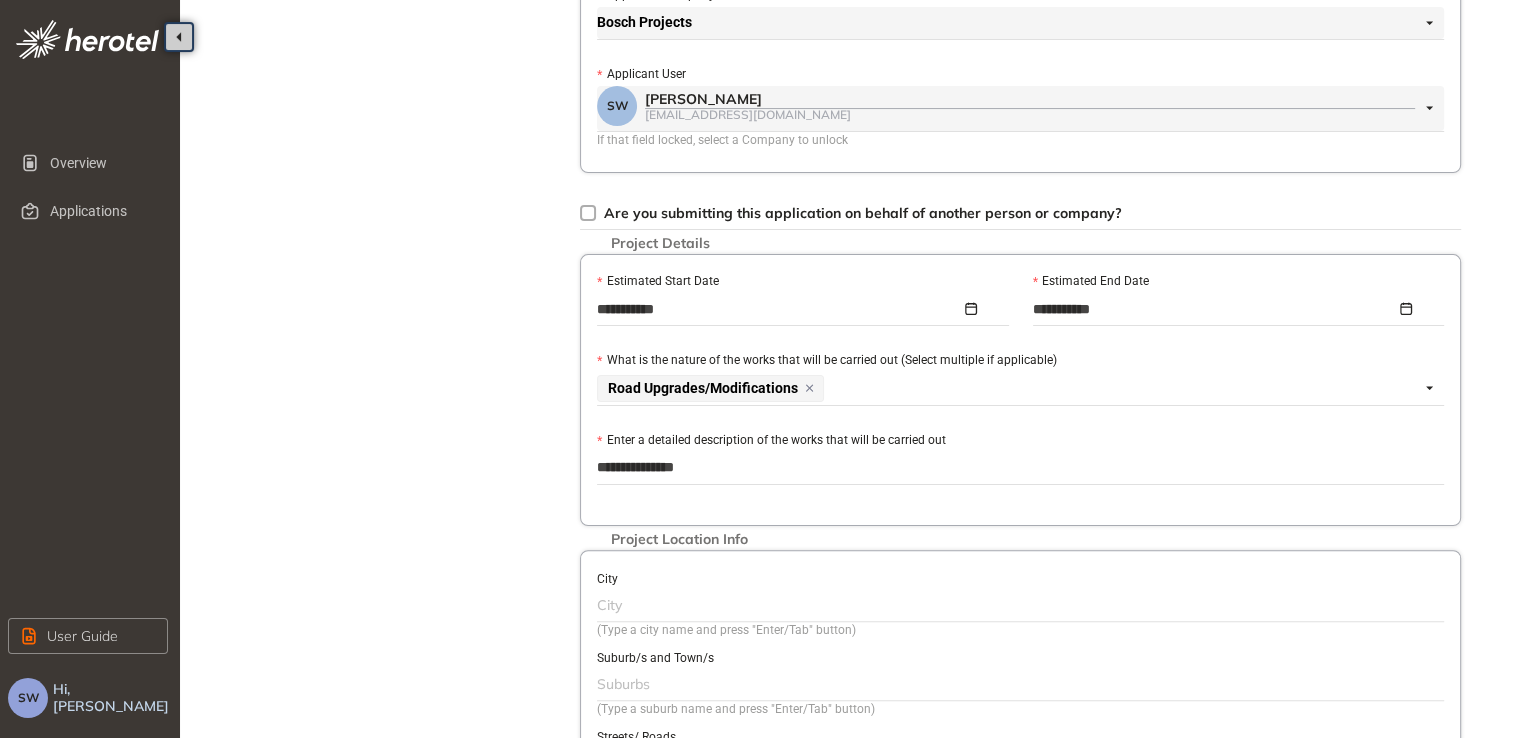 type on "**********" 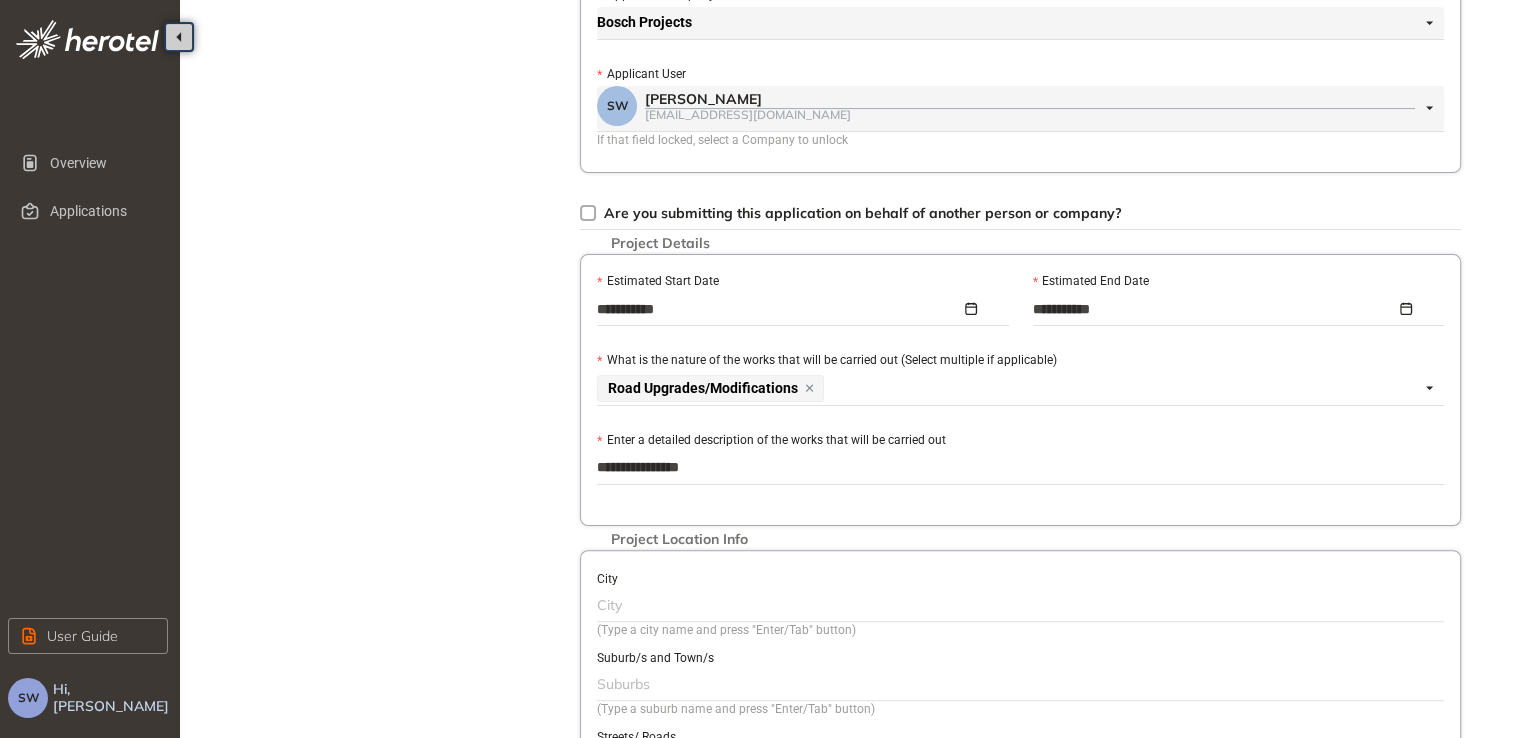 type on "**********" 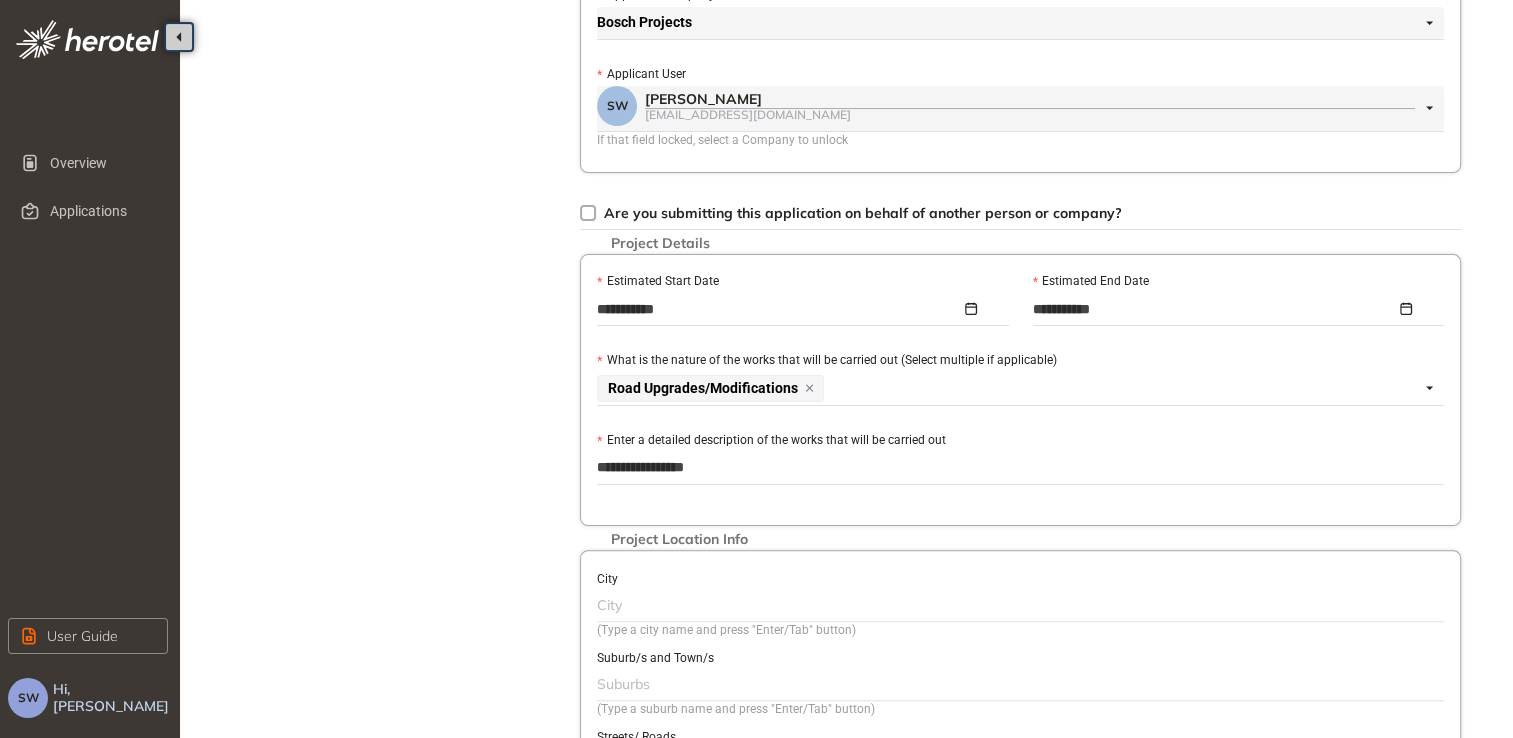 type on "**********" 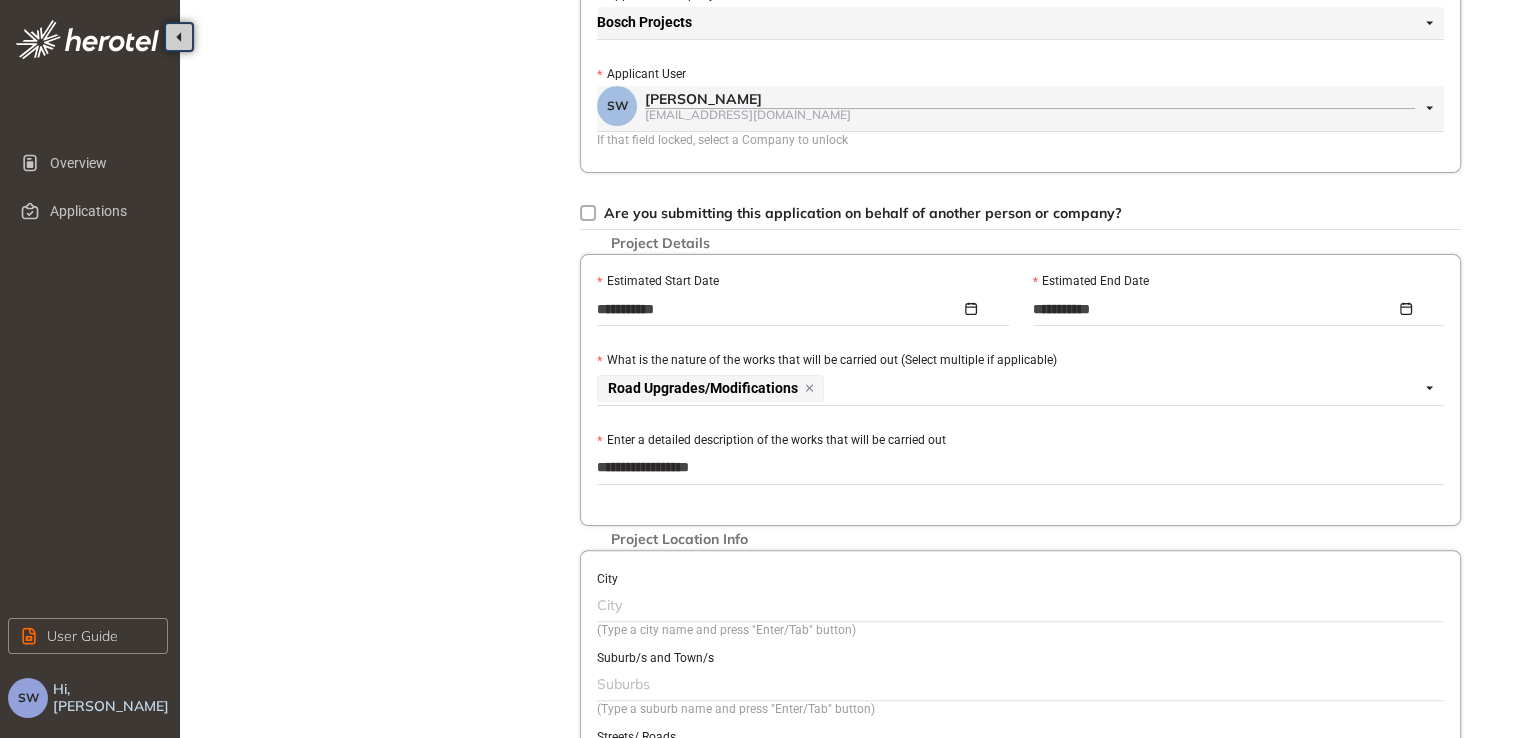 type on "**********" 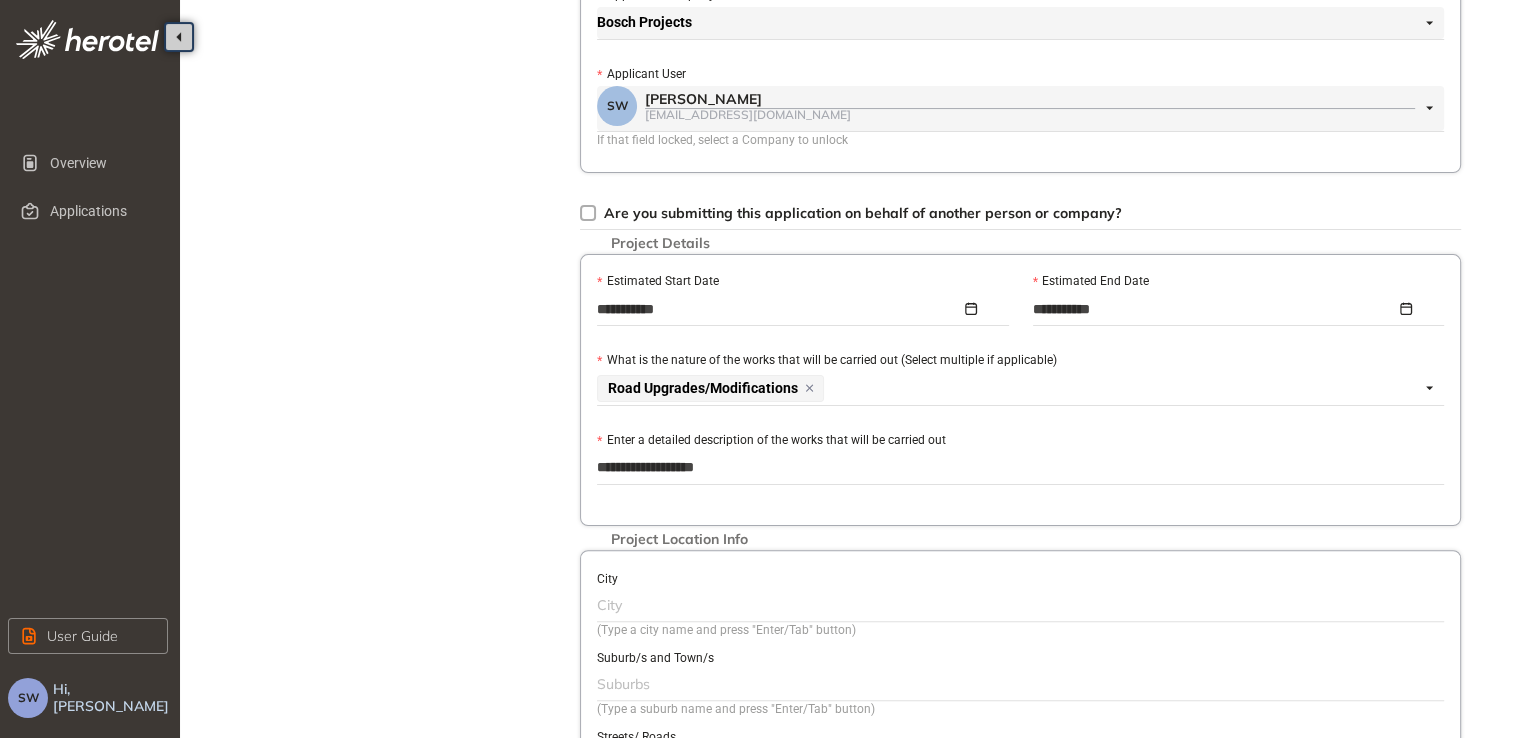 type on "**********" 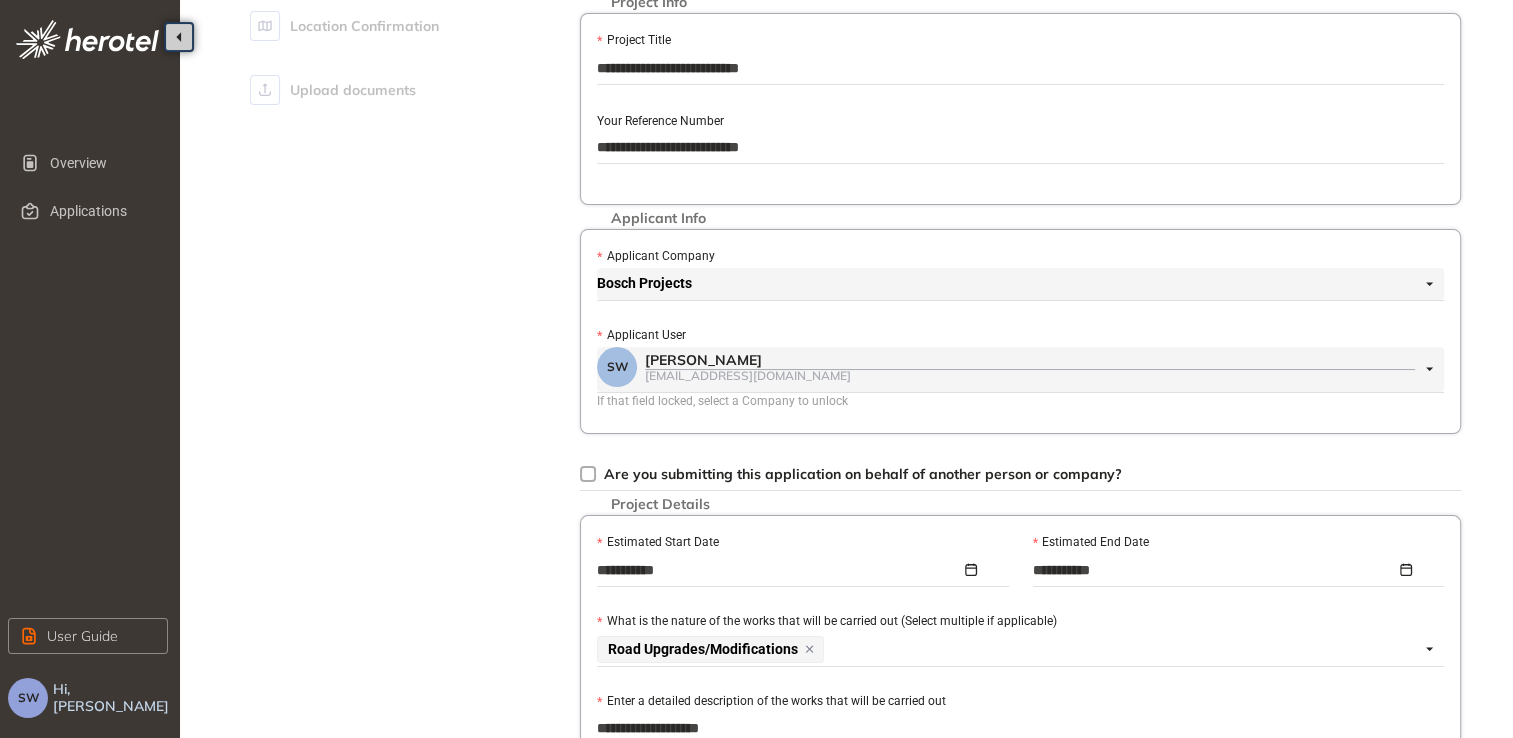 scroll, scrollTop: 200, scrollLeft: 0, axis: vertical 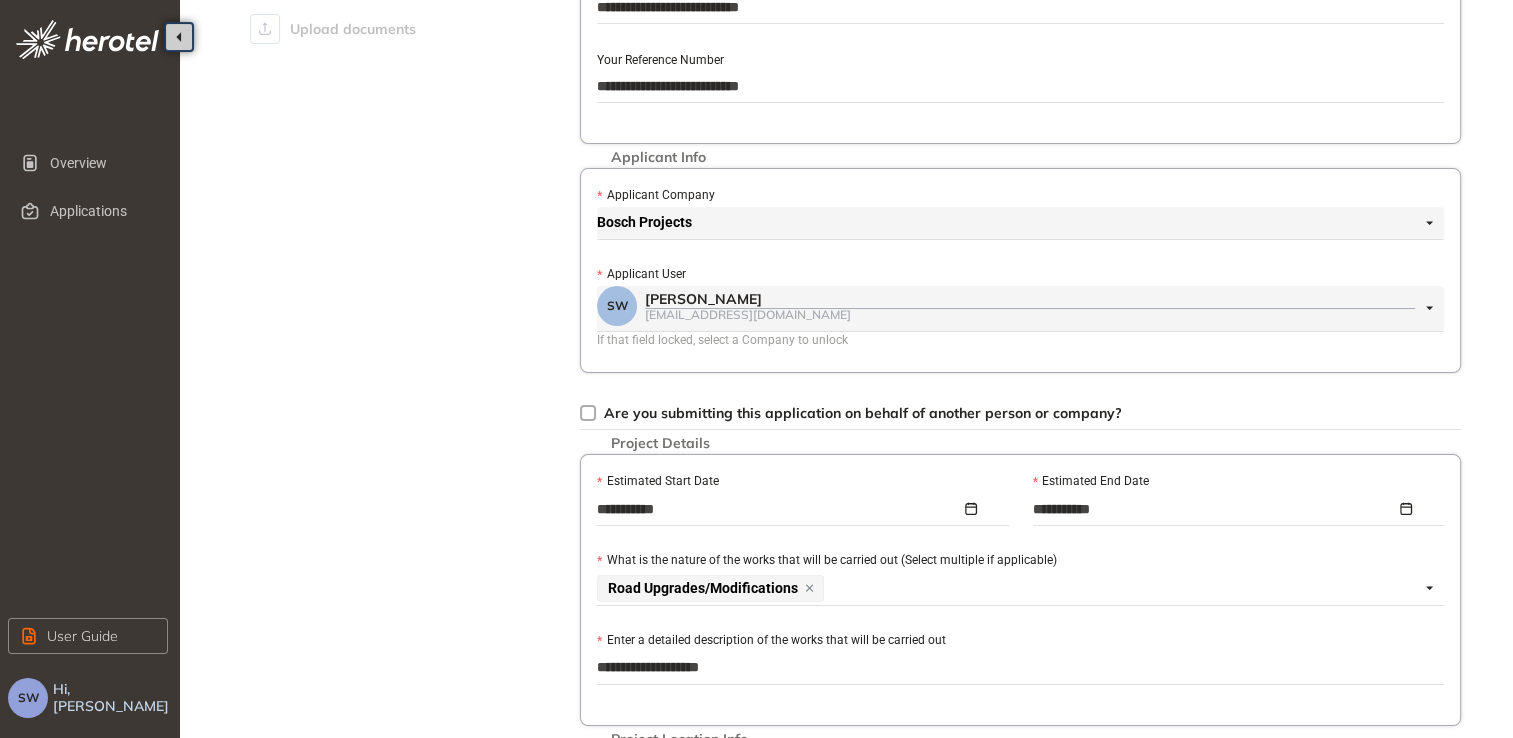 type on "**********" 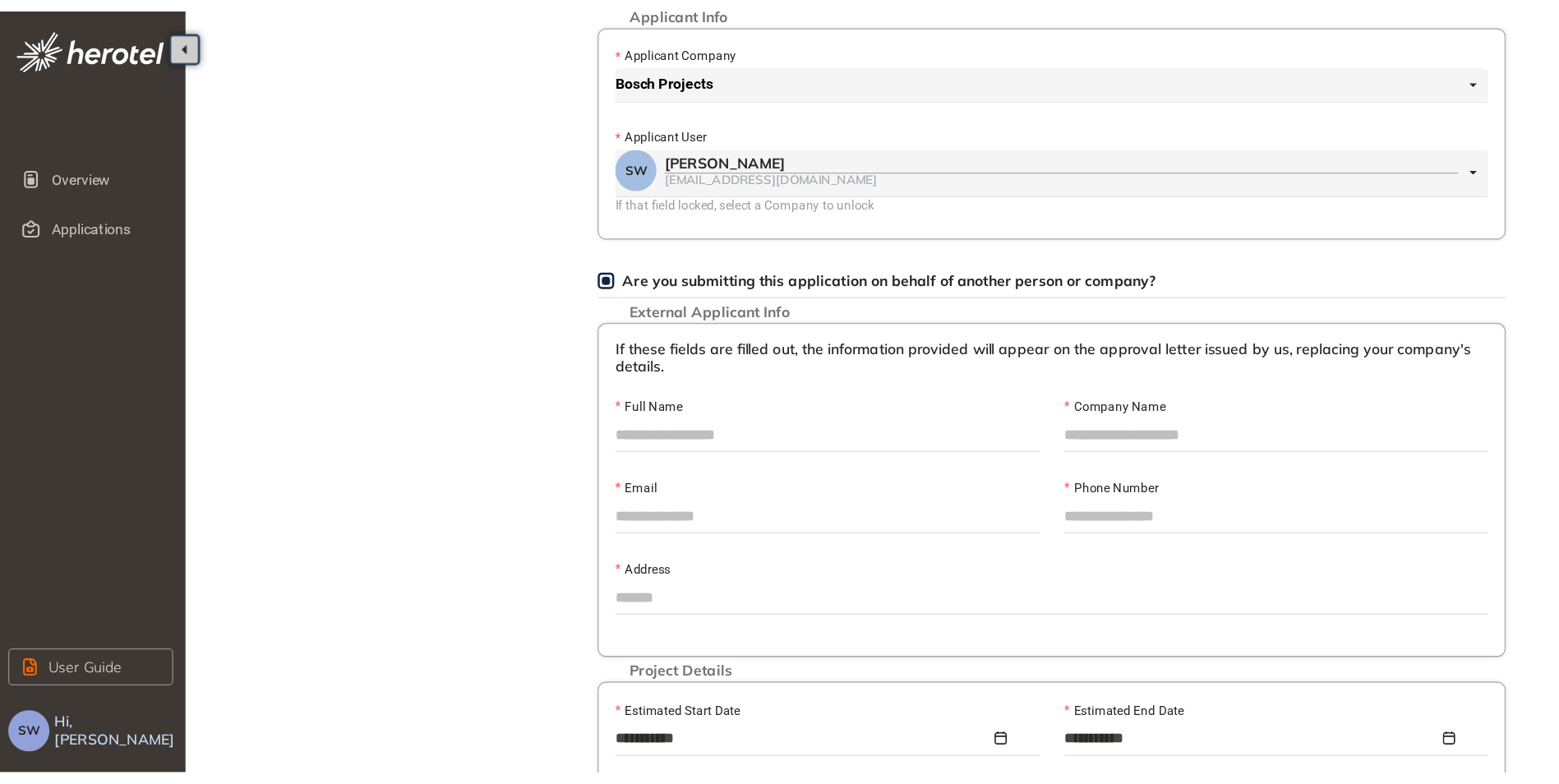 scroll, scrollTop: 329, scrollLeft: 0, axis: vertical 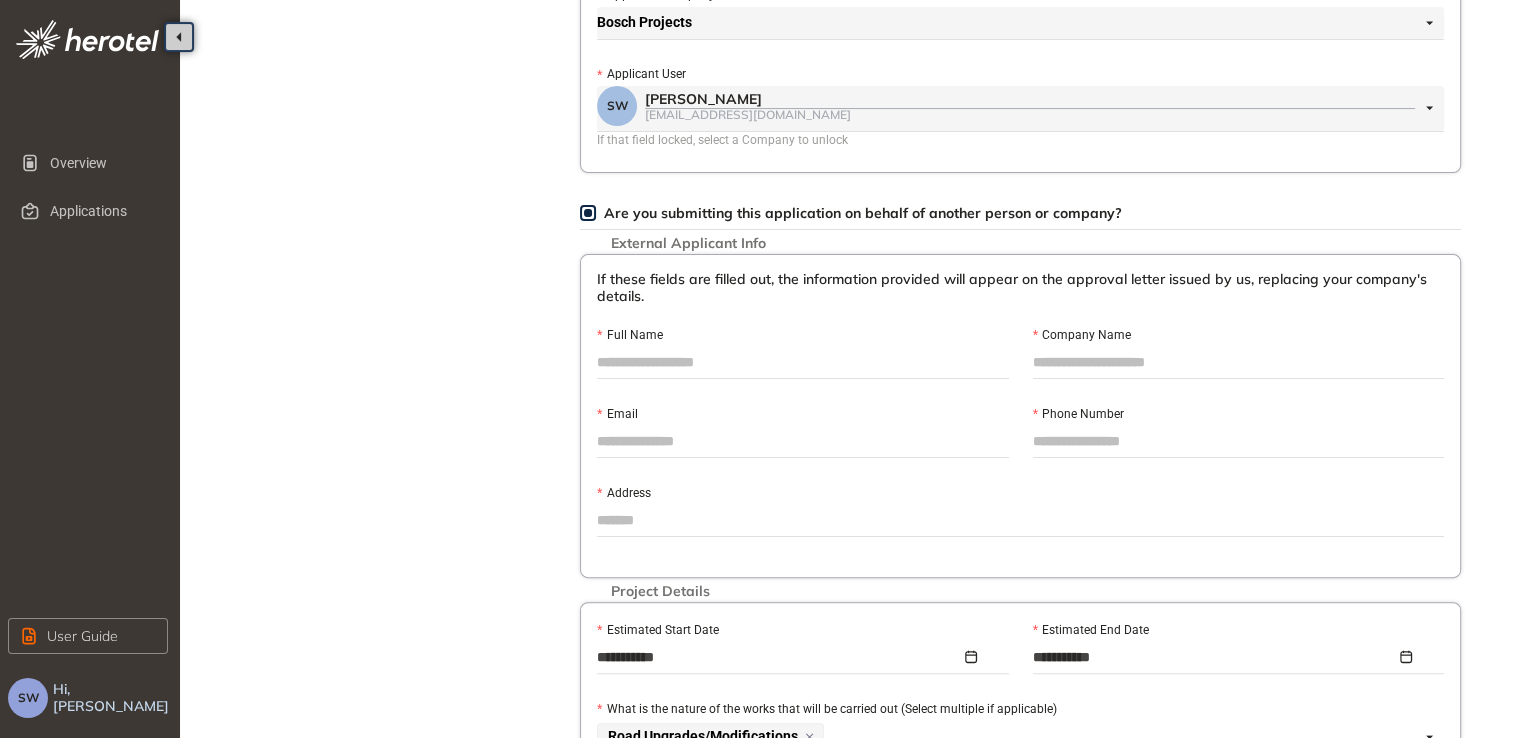 click on "Full Name" at bounding box center [803, 362] 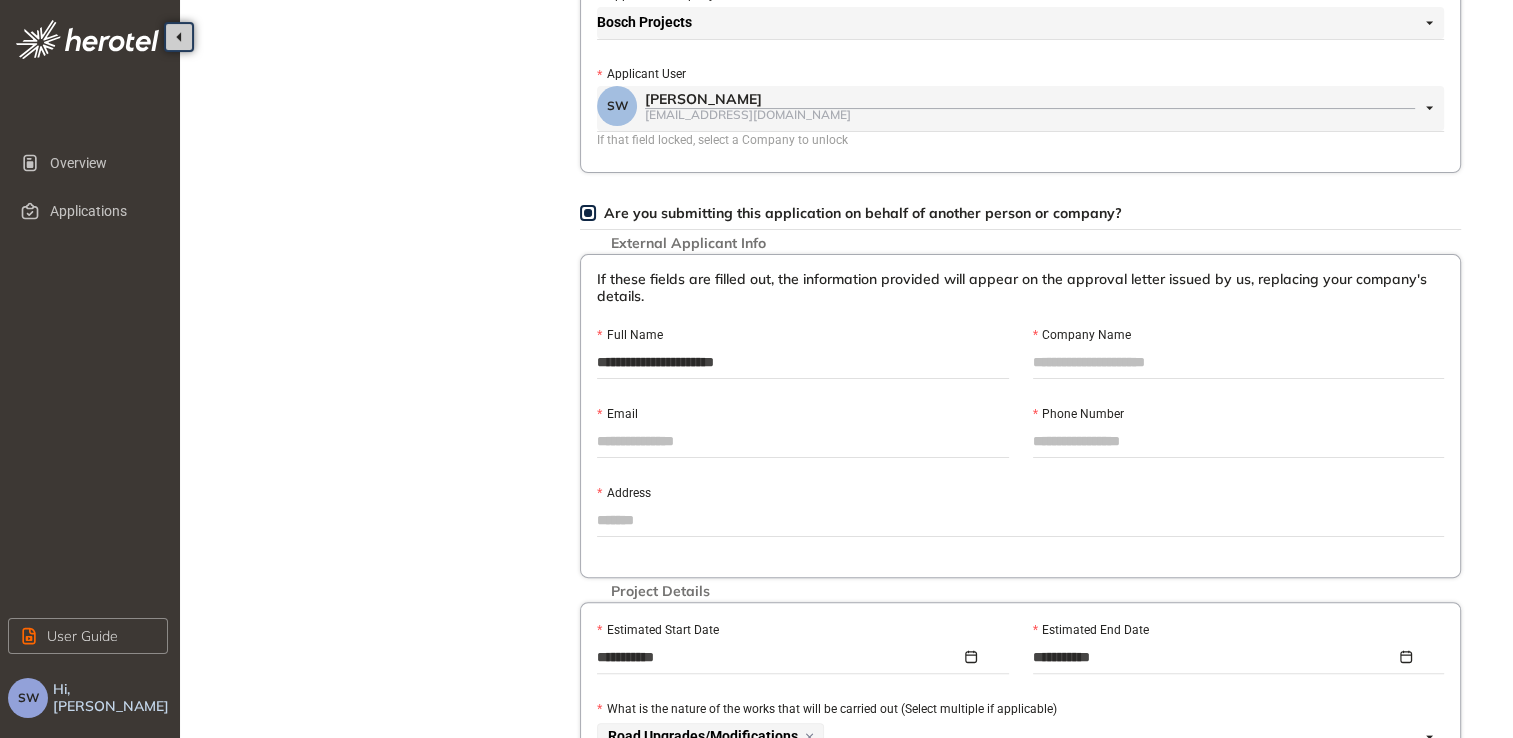 type on "**********" 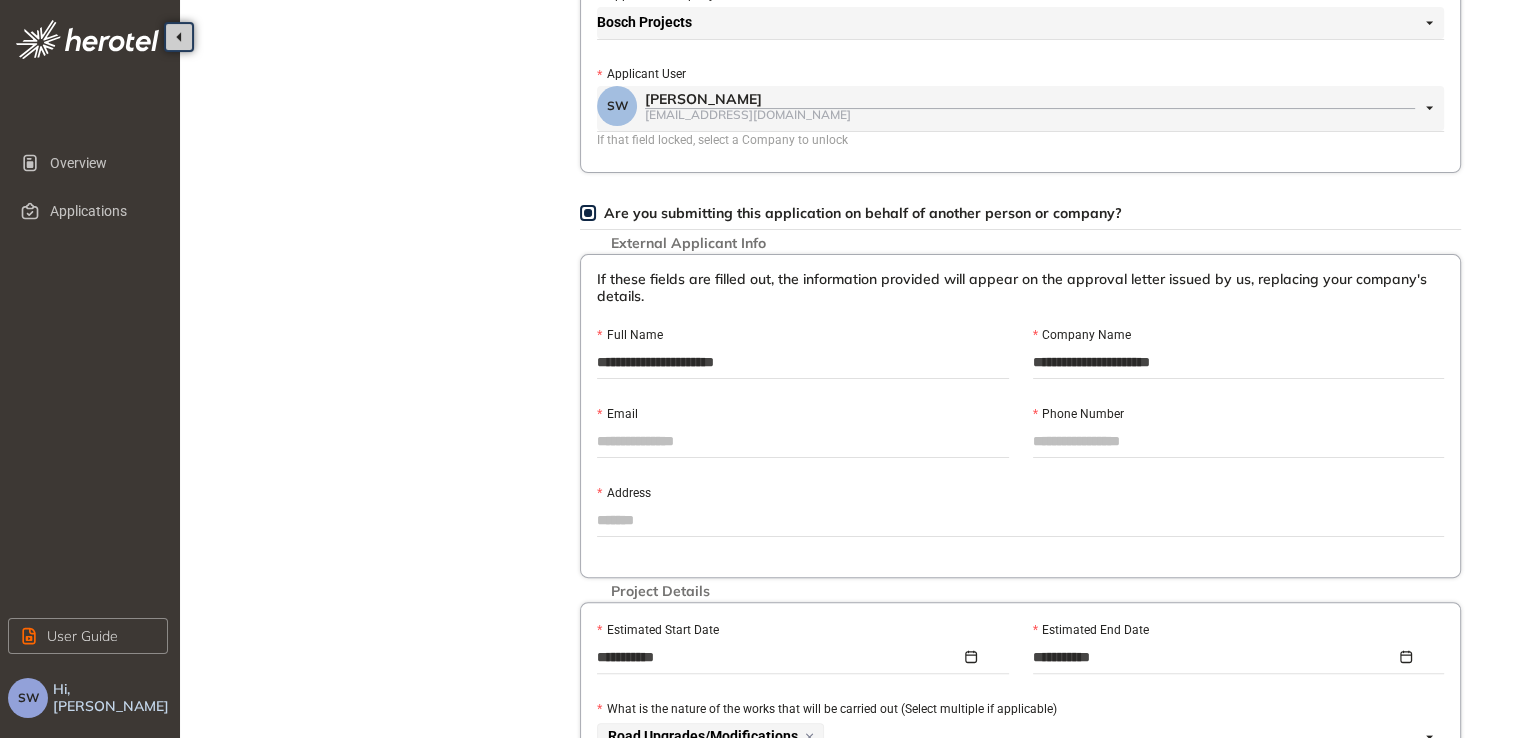 type on "**********" 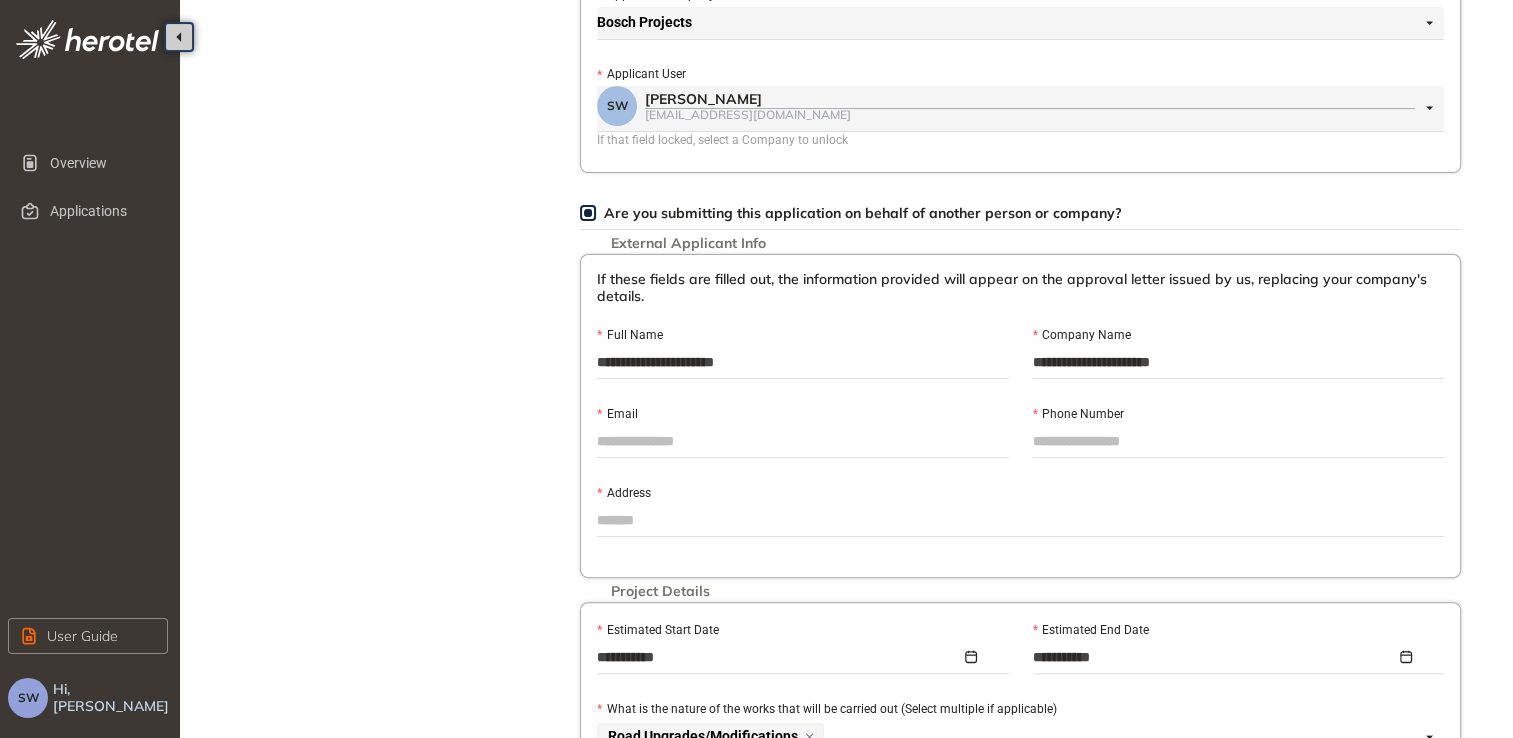 type on "**********" 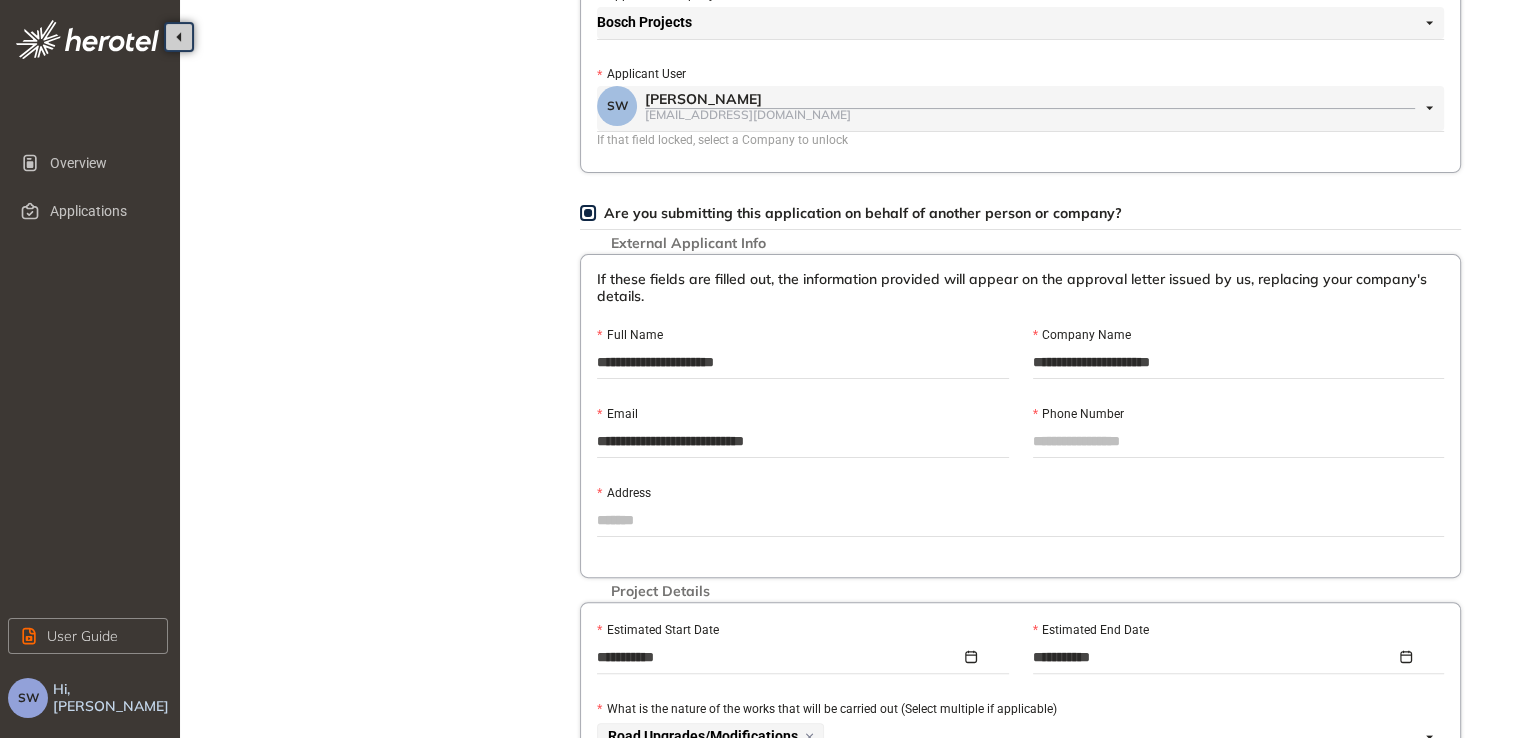 type on "**********" 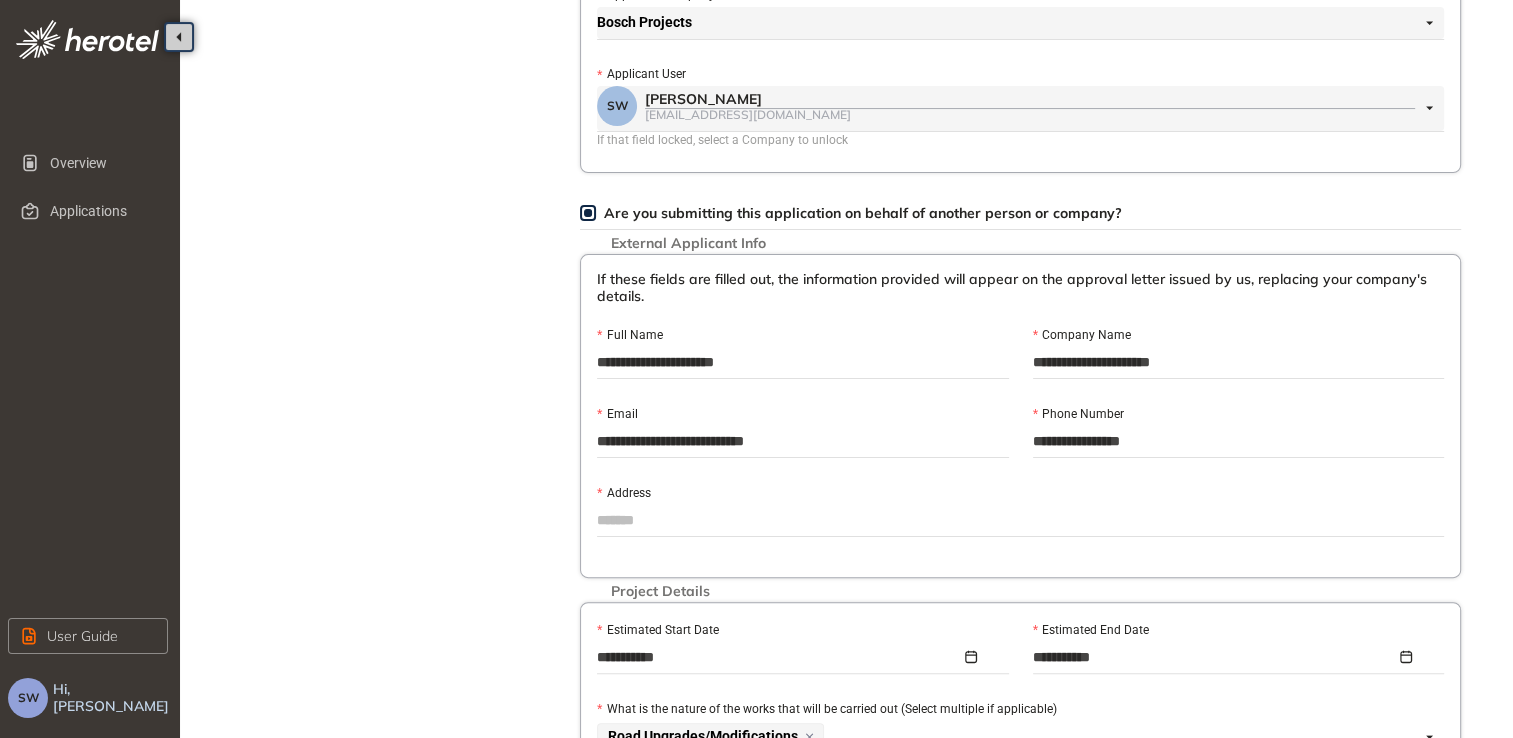 type on "**********" 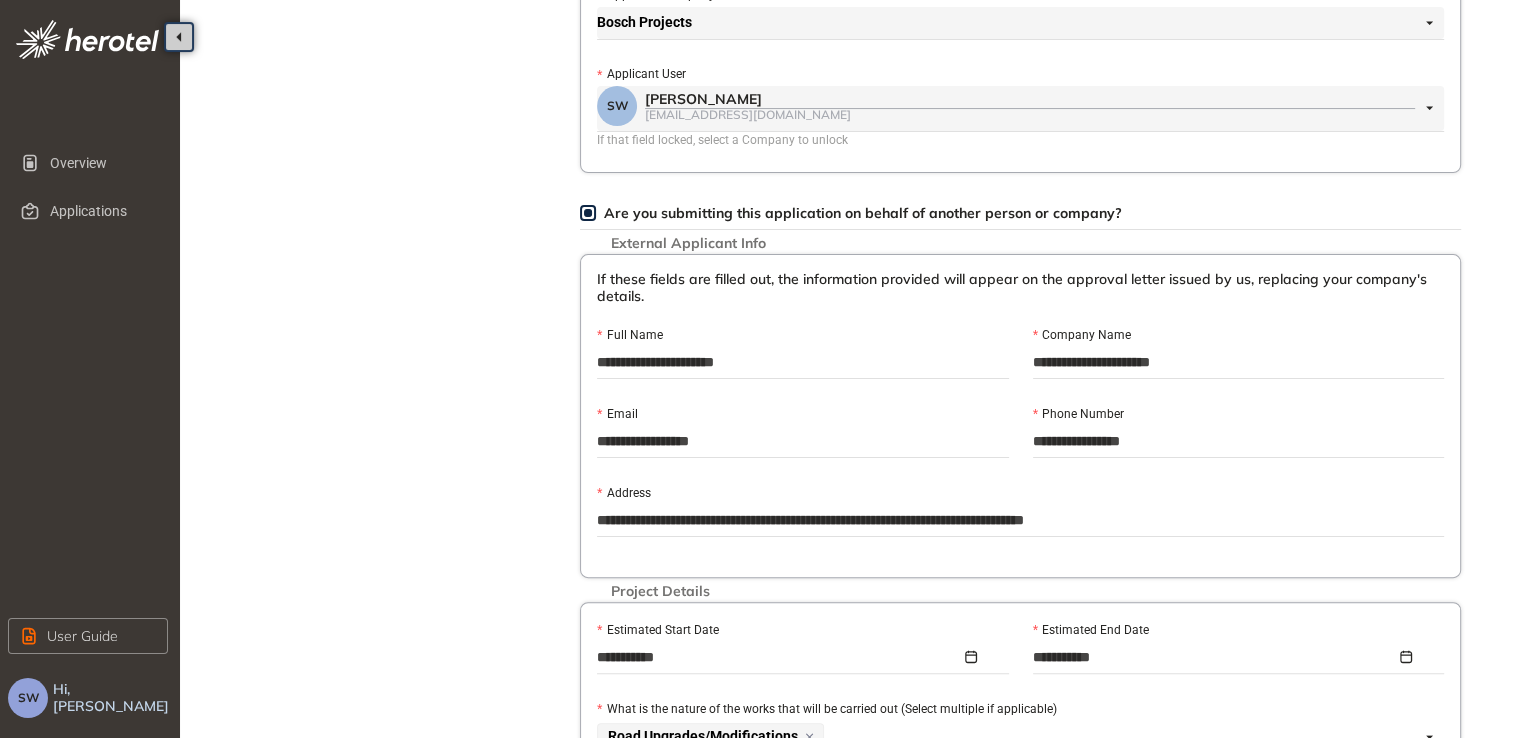 click on "**********" at bounding box center (1020, 520) 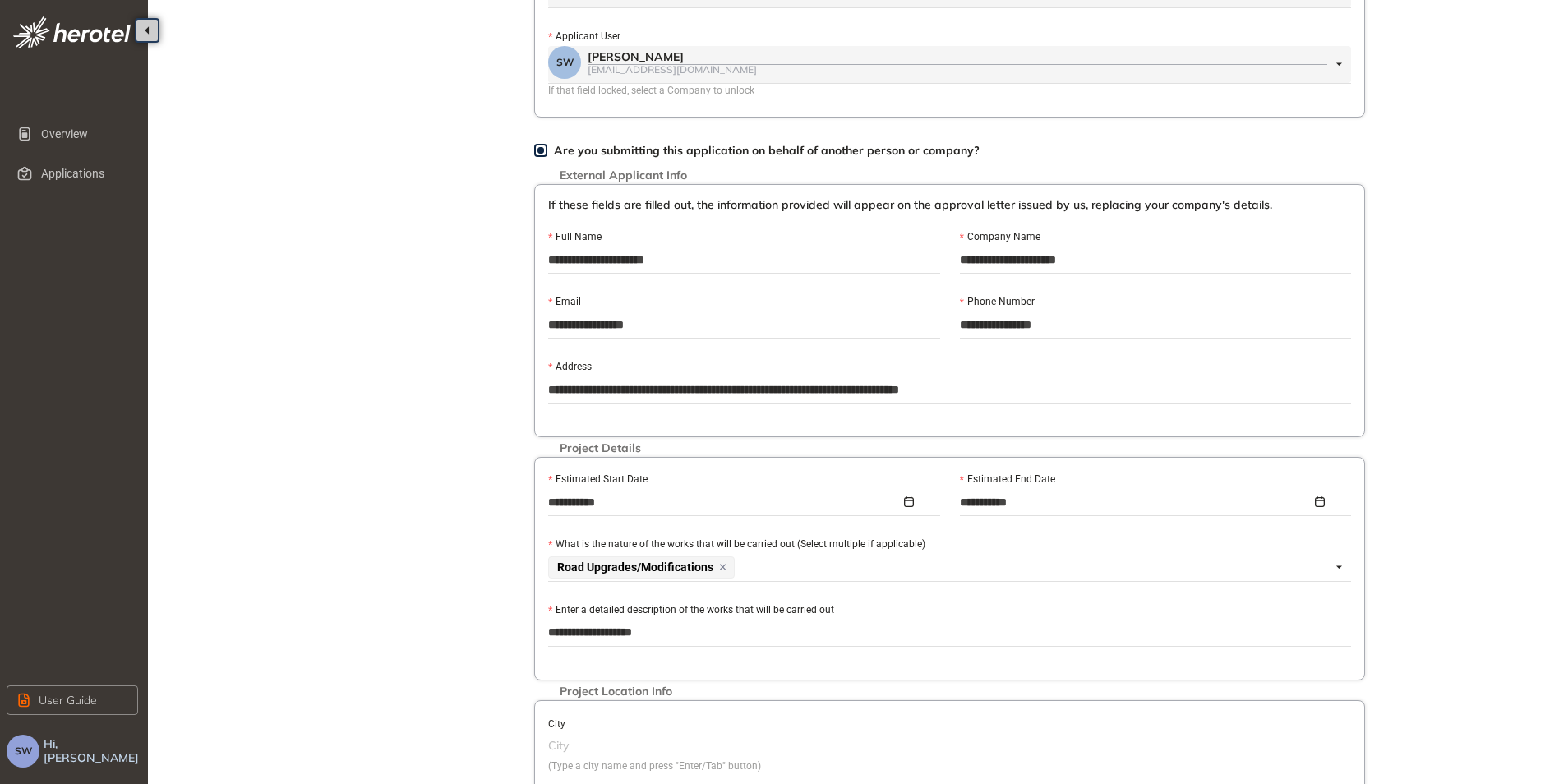 click on "**********" at bounding box center [949, 390] 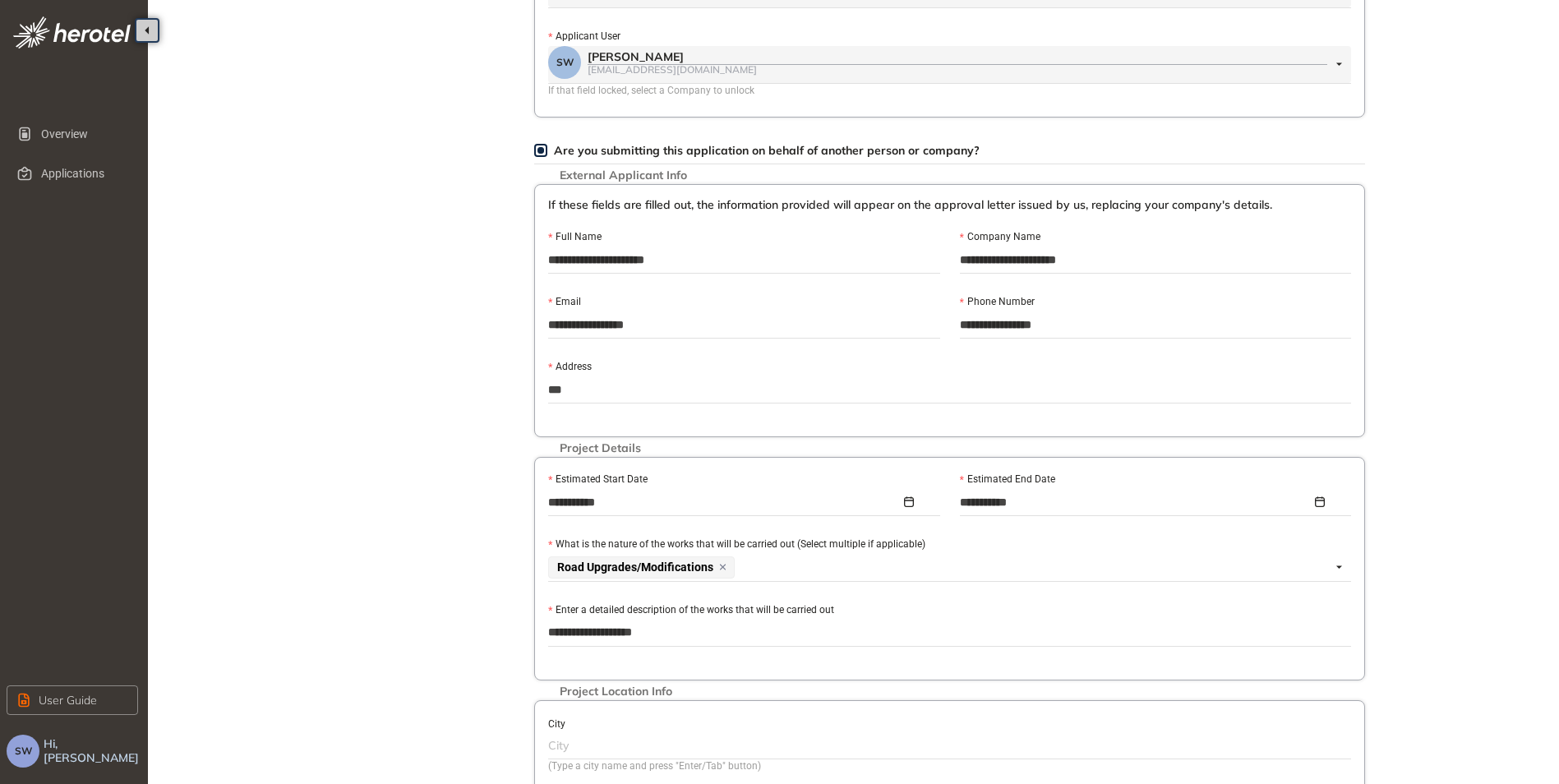 type on "**********" 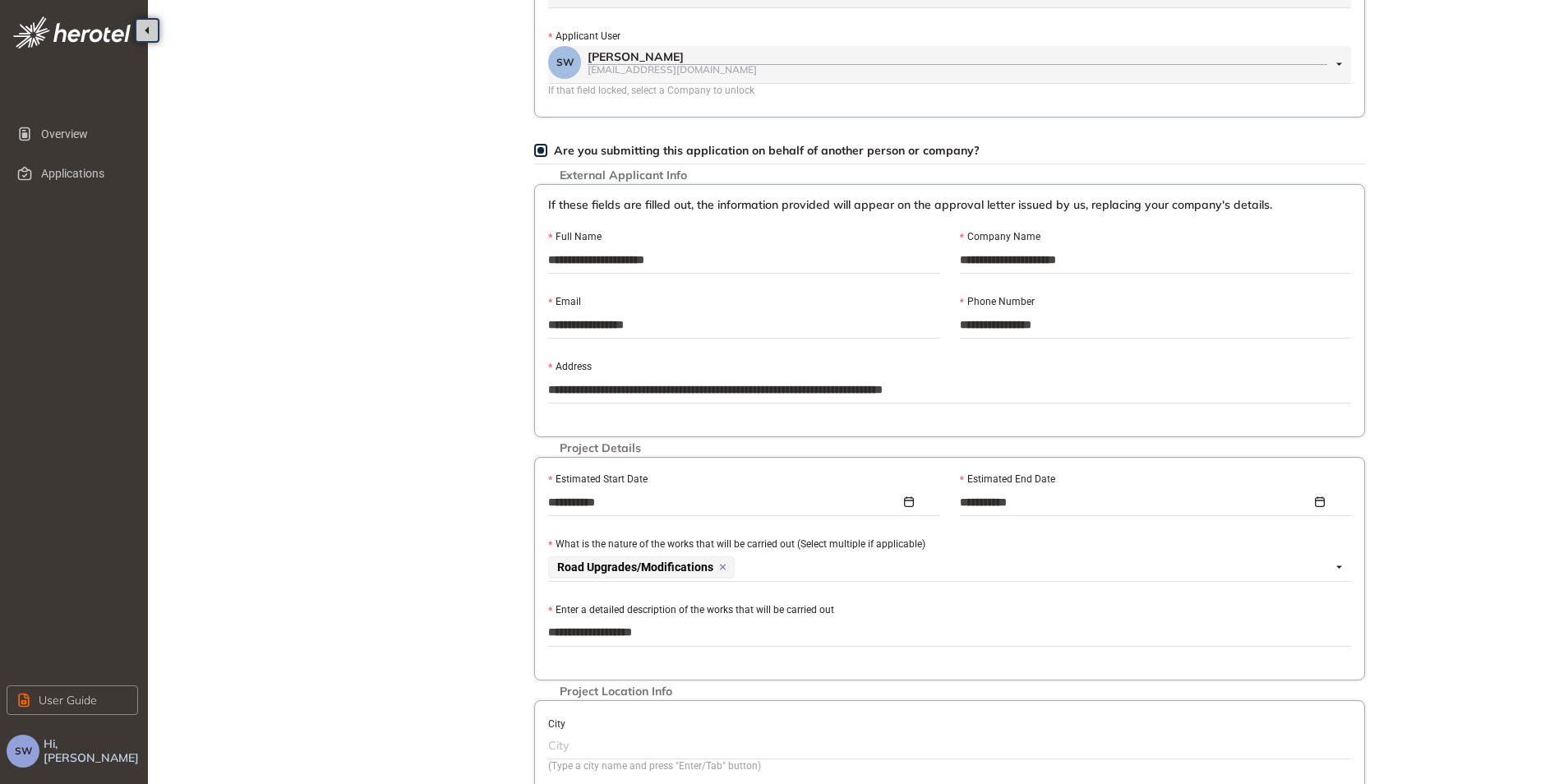 click on "**********" at bounding box center (744, 325) 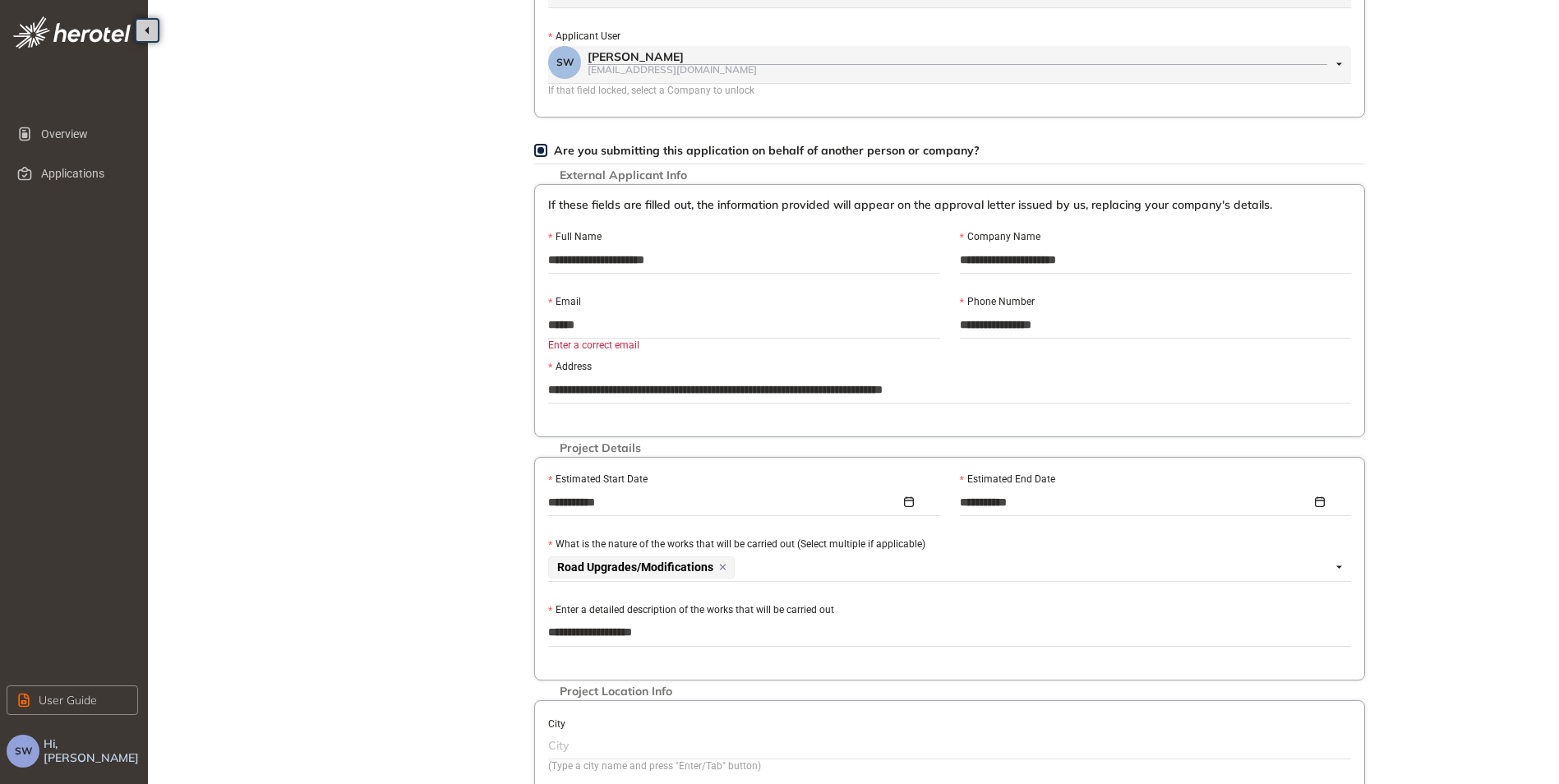 type on "**********" 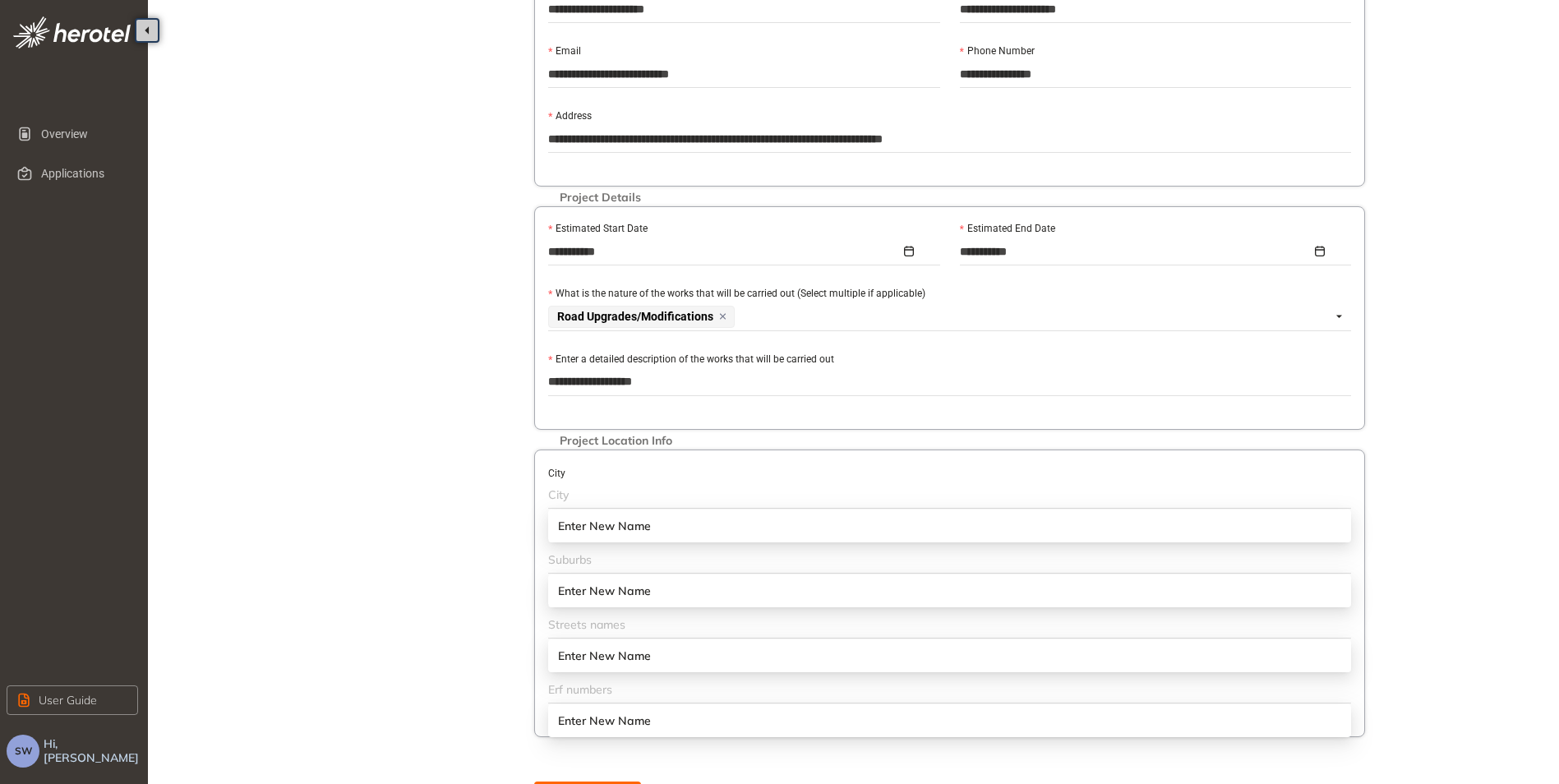 scroll, scrollTop: 623, scrollLeft: 0, axis: vertical 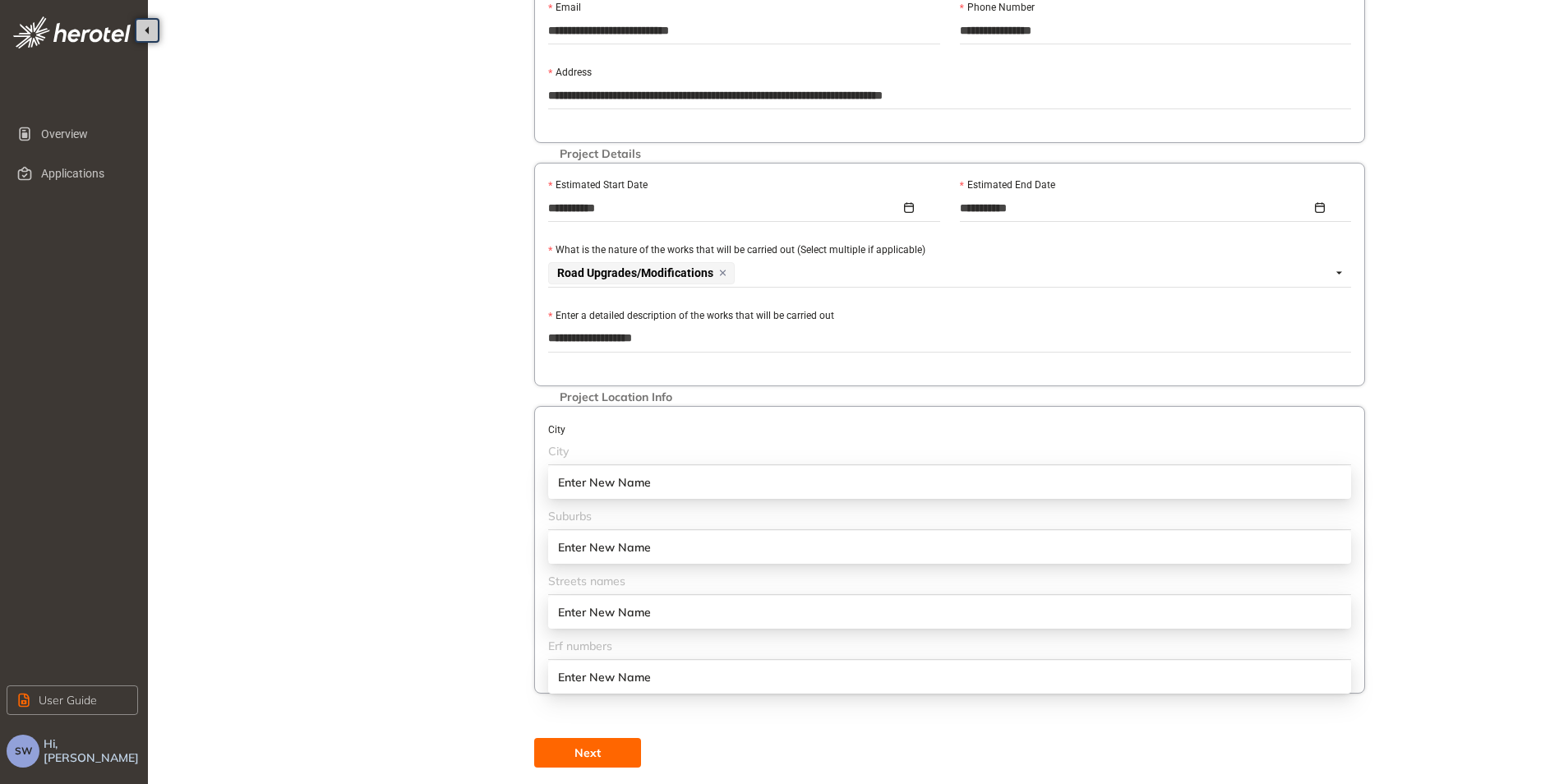 click at bounding box center (948, 451) 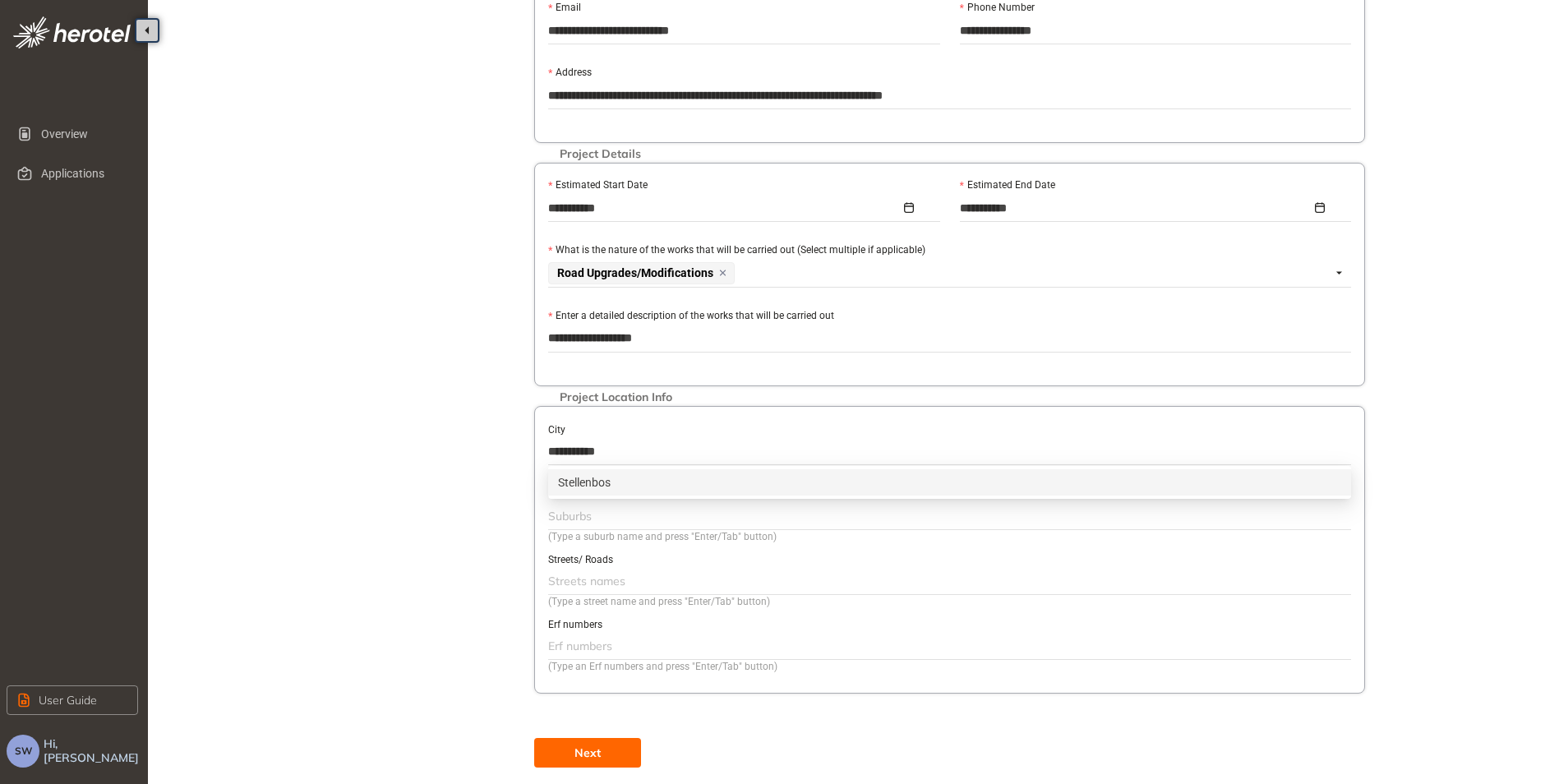 type on "**********" 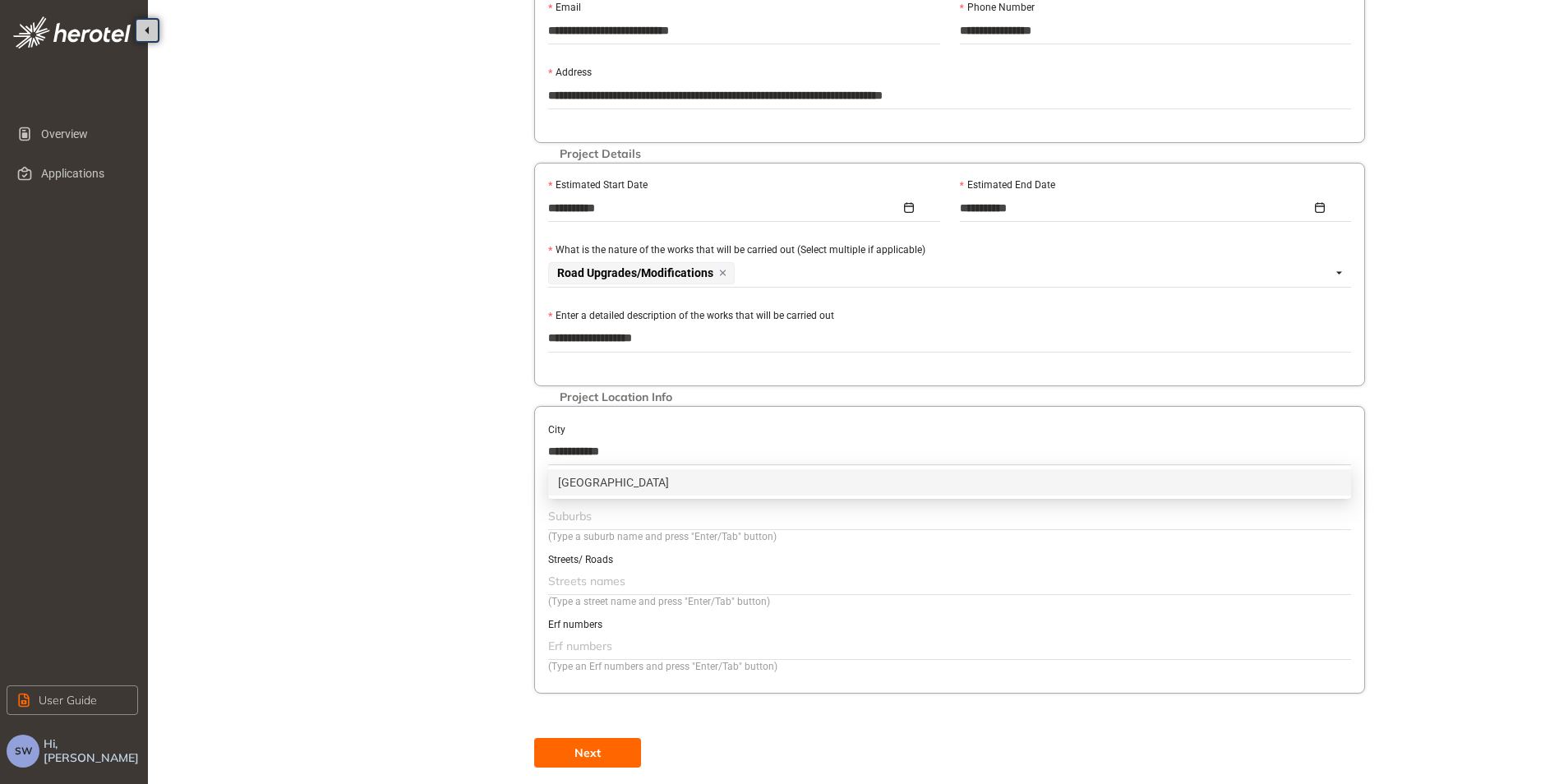 click on "[GEOGRAPHIC_DATA]" at bounding box center (949, 482) 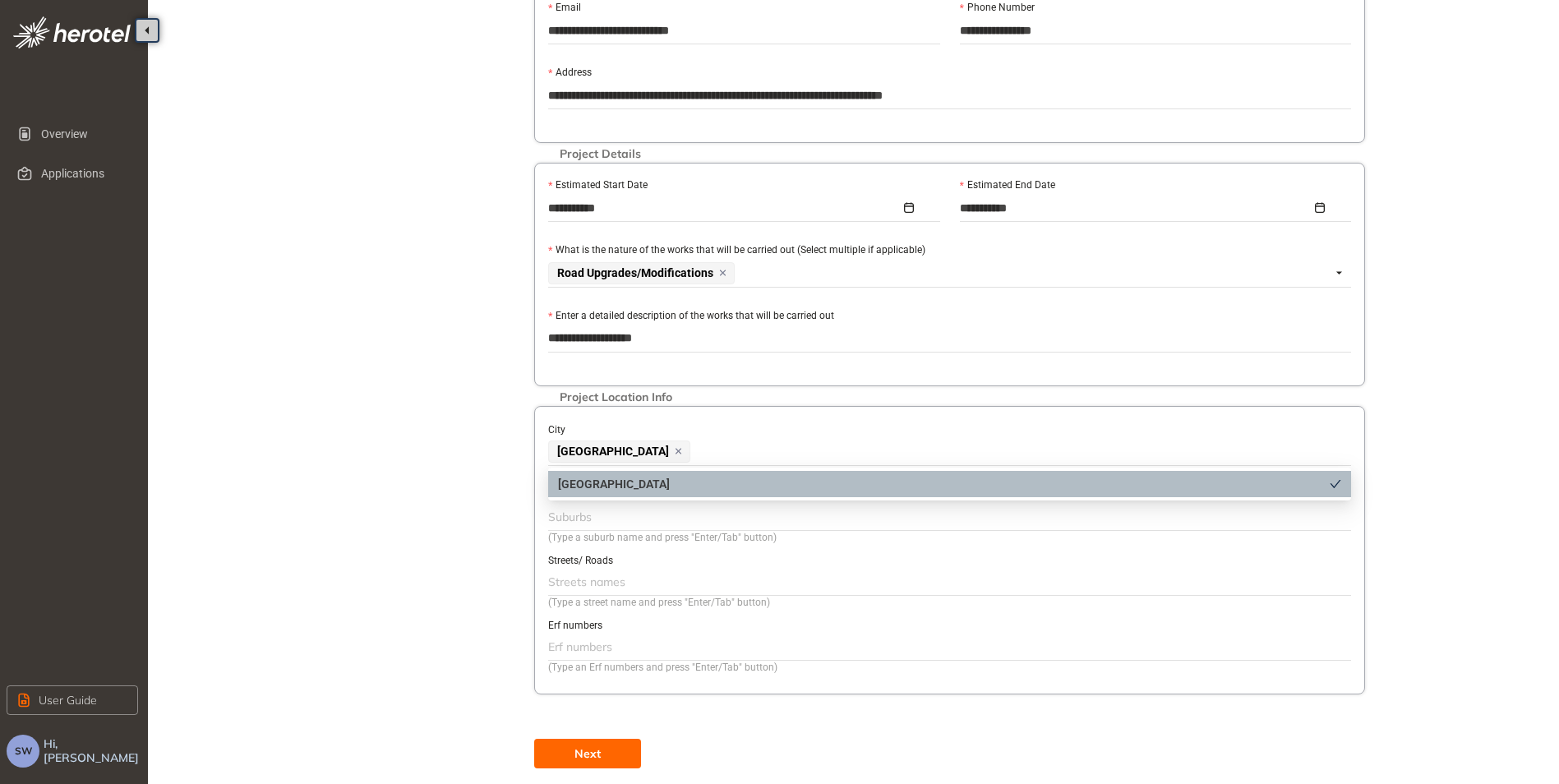 click on "[GEOGRAPHIC_DATA]" at bounding box center [948, 451] 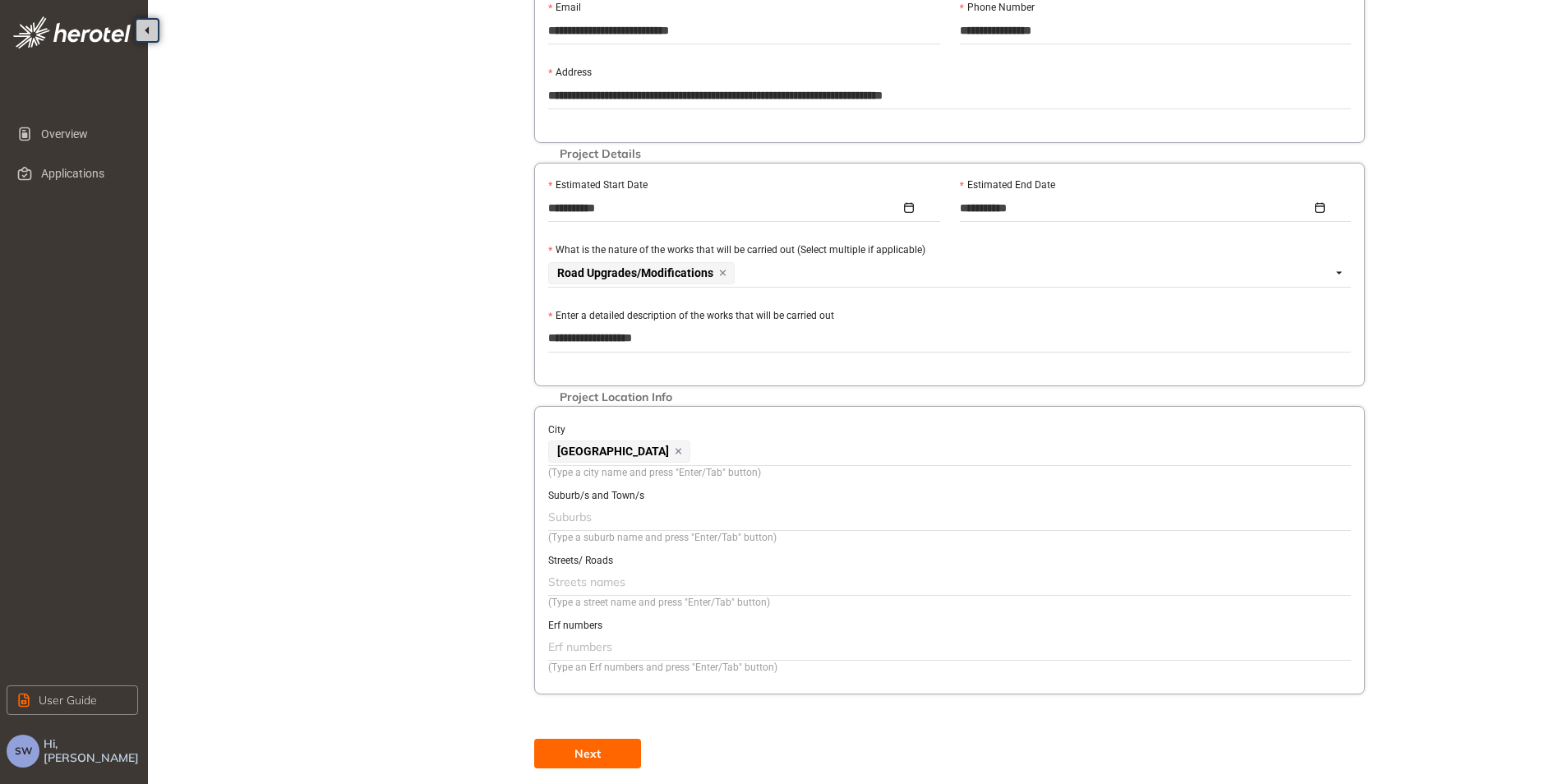 click at bounding box center (948, 517) 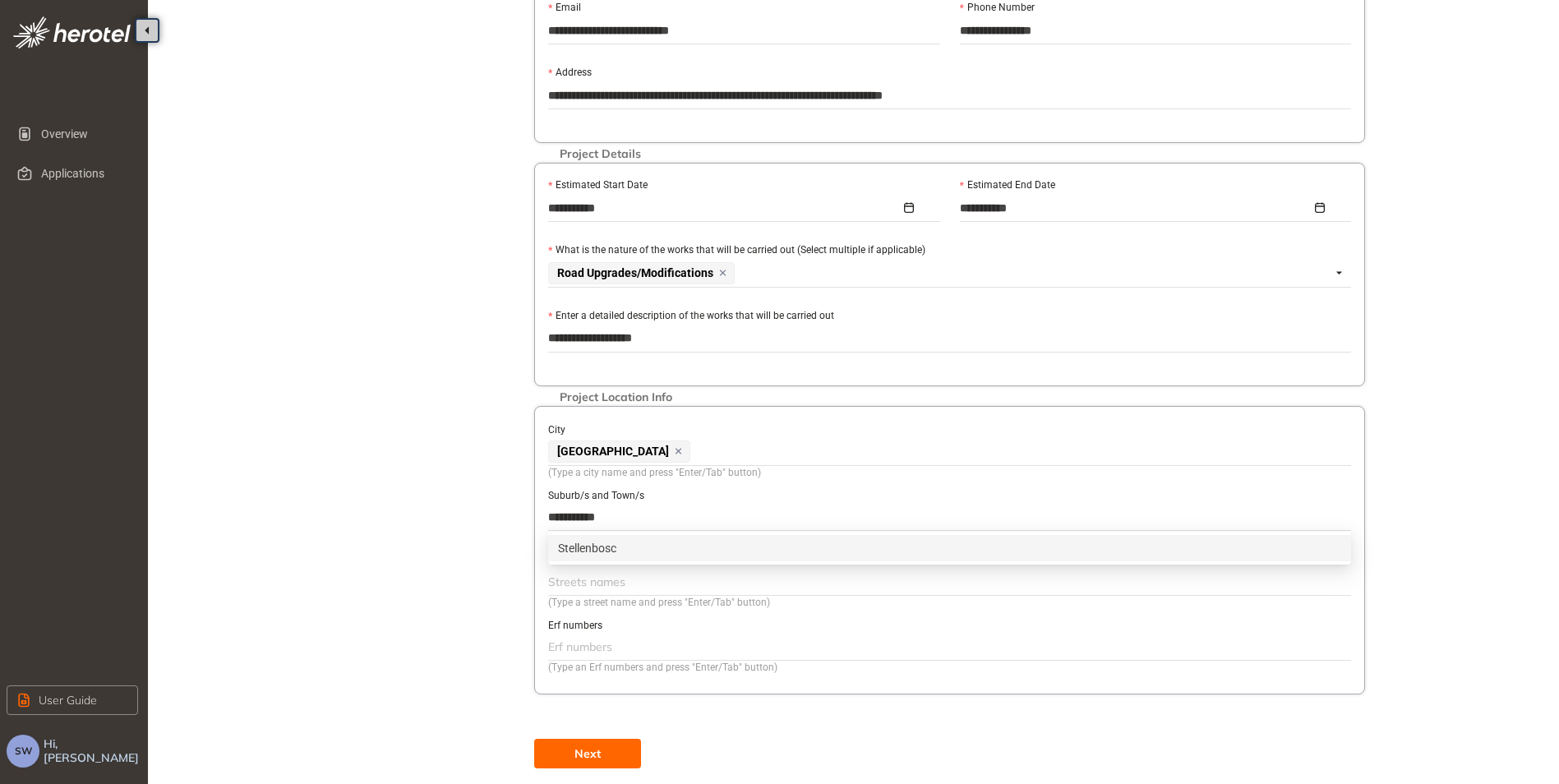 type on "**********" 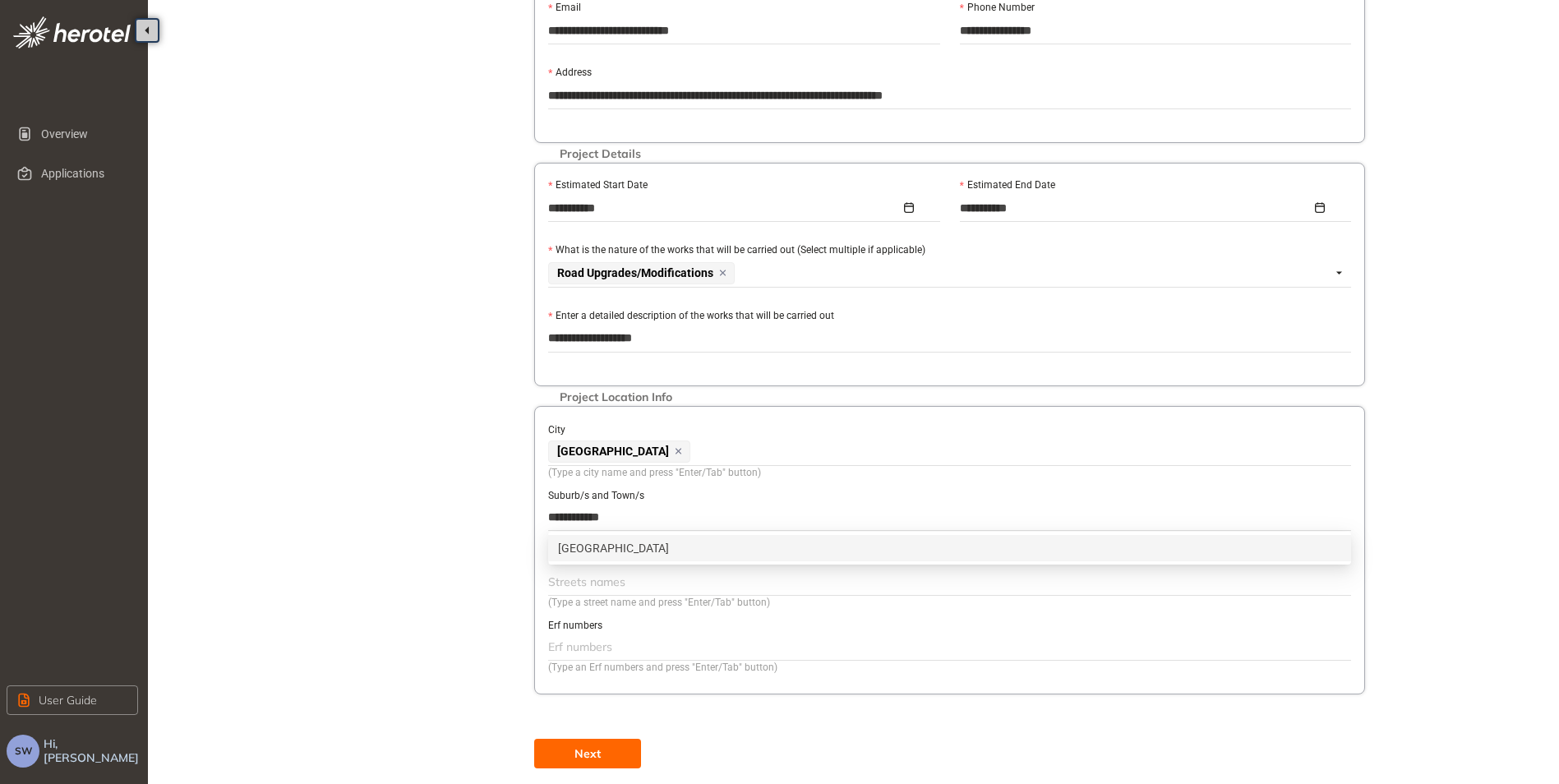 click on "[GEOGRAPHIC_DATA]" at bounding box center [949, 548] 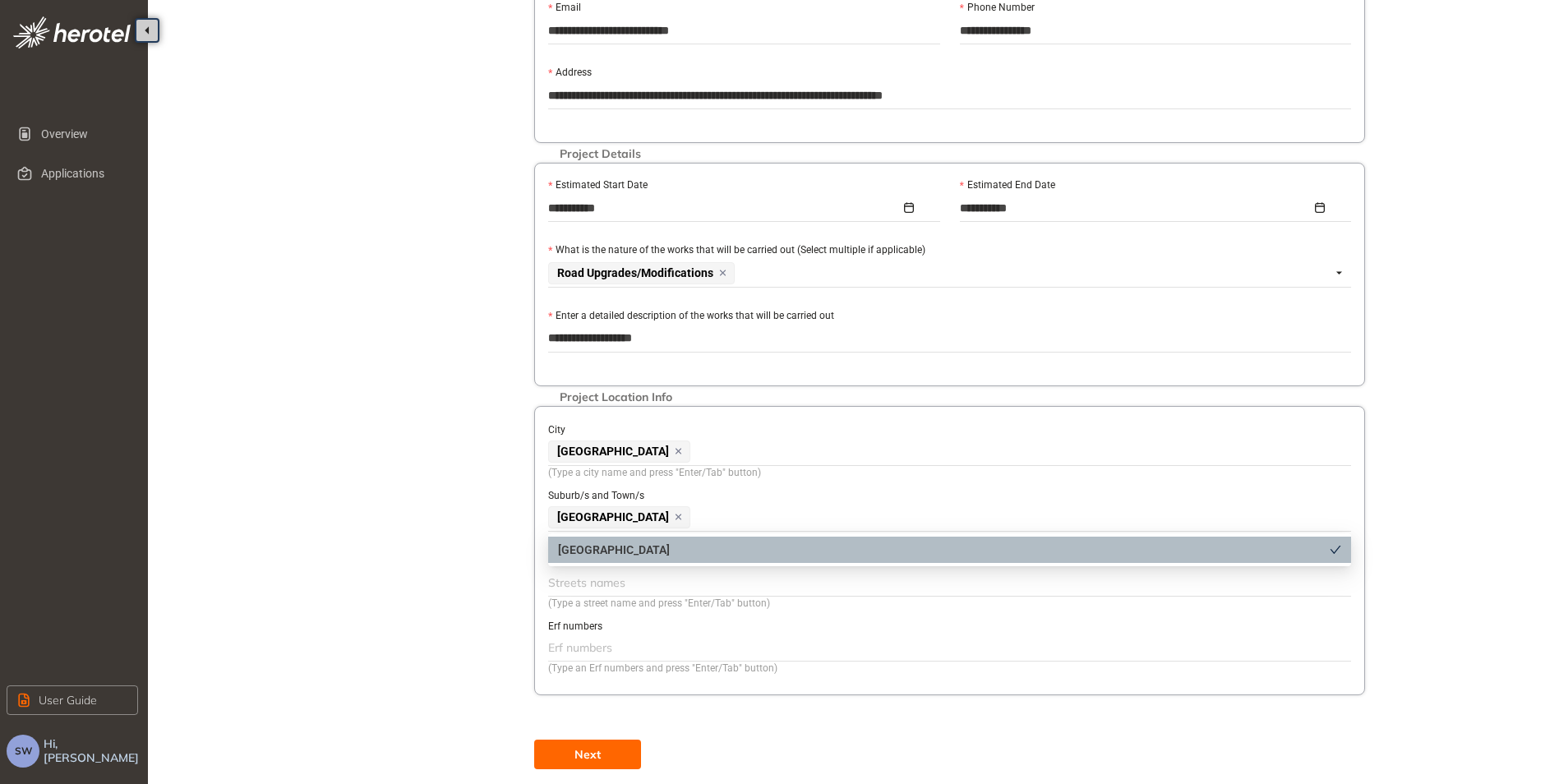 click on "[GEOGRAPHIC_DATA]" at bounding box center [943, 550] 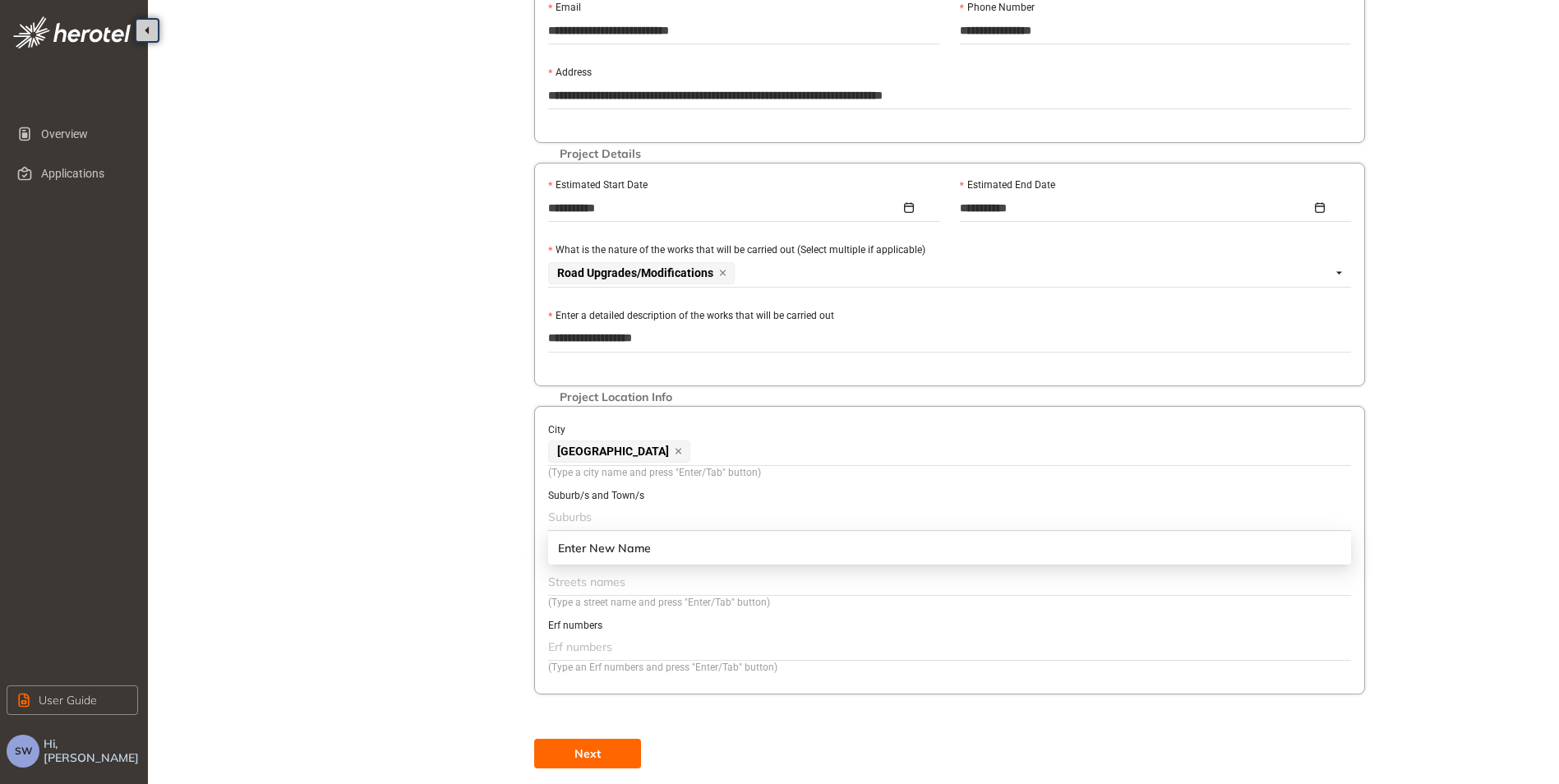click at bounding box center (948, 517) 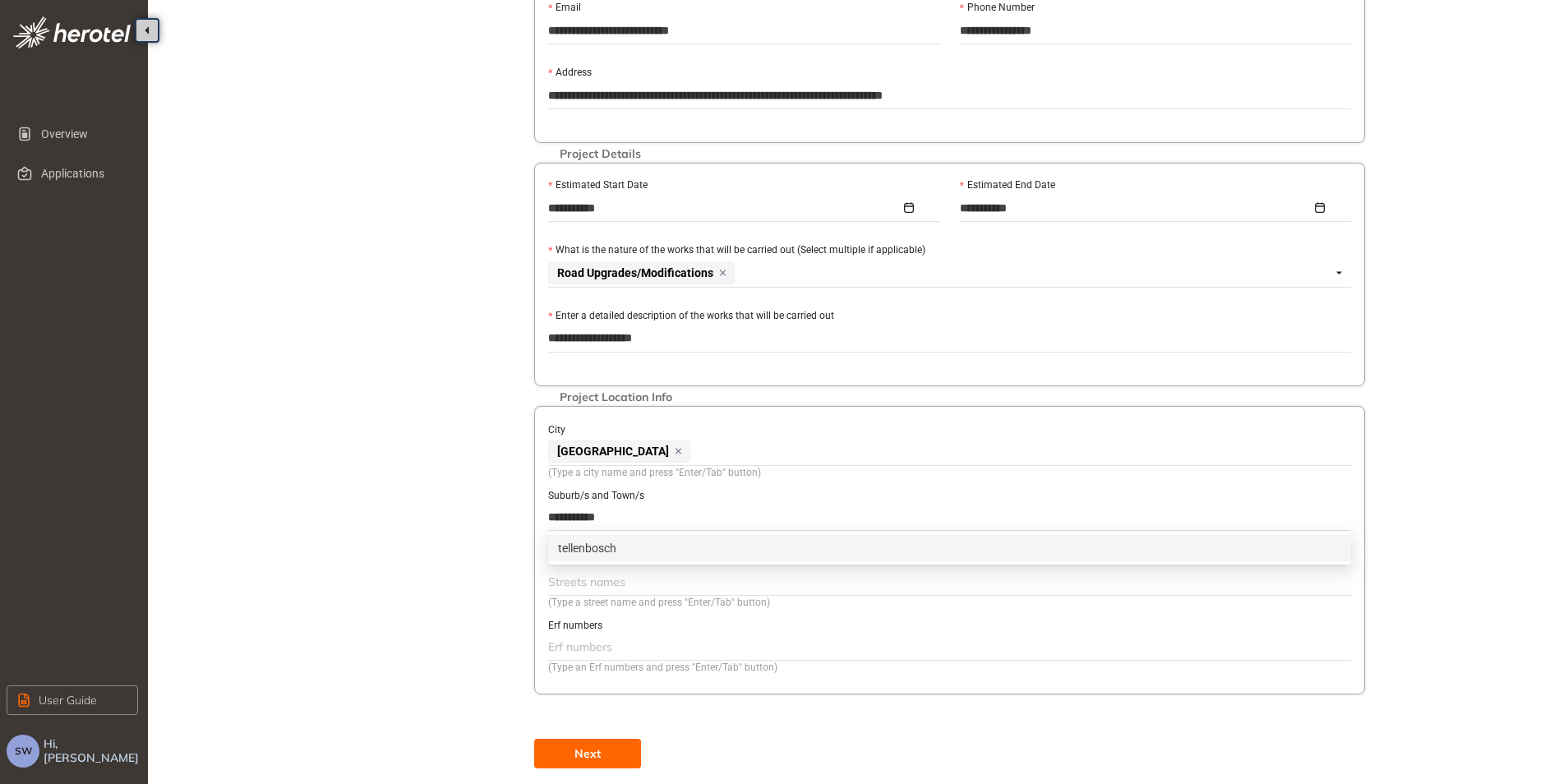 type on "**********" 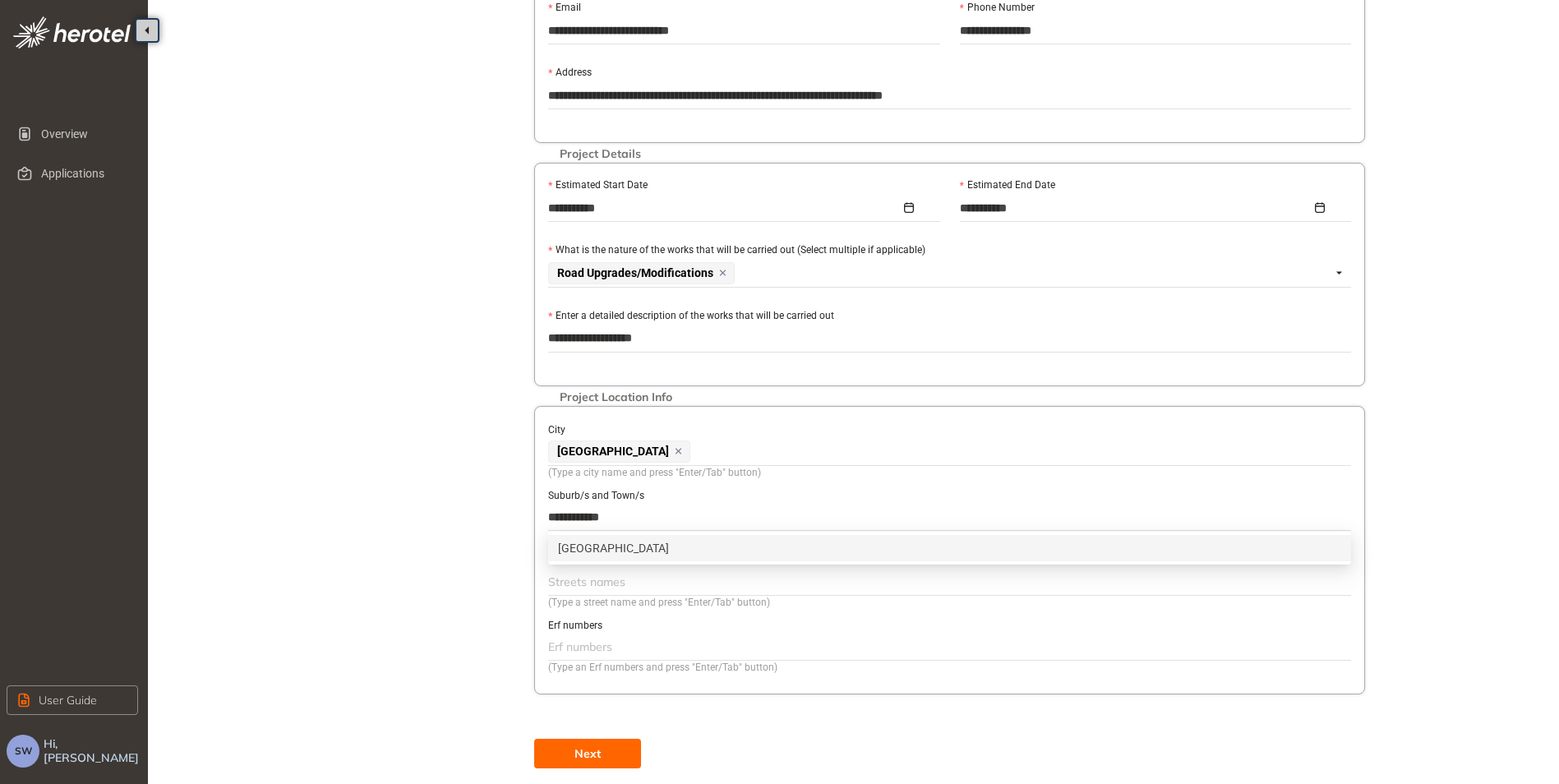 click on "[GEOGRAPHIC_DATA]" at bounding box center [949, 548] 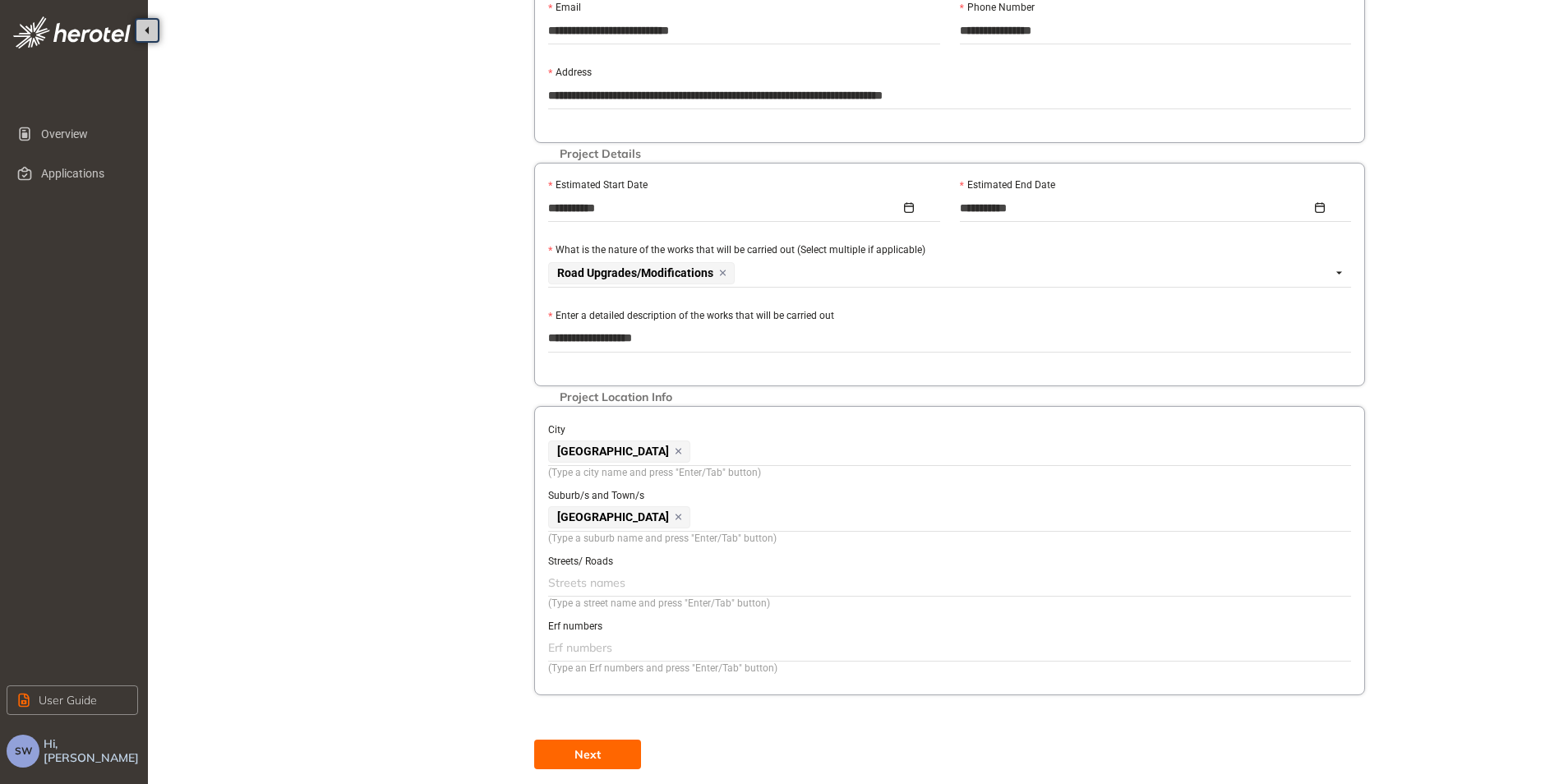 click on "[GEOGRAPHIC_DATA]" at bounding box center (948, 517) 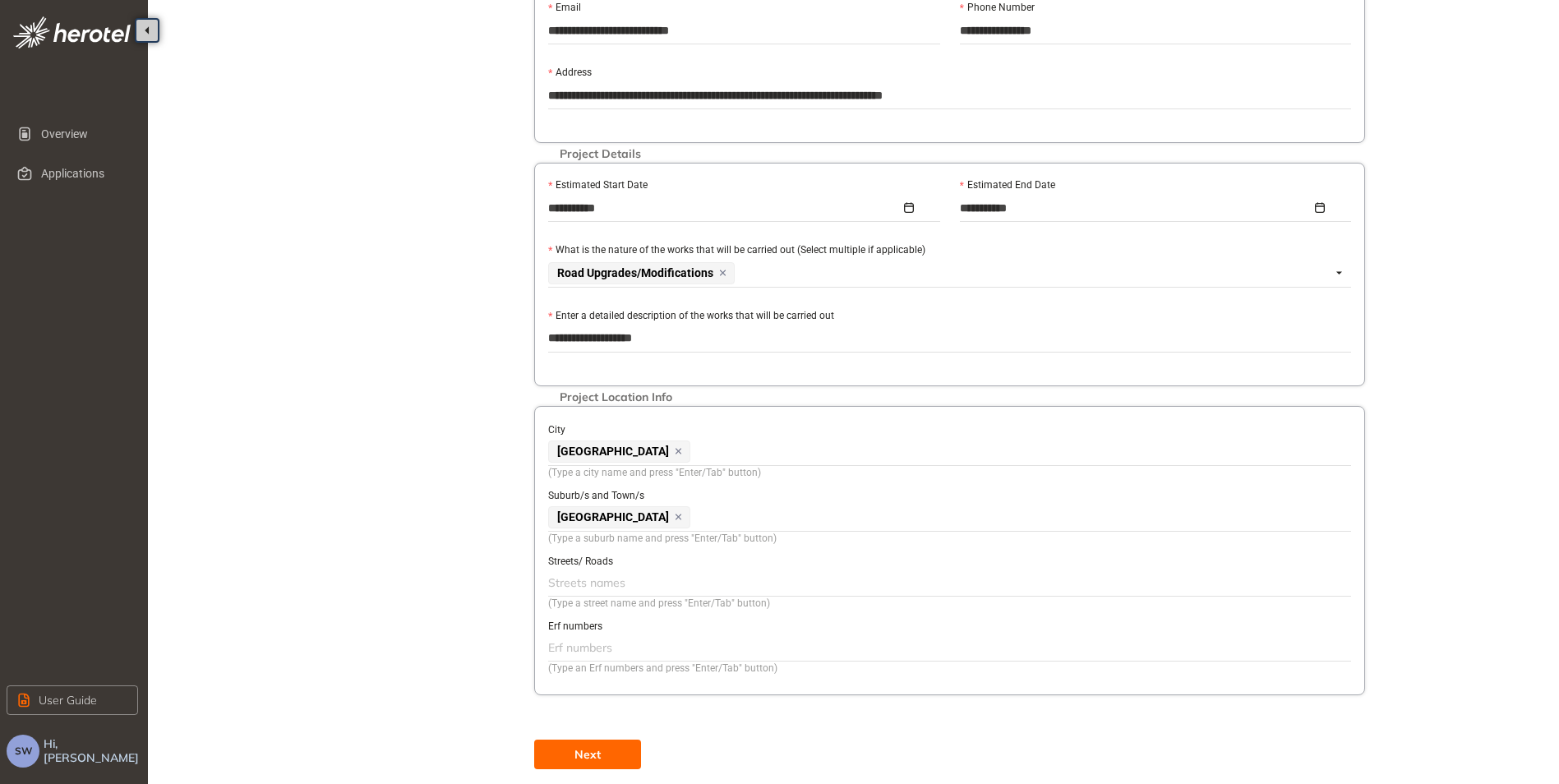click at bounding box center [948, 583] 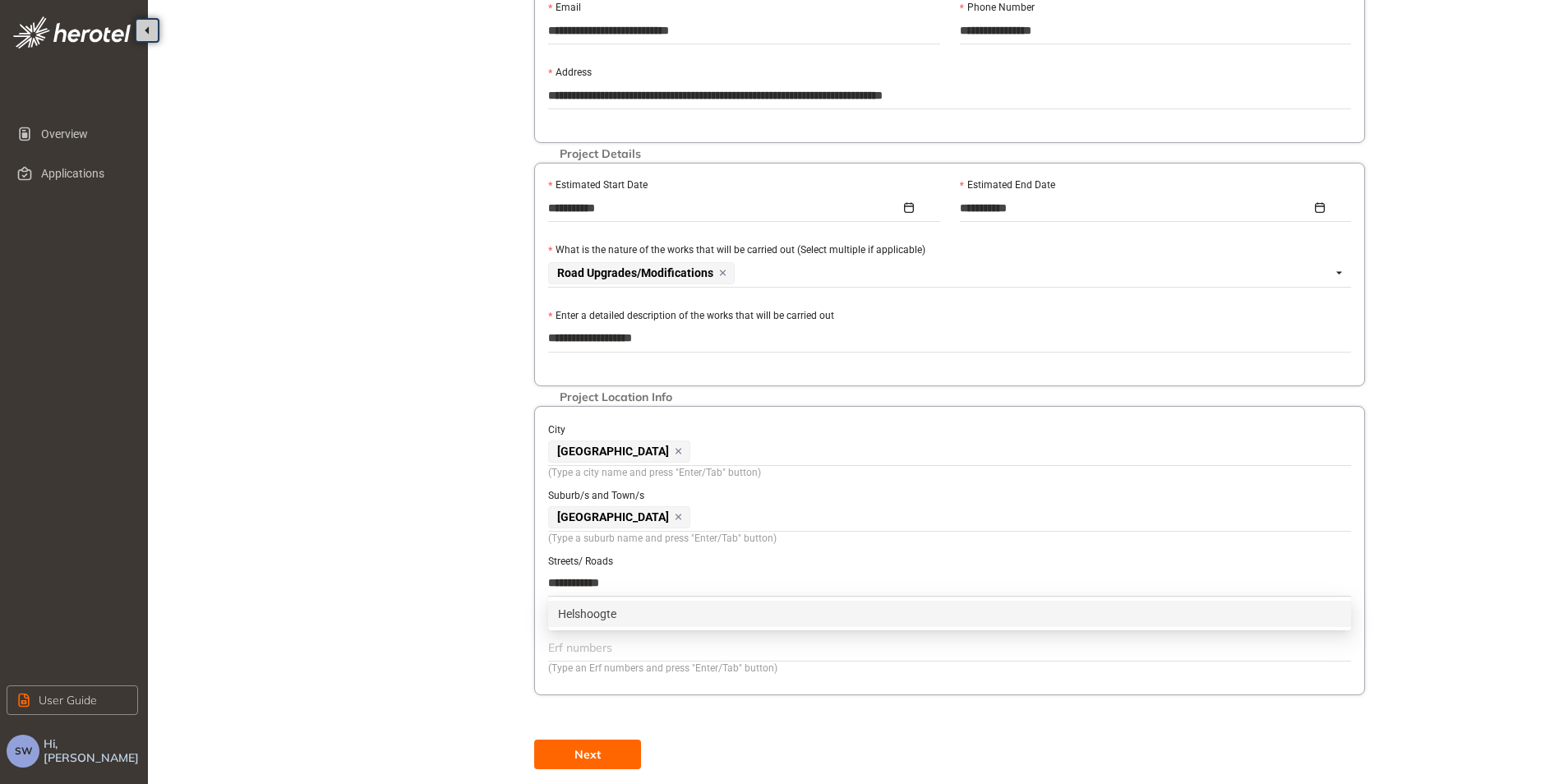 type on "**********" 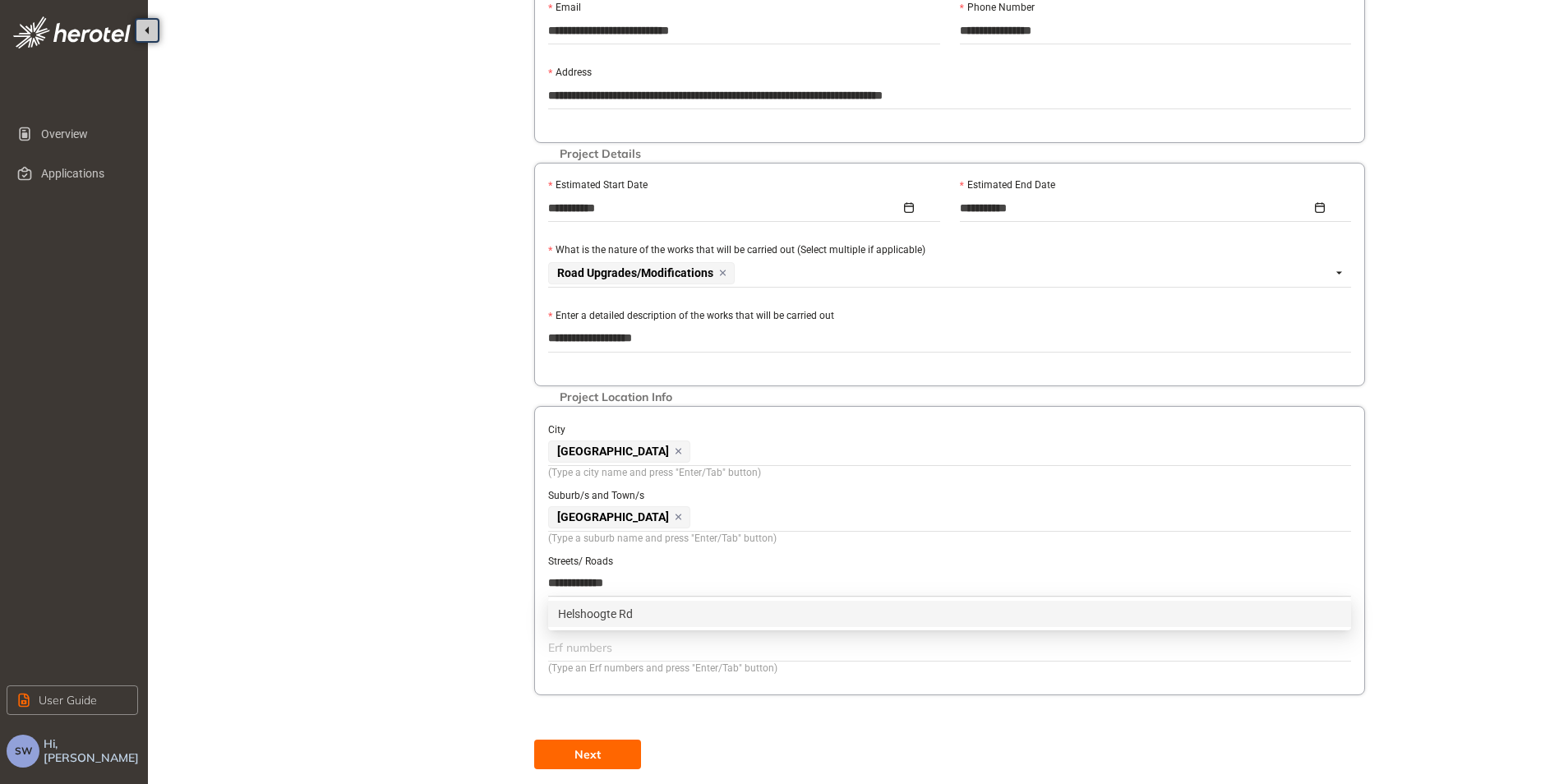 click on "Helshoogte Rd" at bounding box center [949, 614] 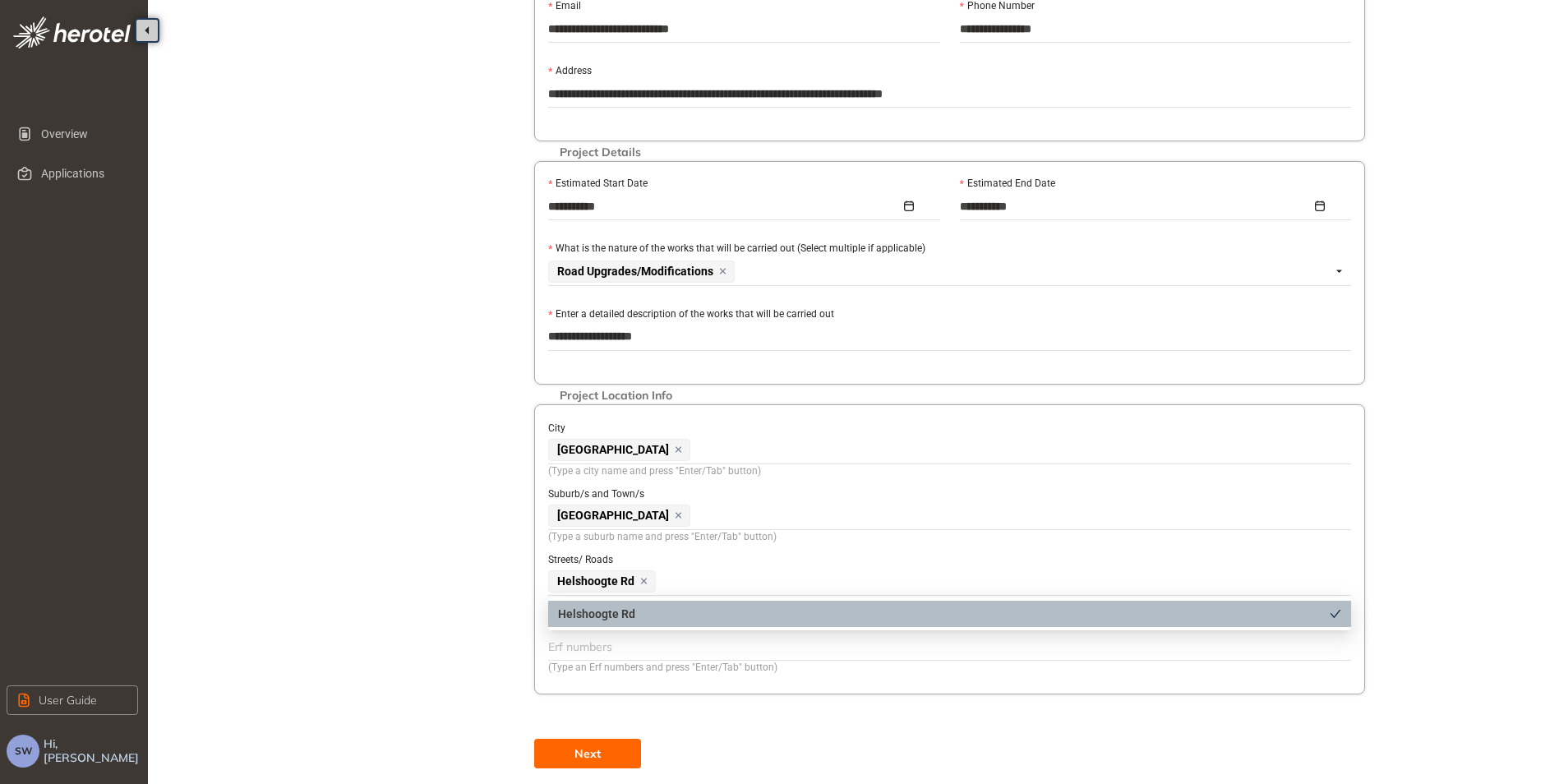 scroll, scrollTop: 625, scrollLeft: 0, axis: vertical 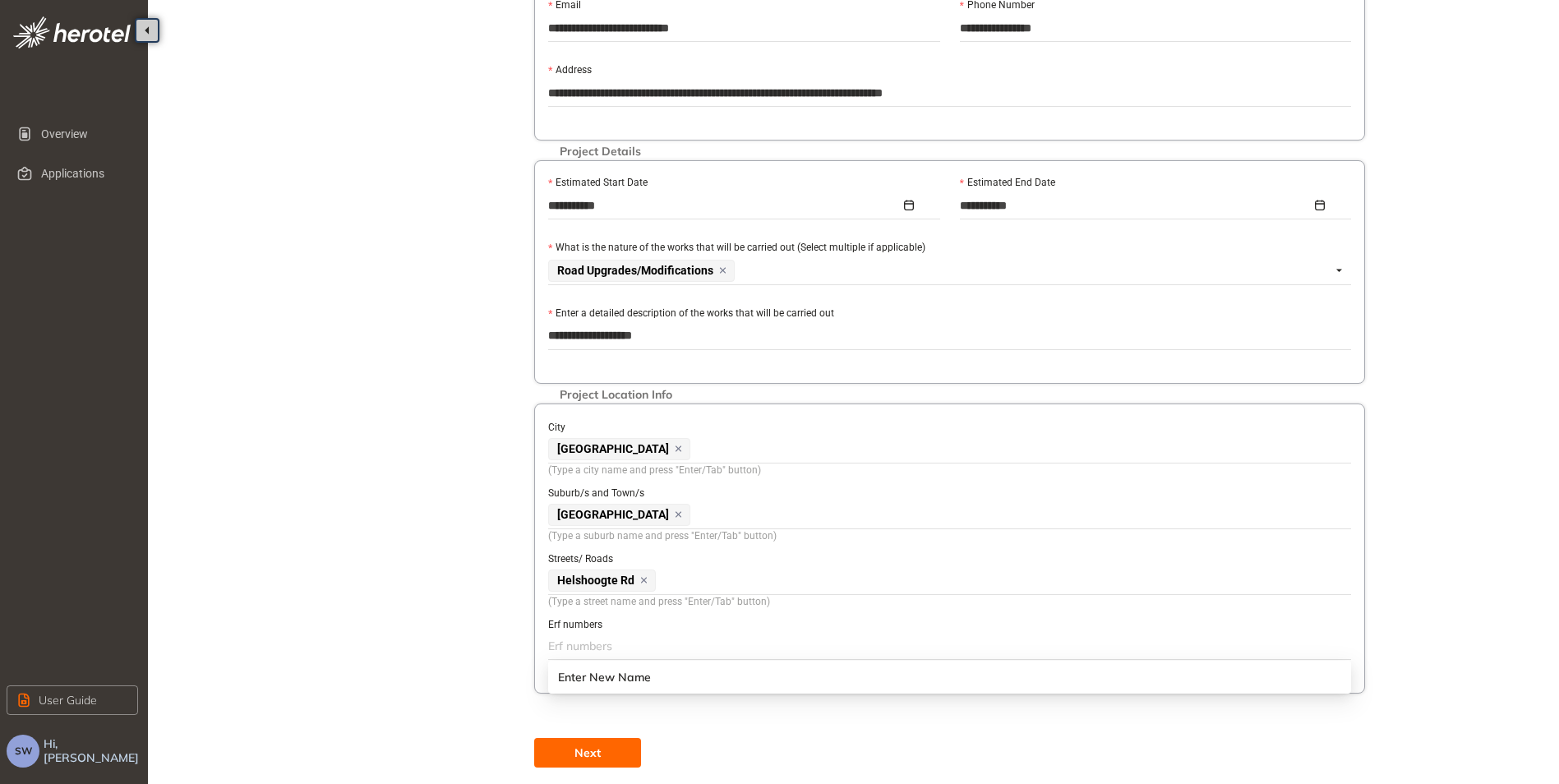 click at bounding box center (948, 646) 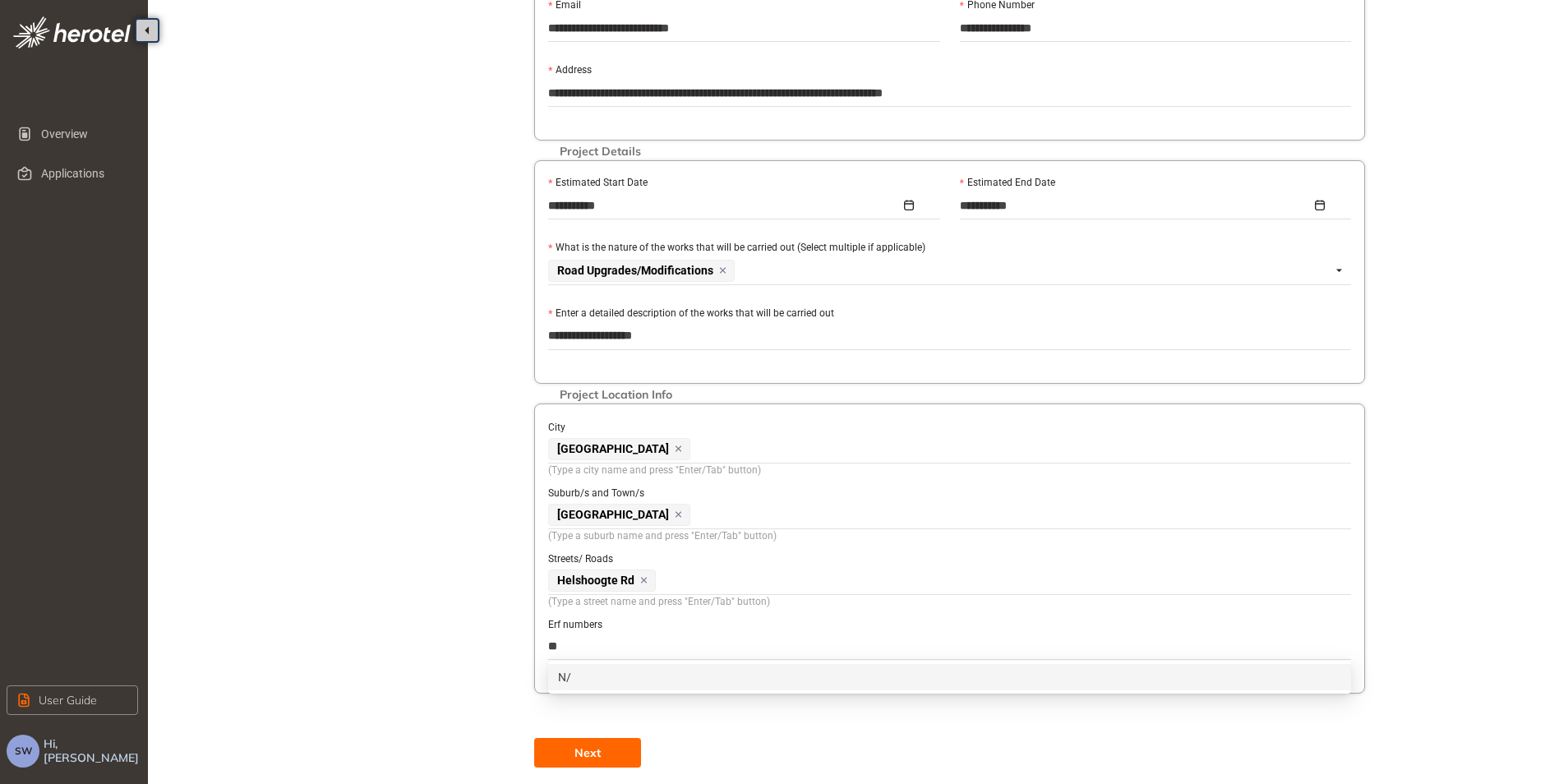 type on "***" 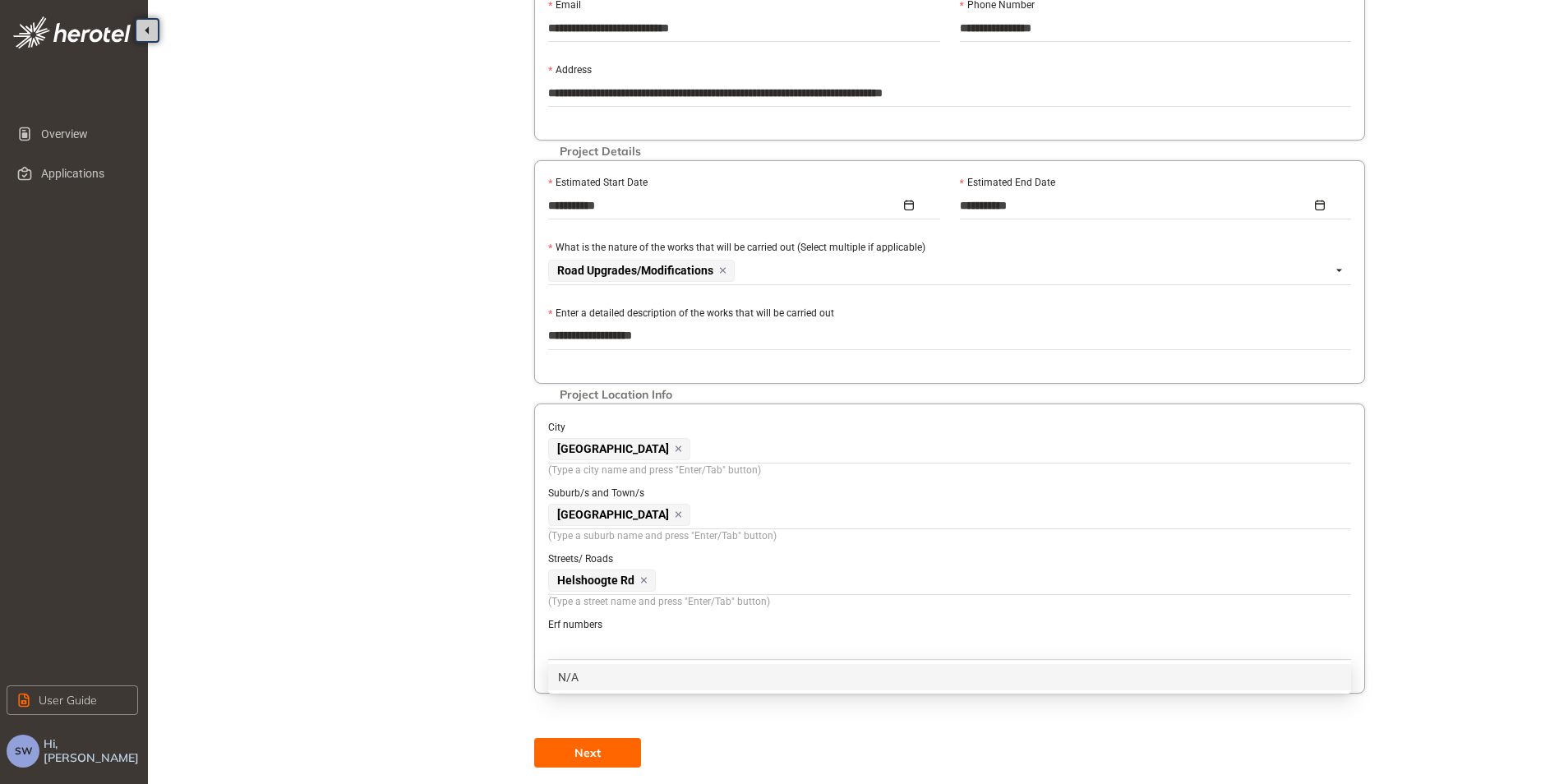 click on "N/A" at bounding box center (948, 646) 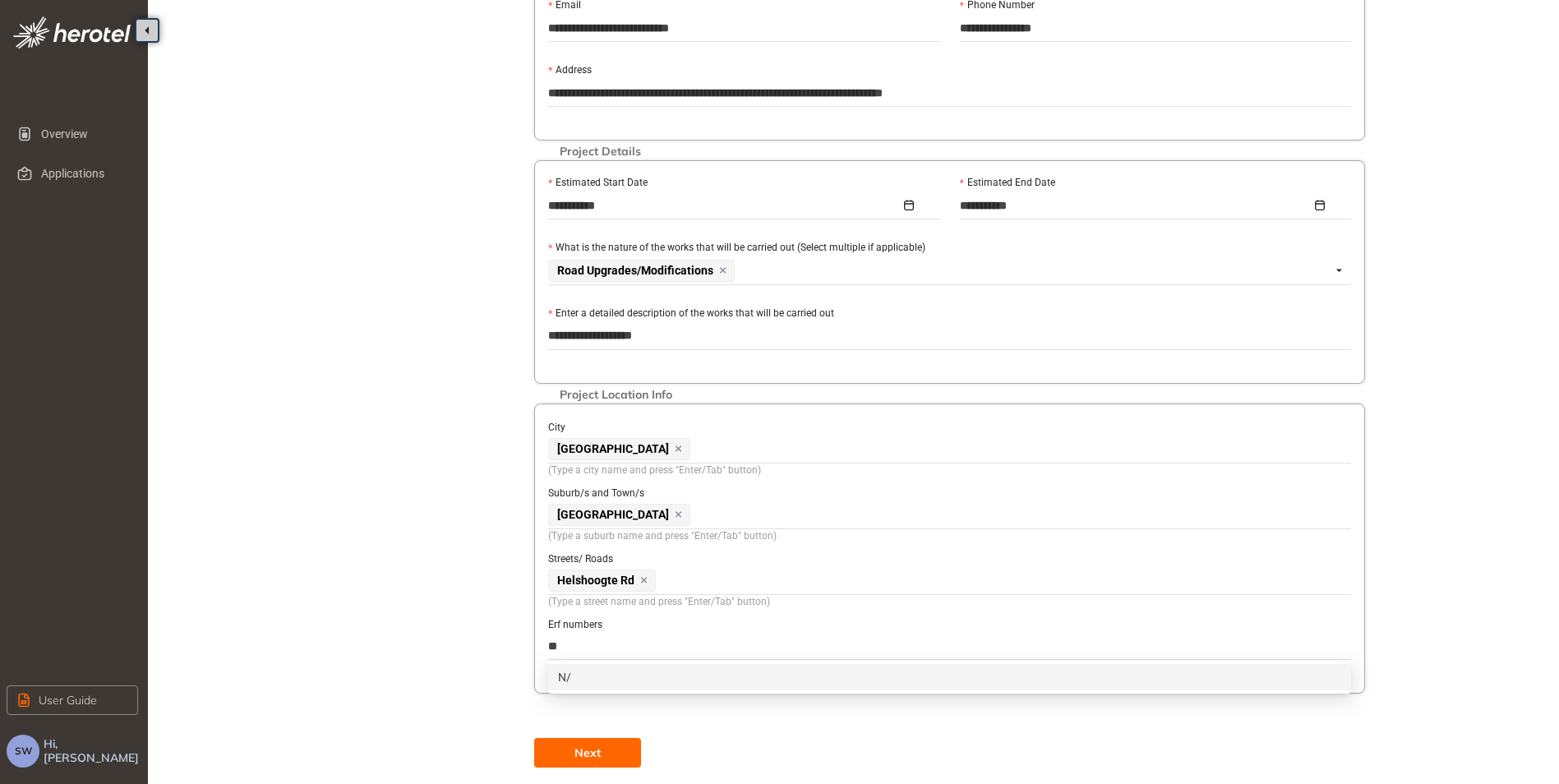 type on "***" 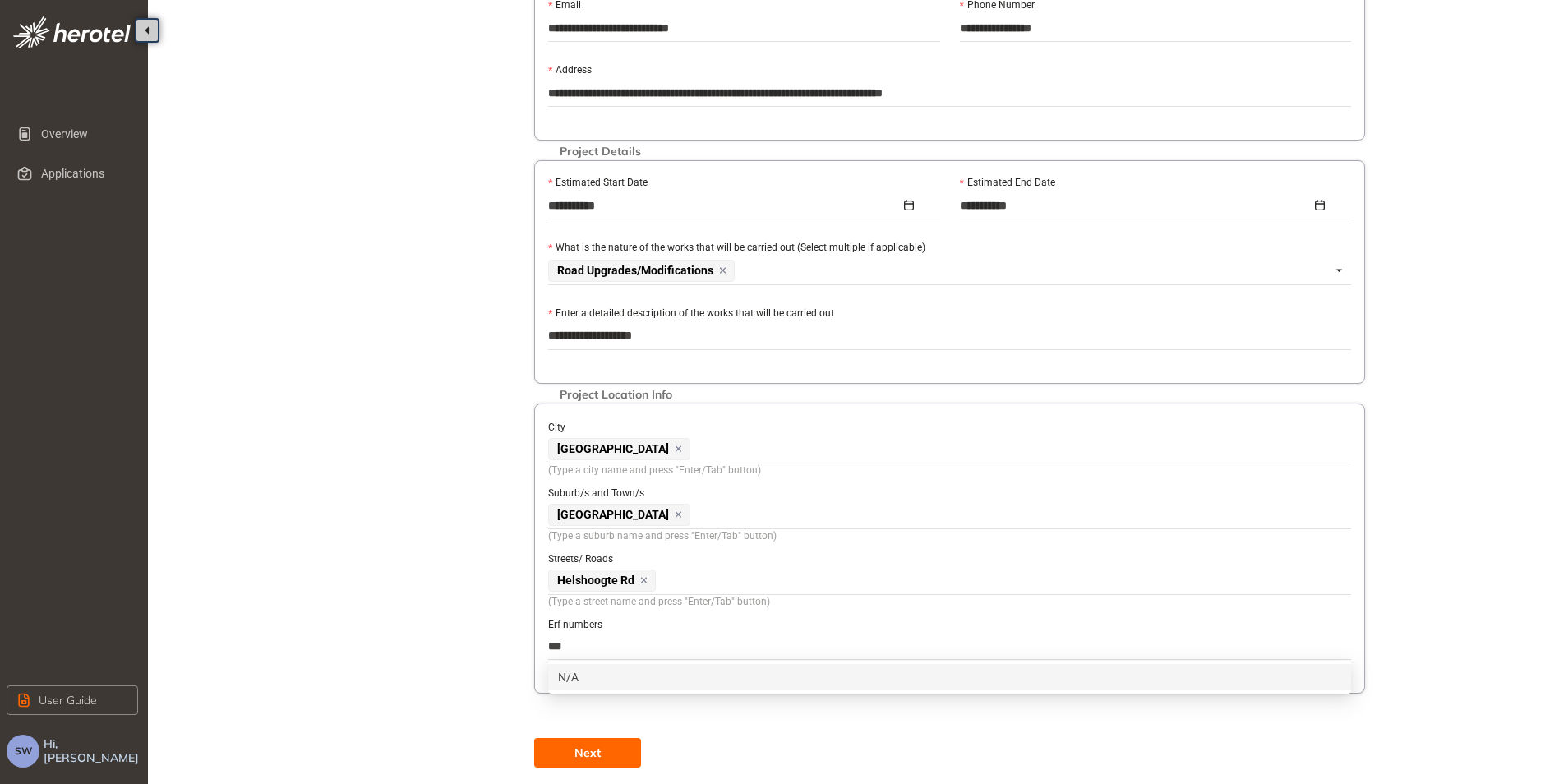 click on "N/A" at bounding box center [949, 677] 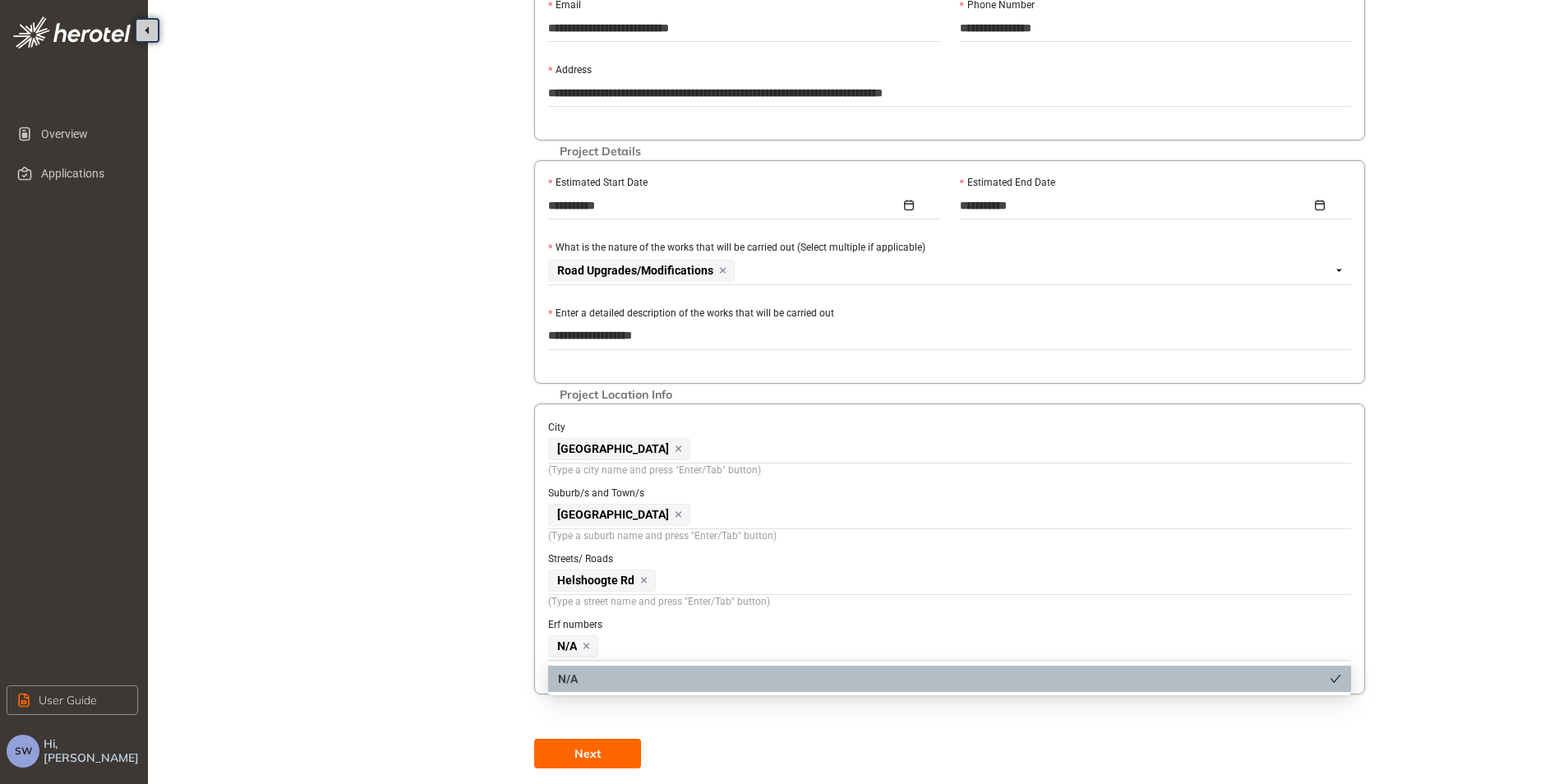scroll, scrollTop: 626, scrollLeft: 0, axis: vertical 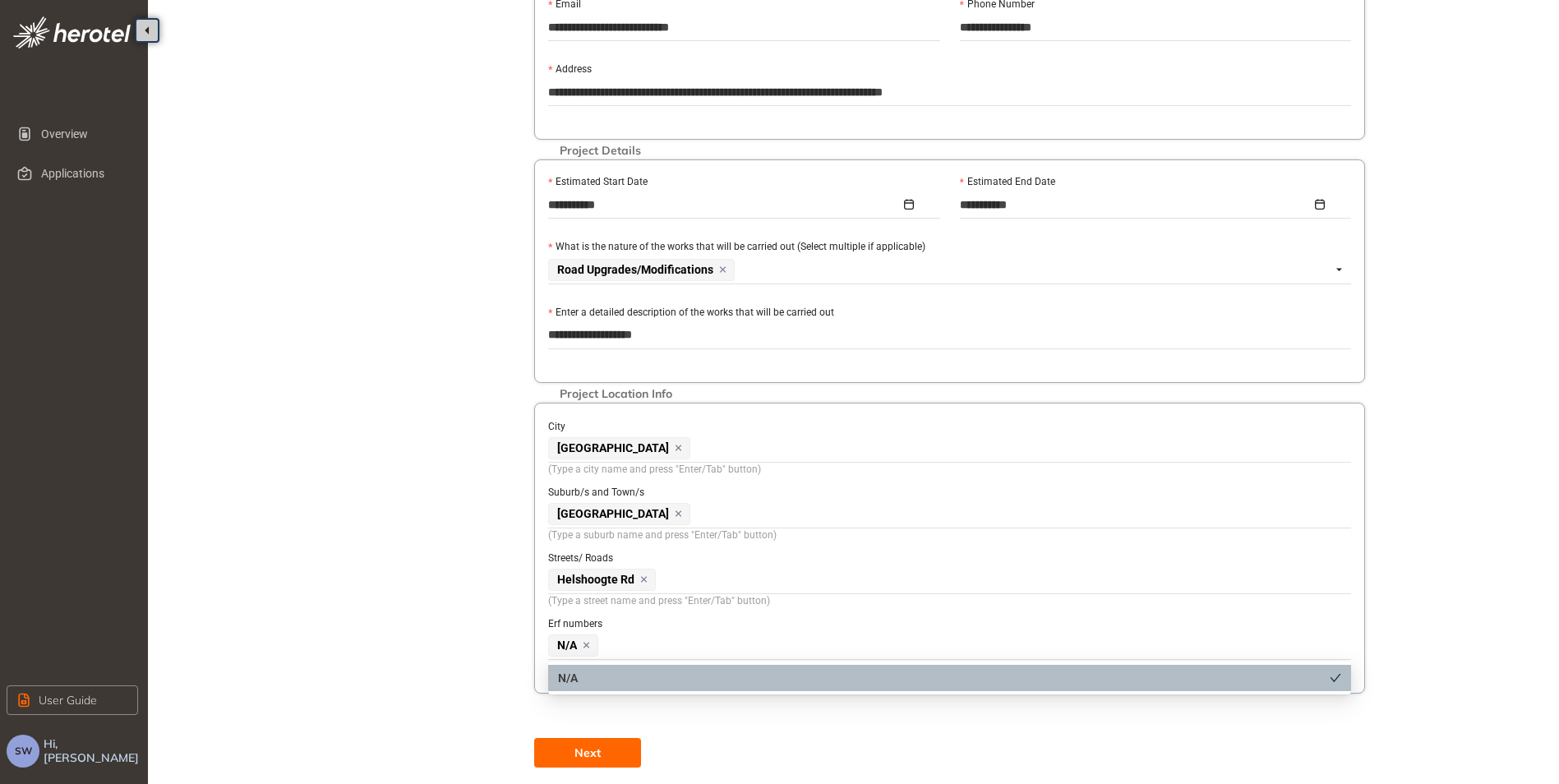 click on "N/A" at bounding box center (943, 678) 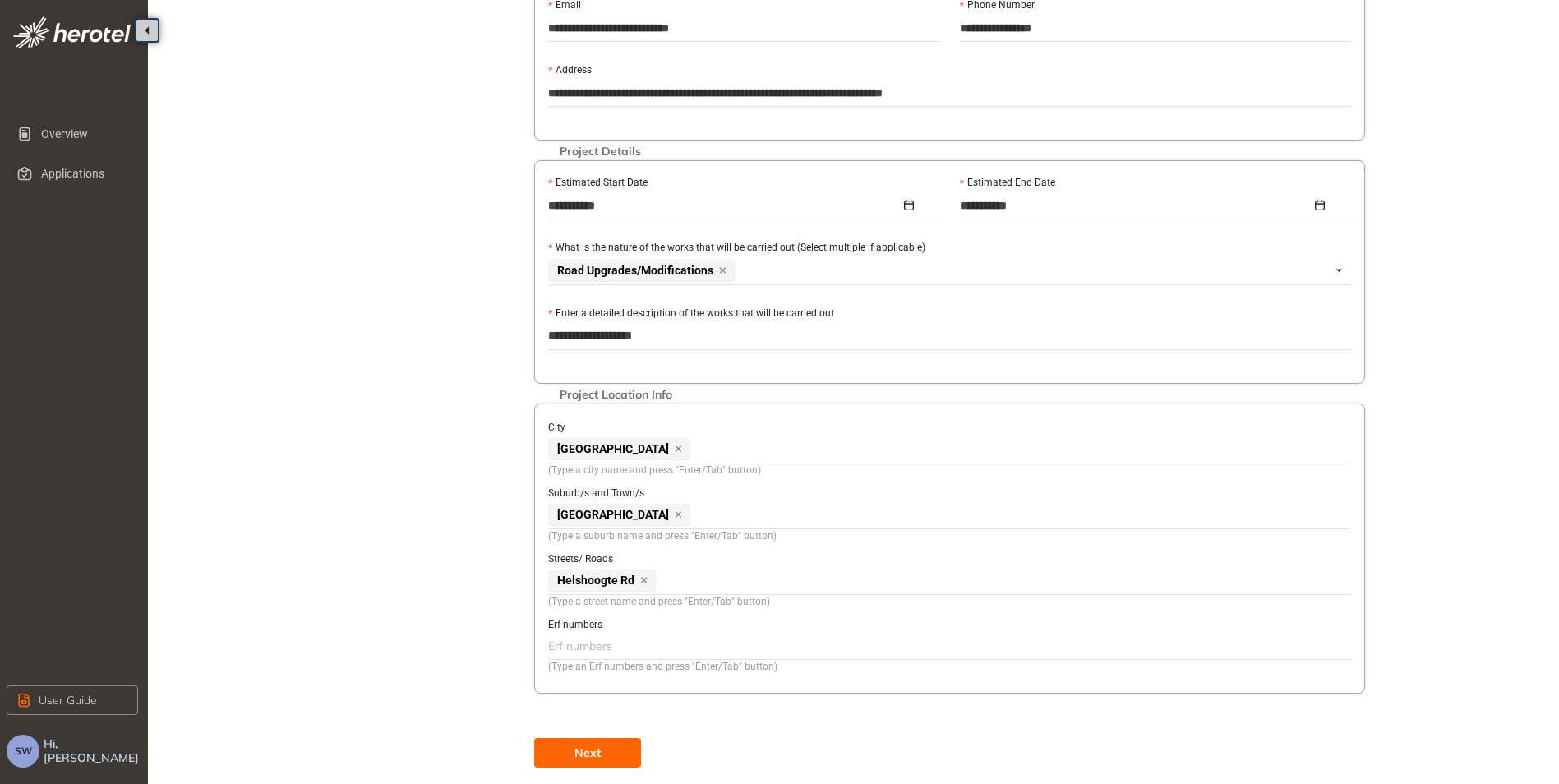 click at bounding box center [948, 646] 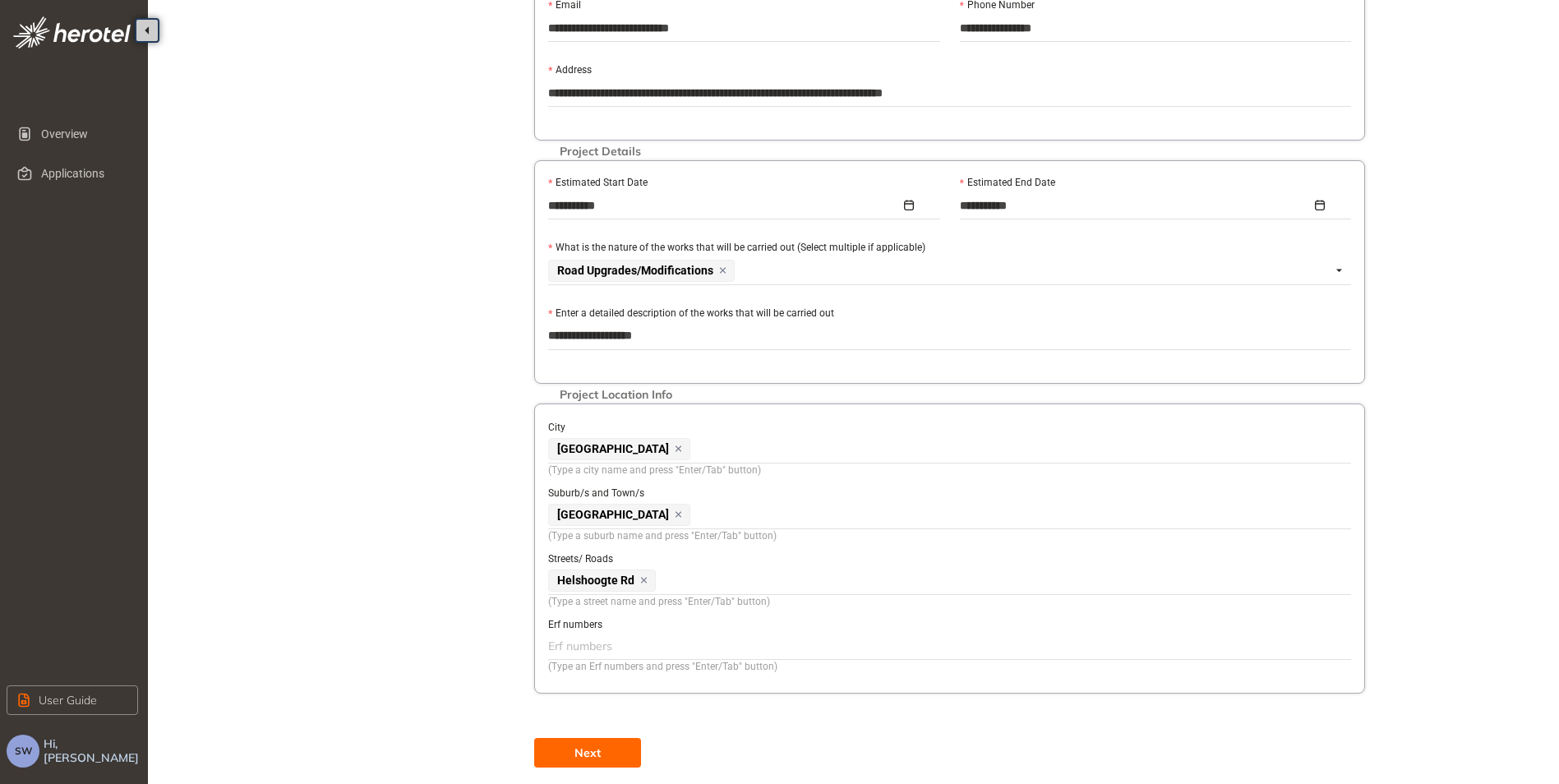 type on "*" 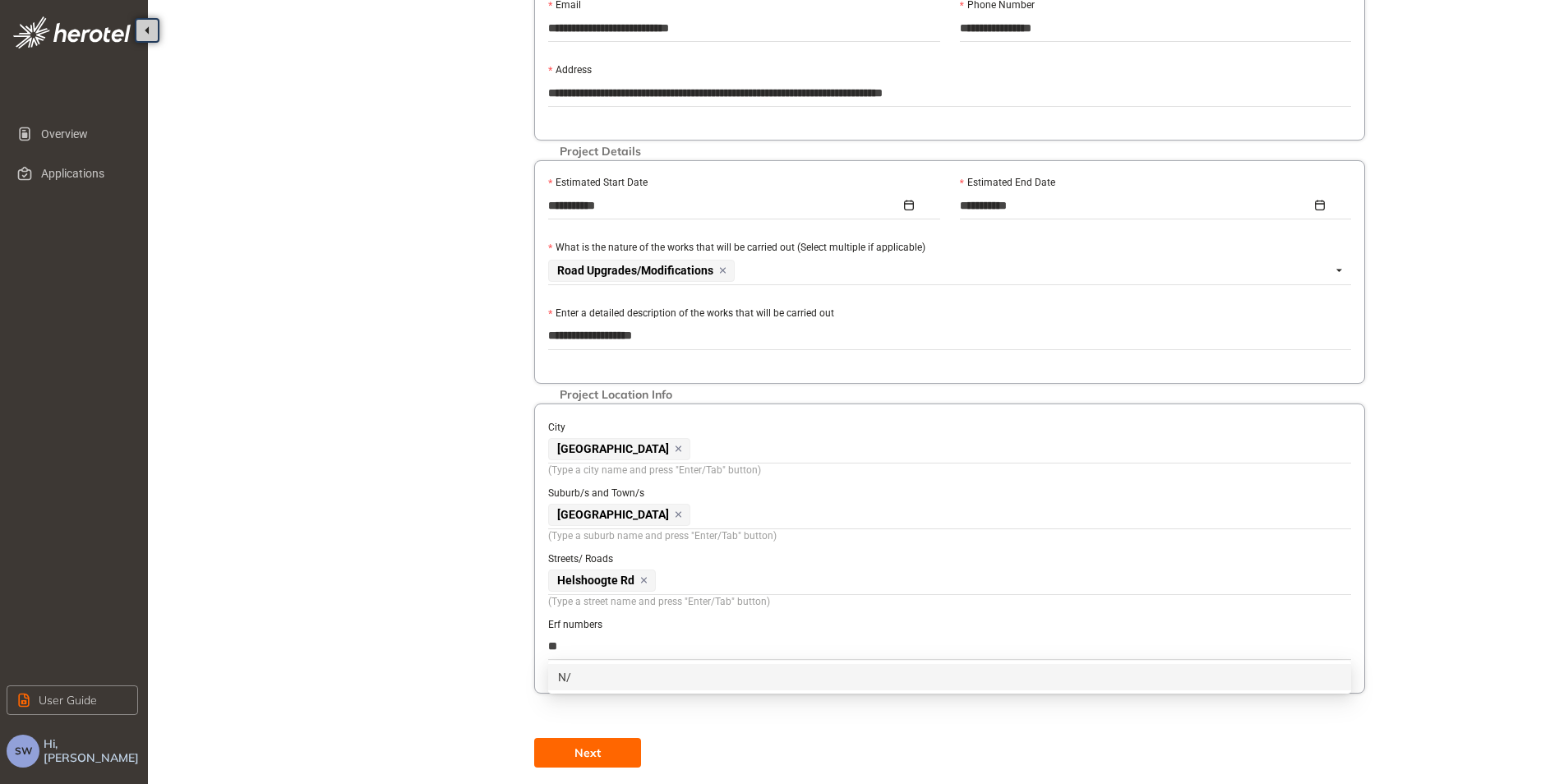 type on "***" 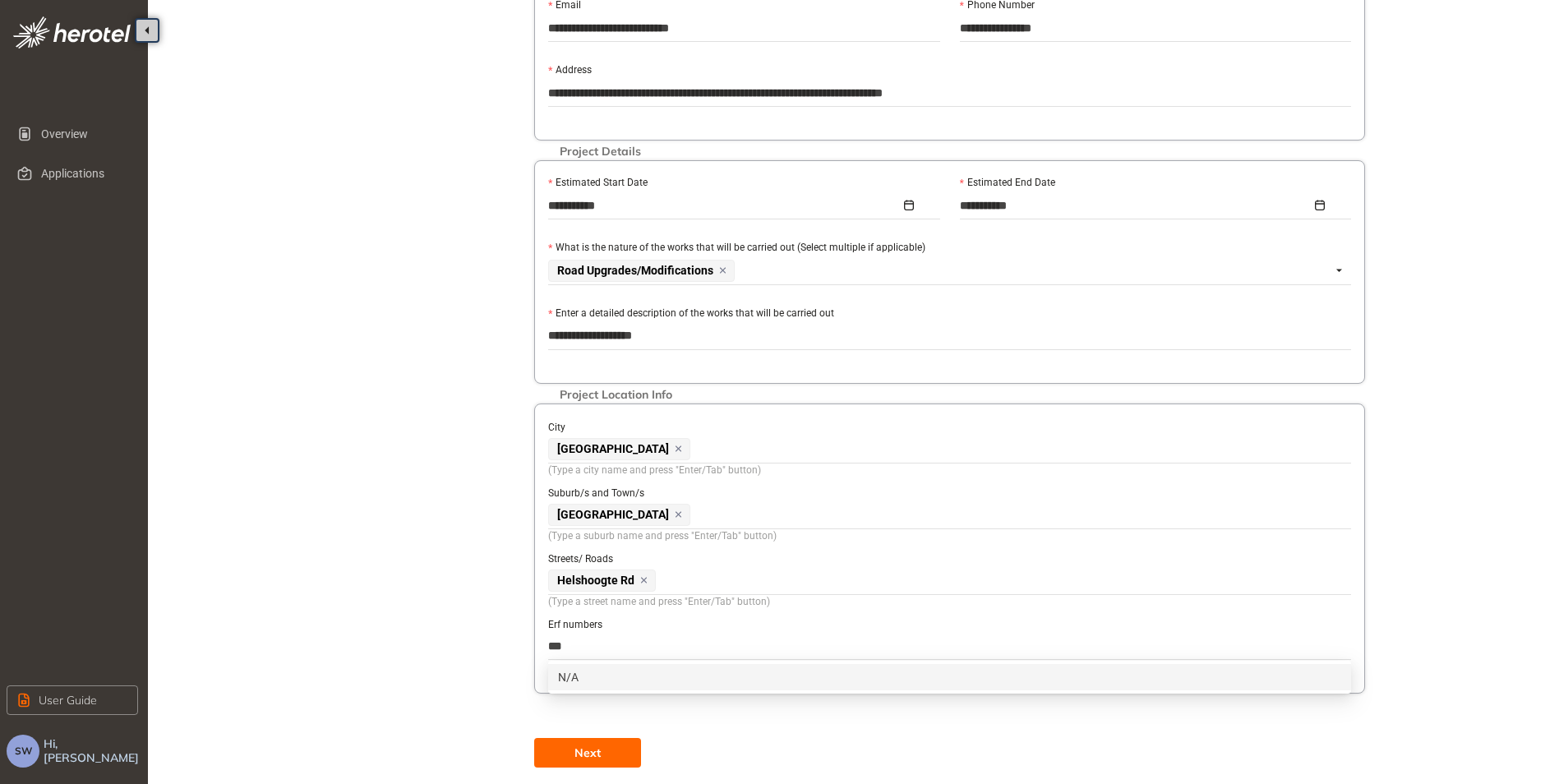 click on "N/A" at bounding box center (949, 677) 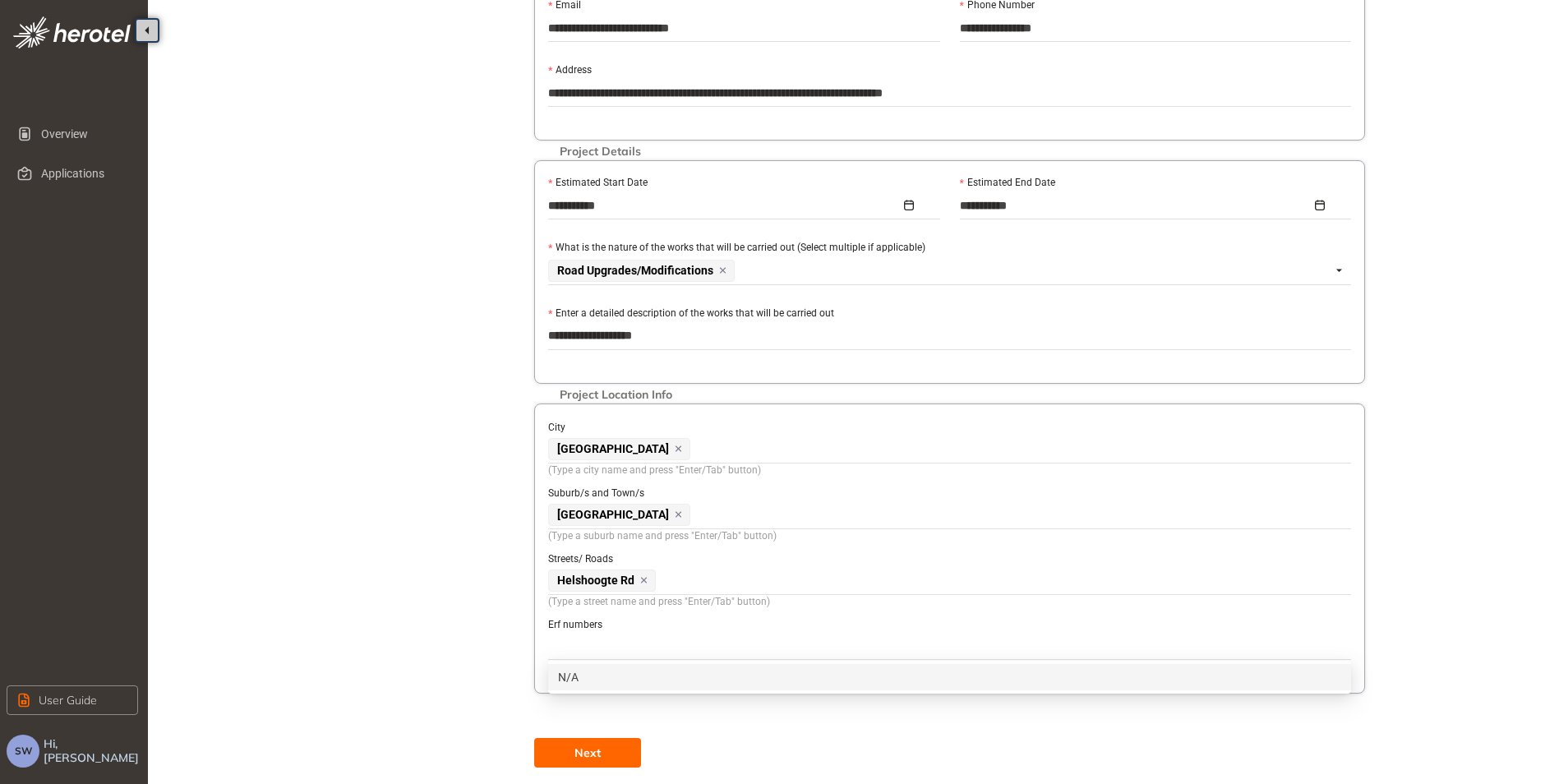 scroll, scrollTop: 626, scrollLeft: 0, axis: vertical 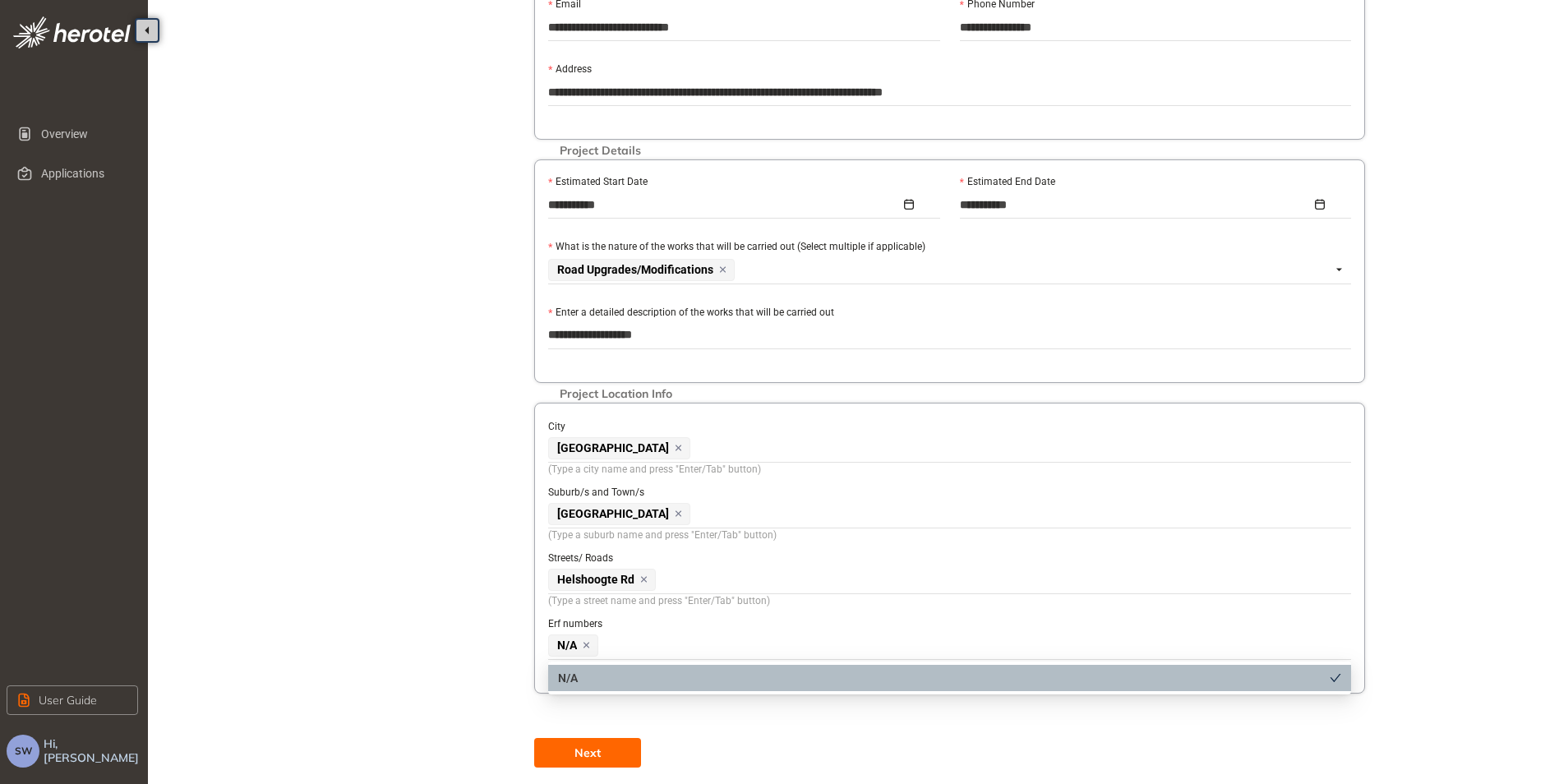 click on "N/A" at bounding box center (948, 645) 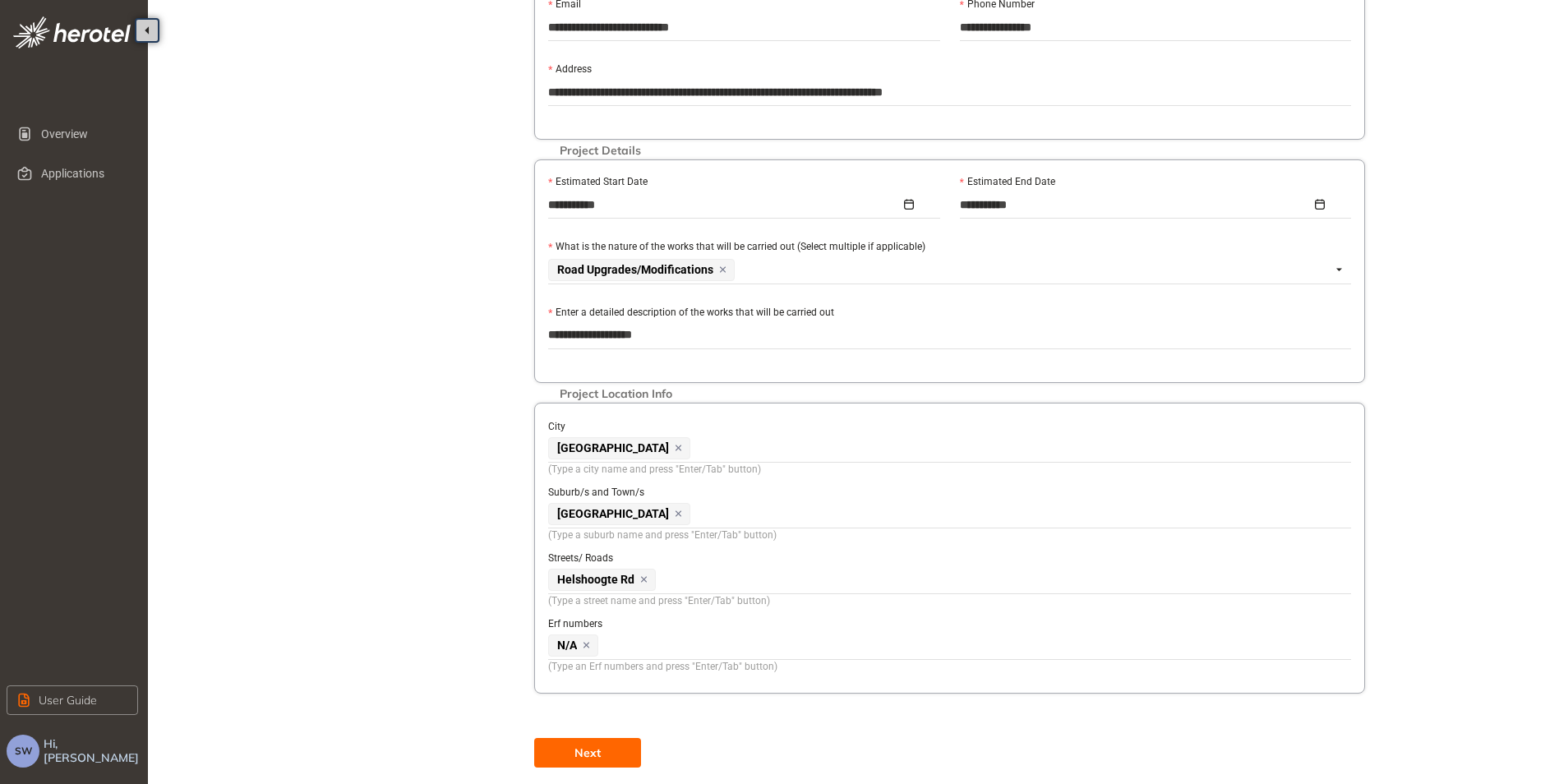 click on "Next" at bounding box center (588, 753) 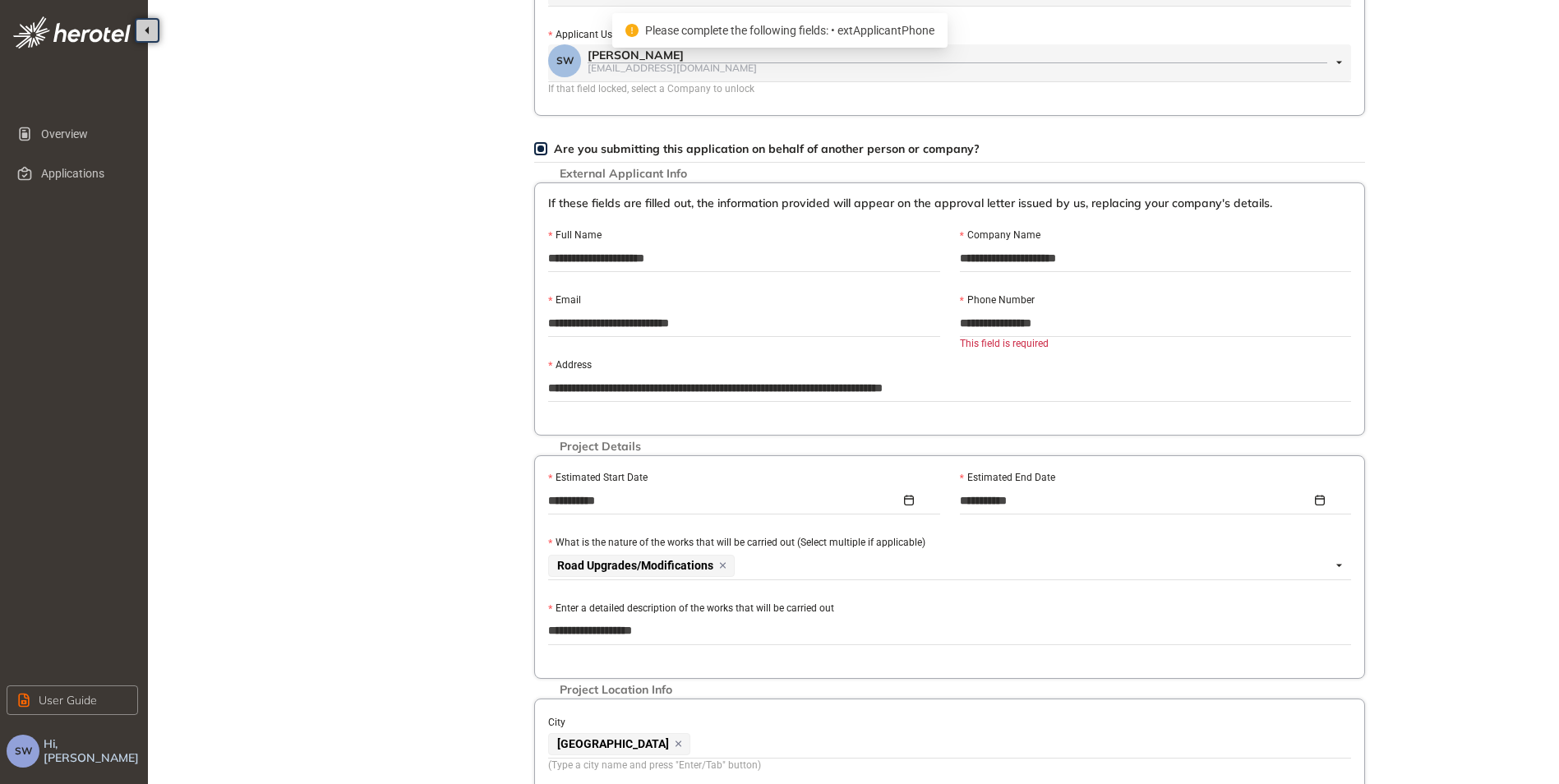 scroll, scrollTop: 297, scrollLeft: 0, axis: vertical 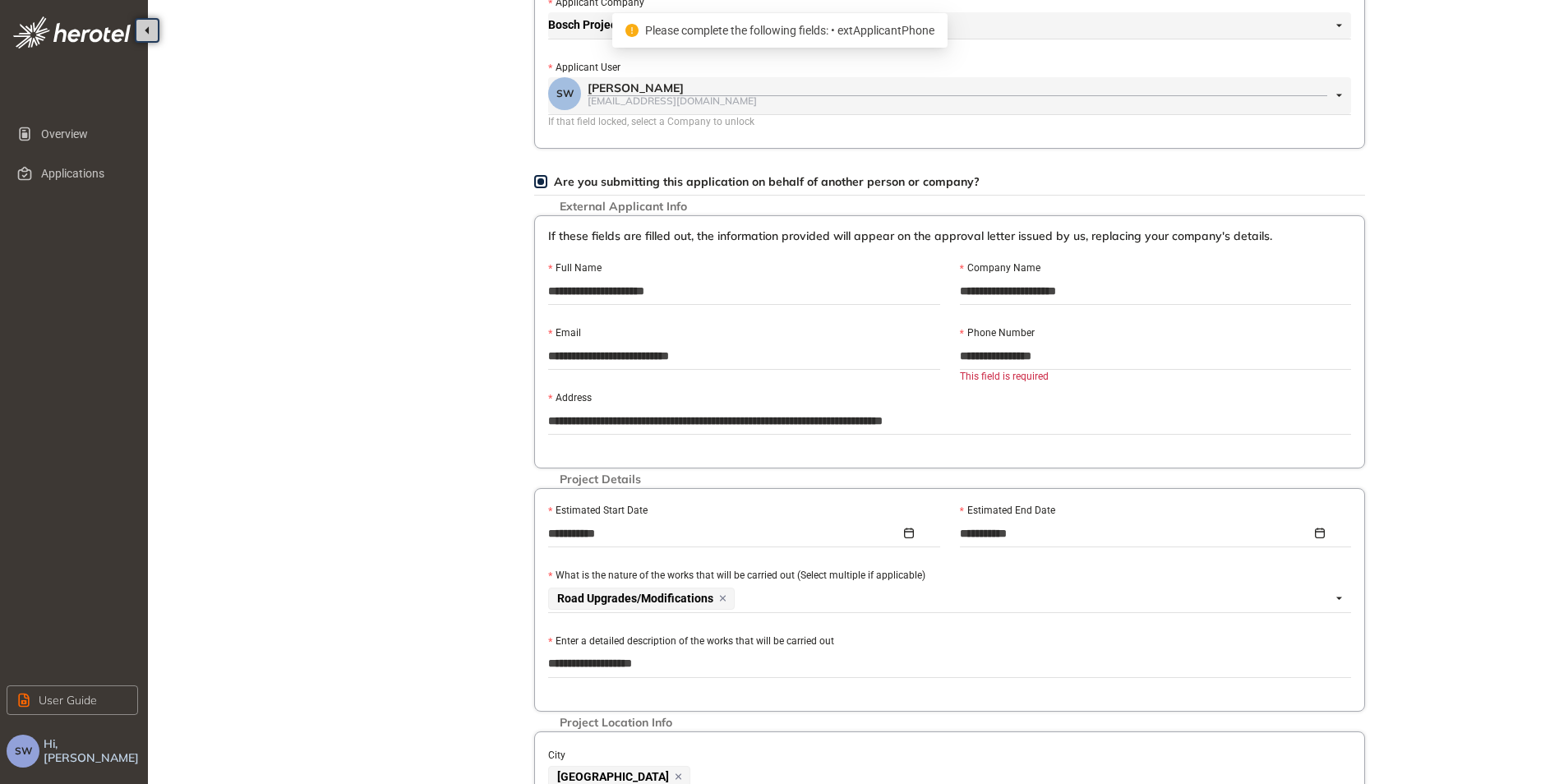 click on "**********" at bounding box center [1155, 356] 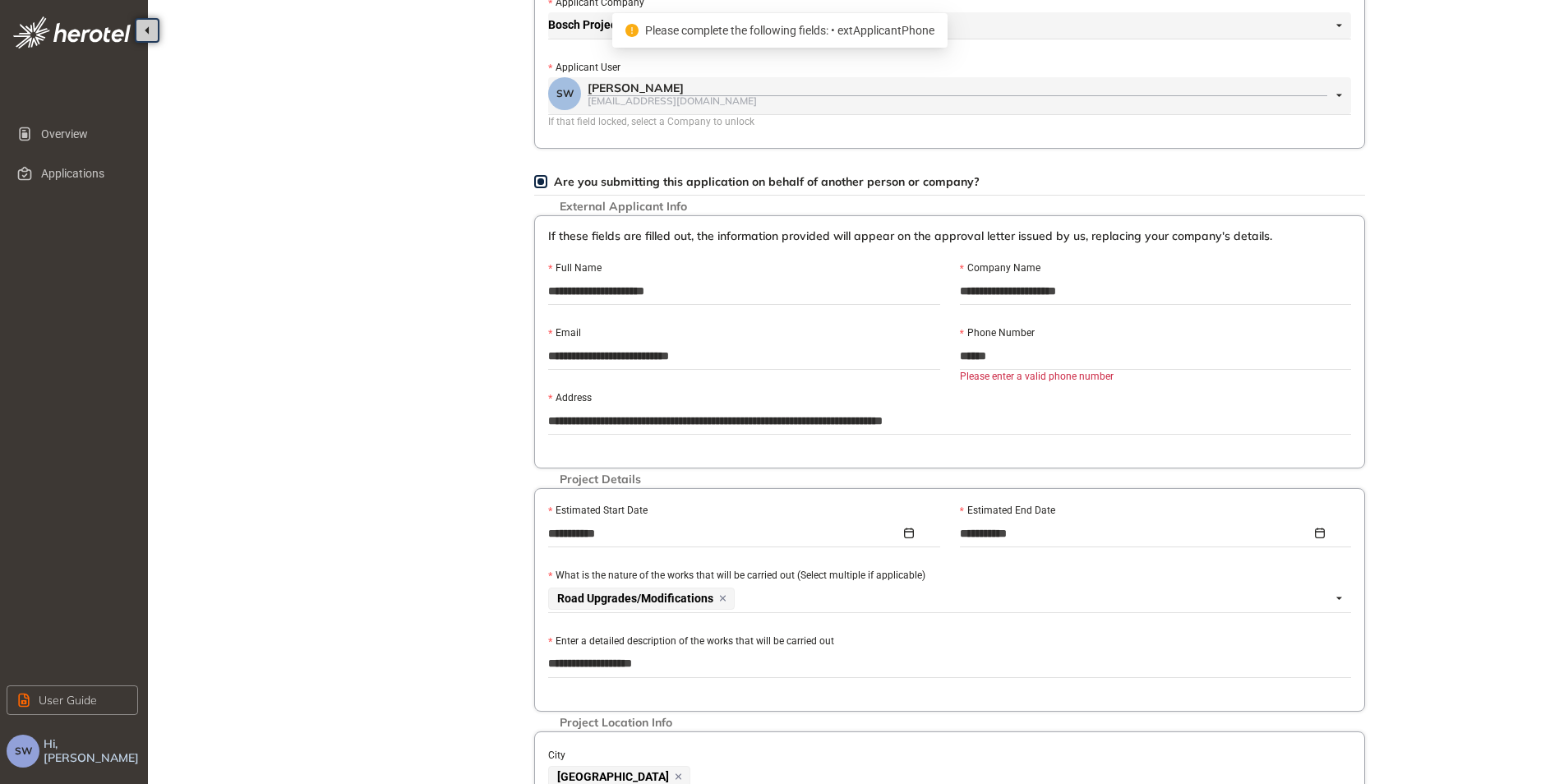 type on "*****" 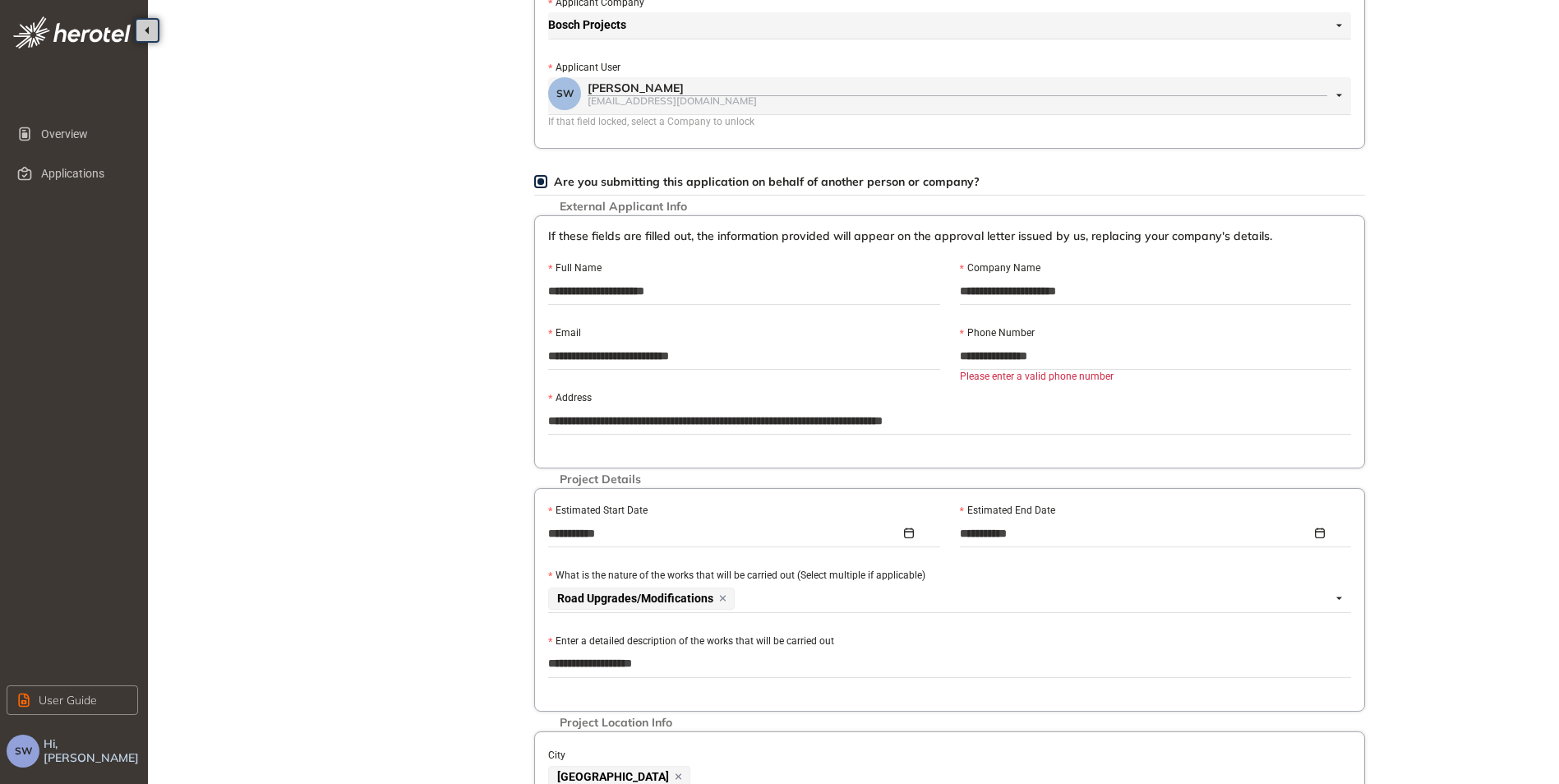 type on "**********" 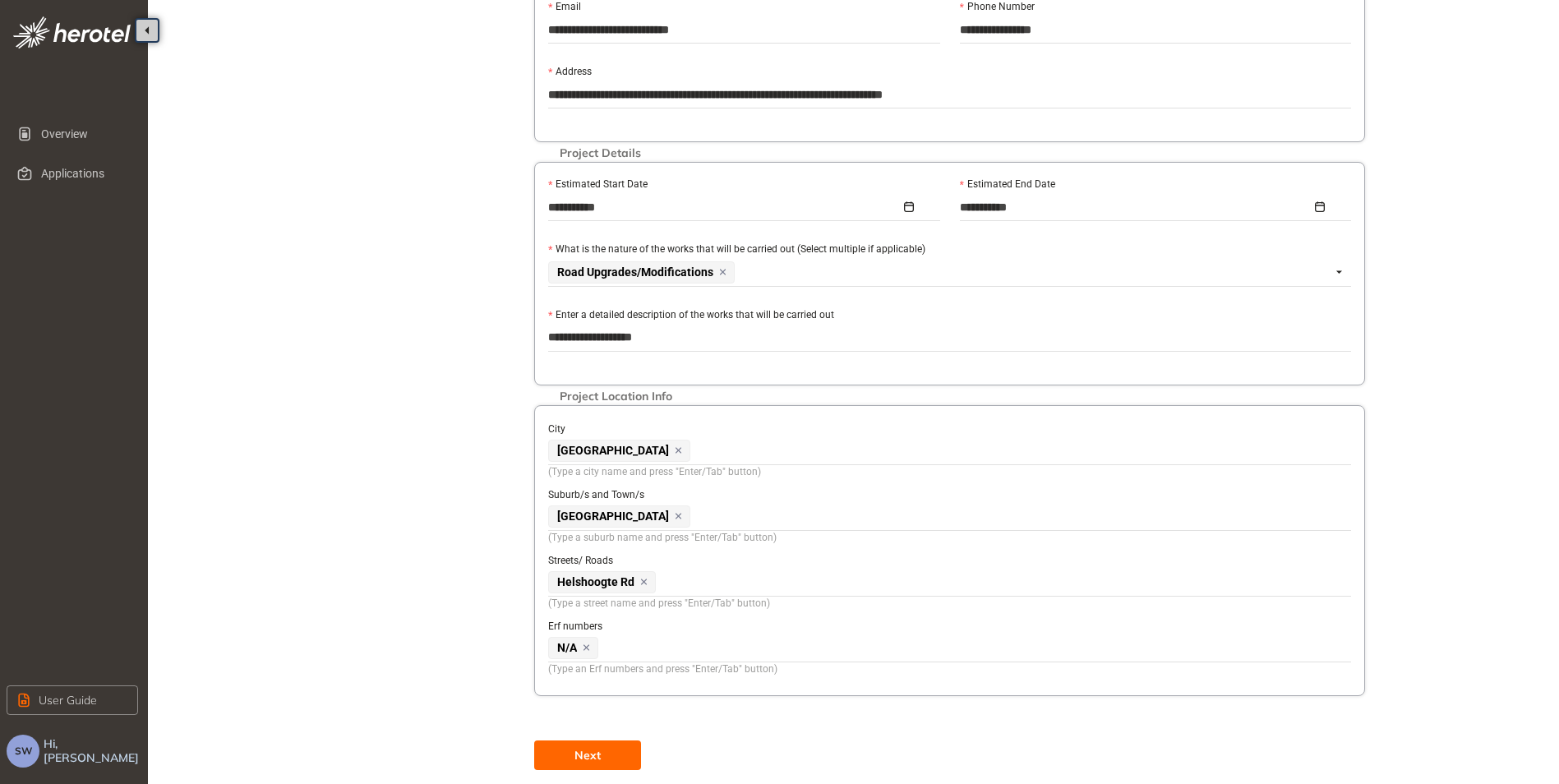 scroll, scrollTop: 626, scrollLeft: 0, axis: vertical 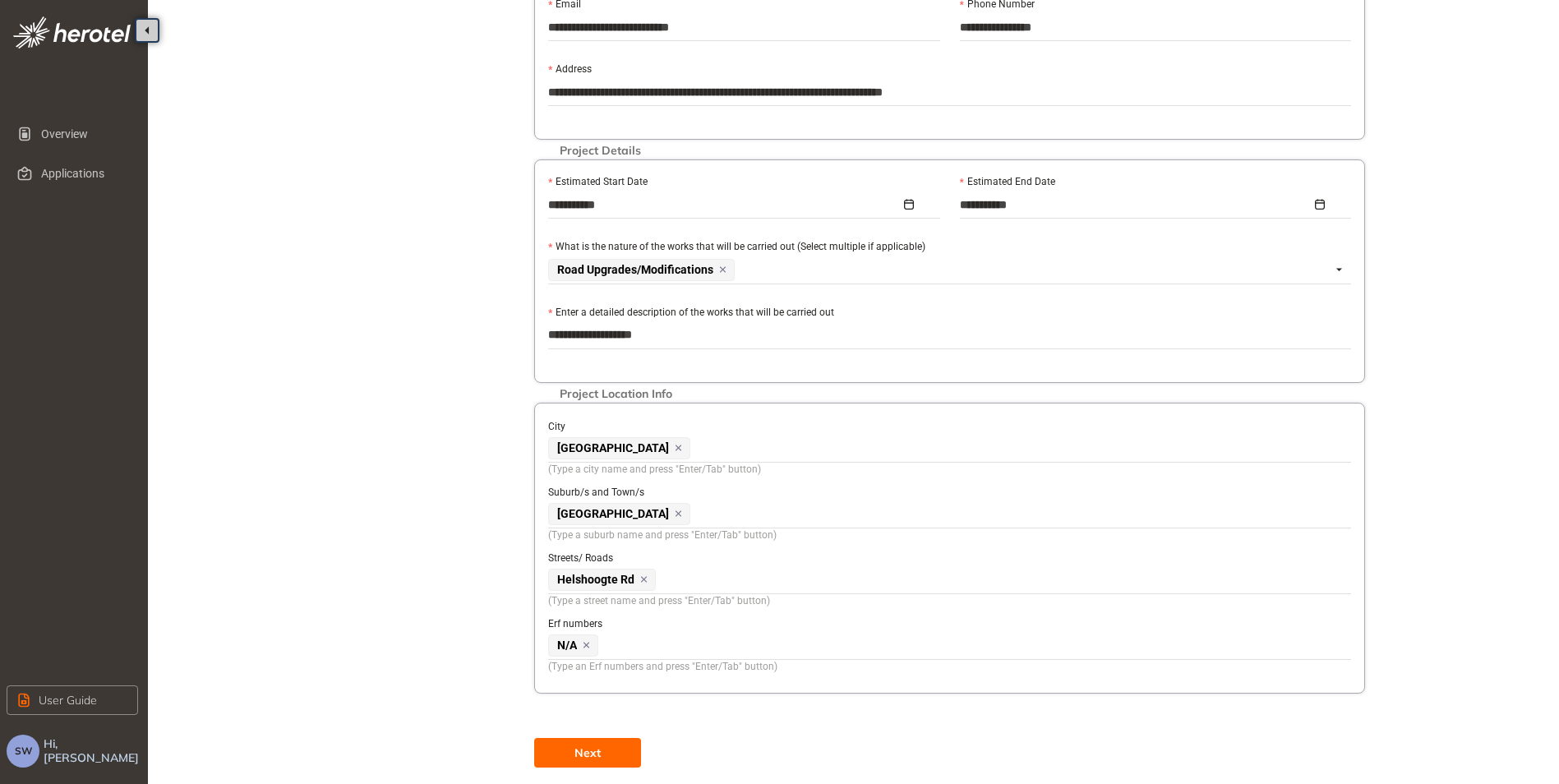 click on "Next" at bounding box center [588, 753] 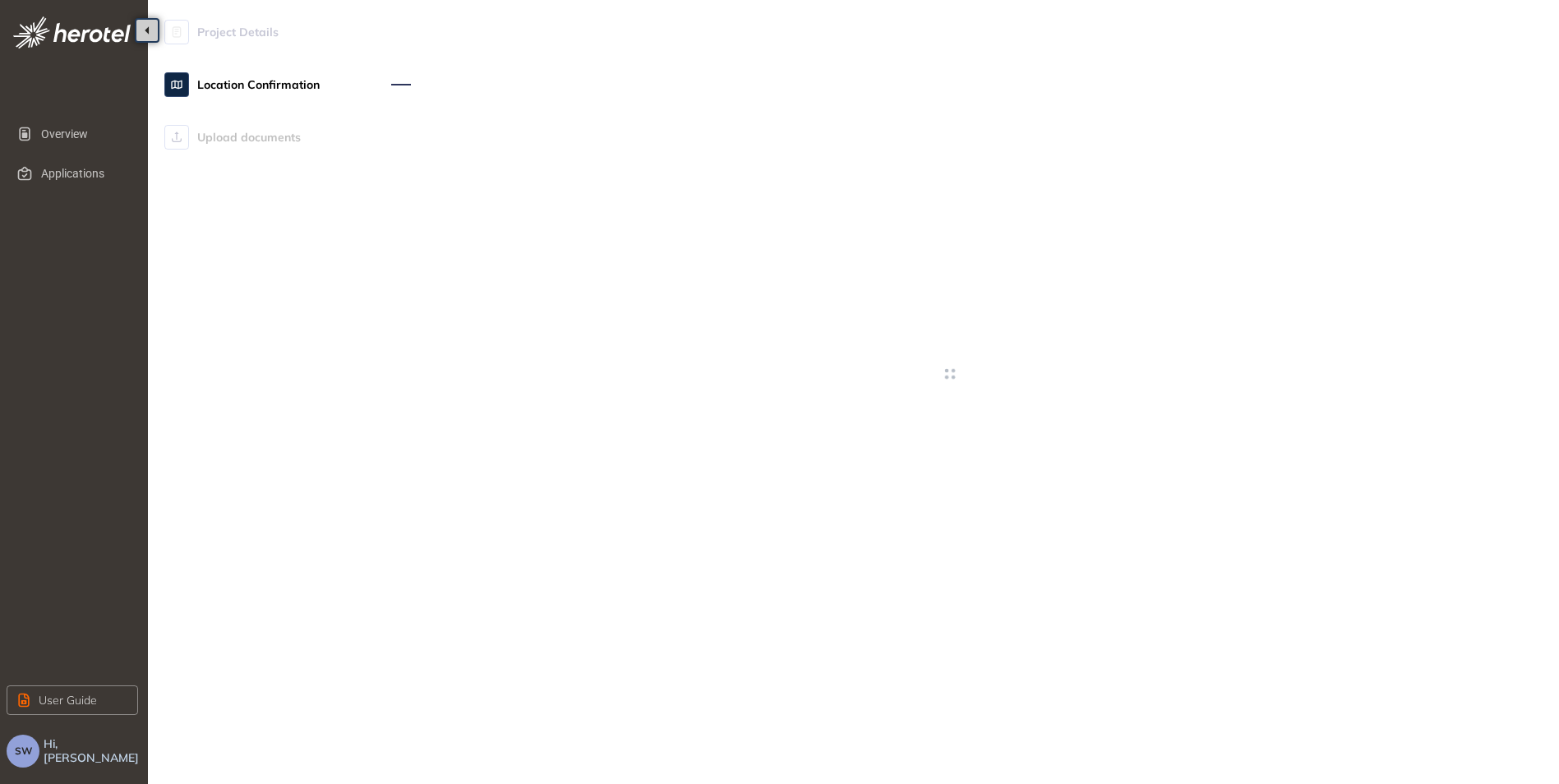 scroll, scrollTop: 26, scrollLeft: 0, axis: vertical 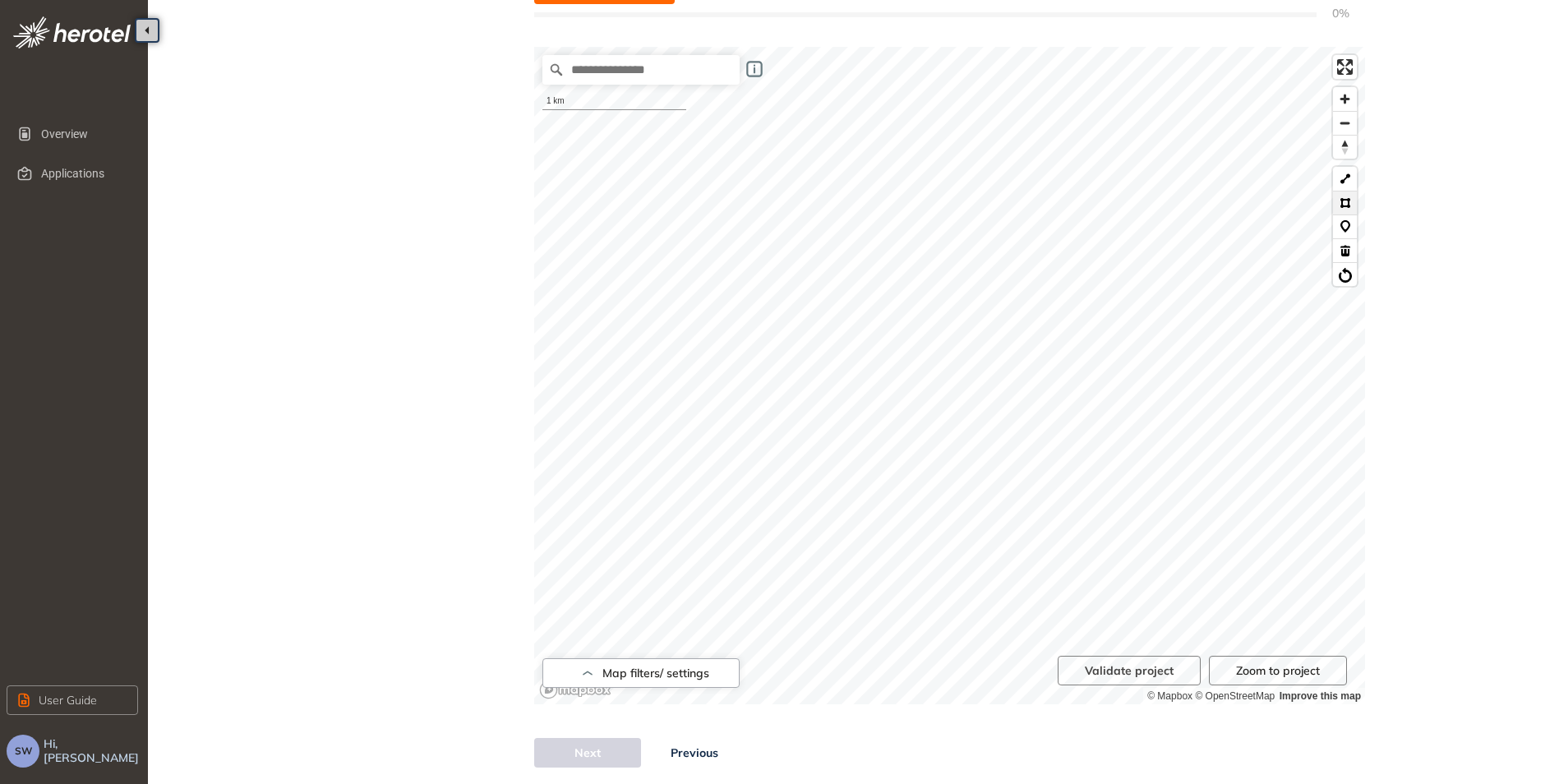click at bounding box center [1345, 202] 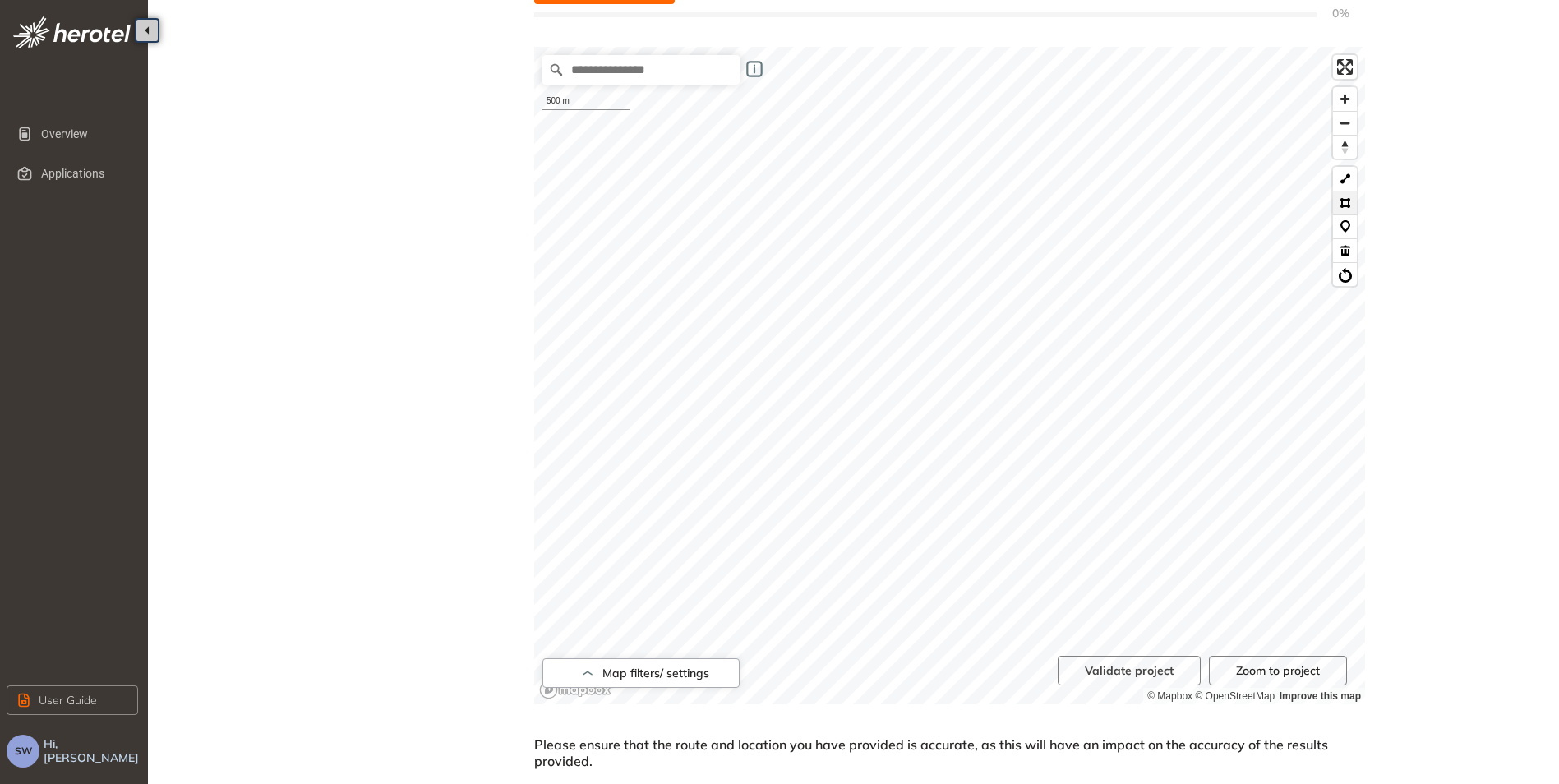click at bounding box center (1345, 202) 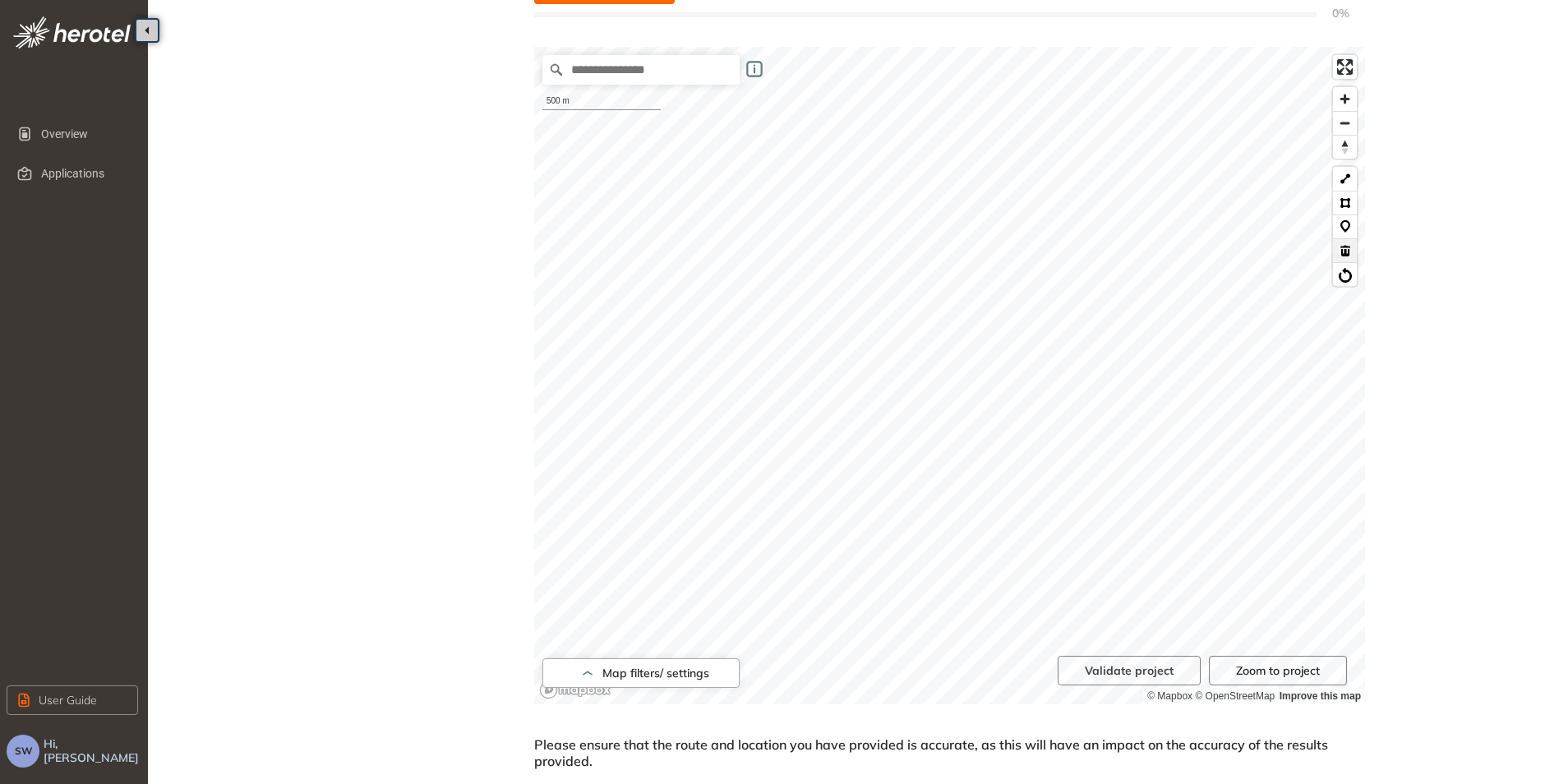 click at bounding box center (1345, 250) 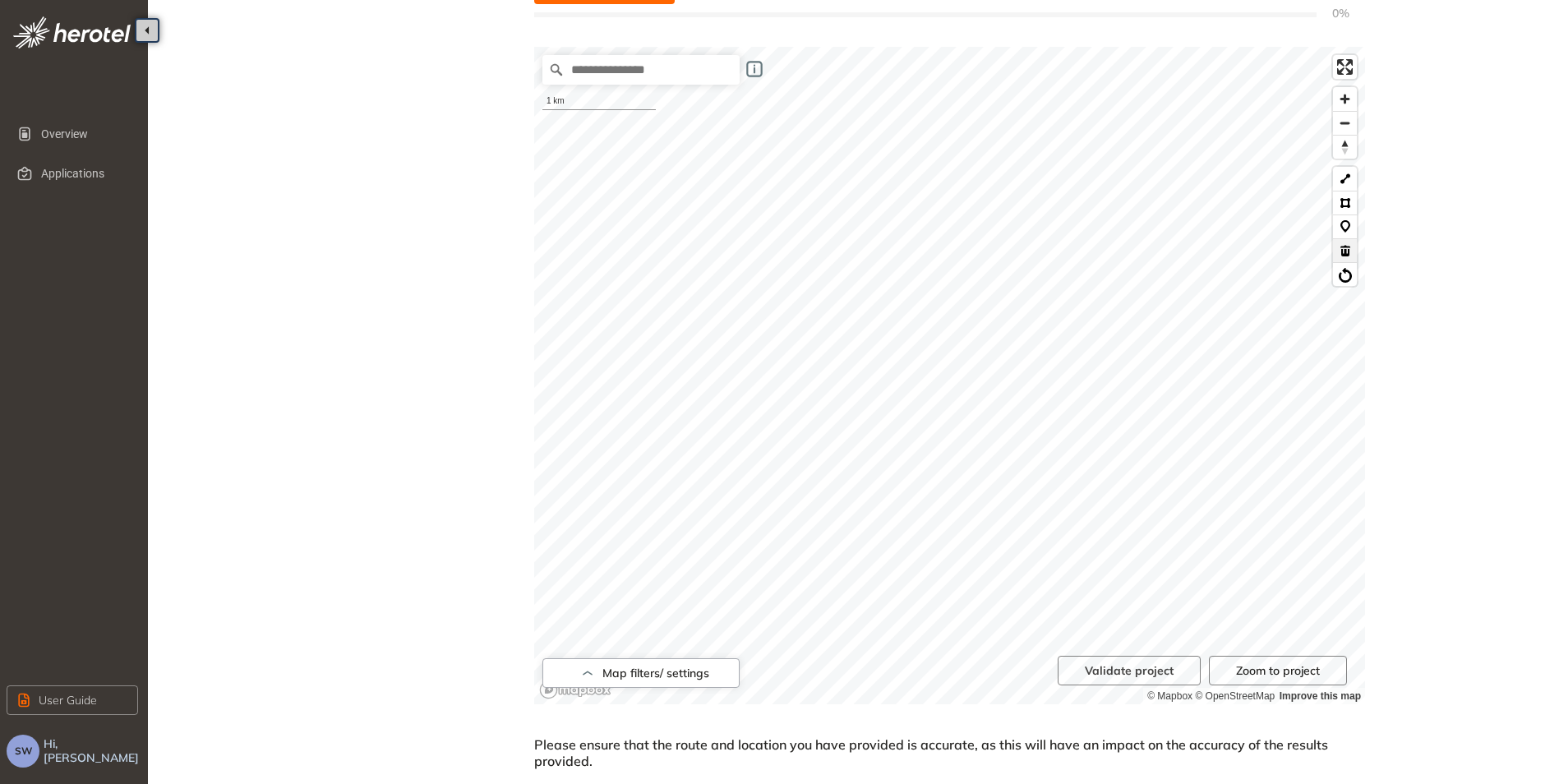 click at bounding box center (1345, 250) 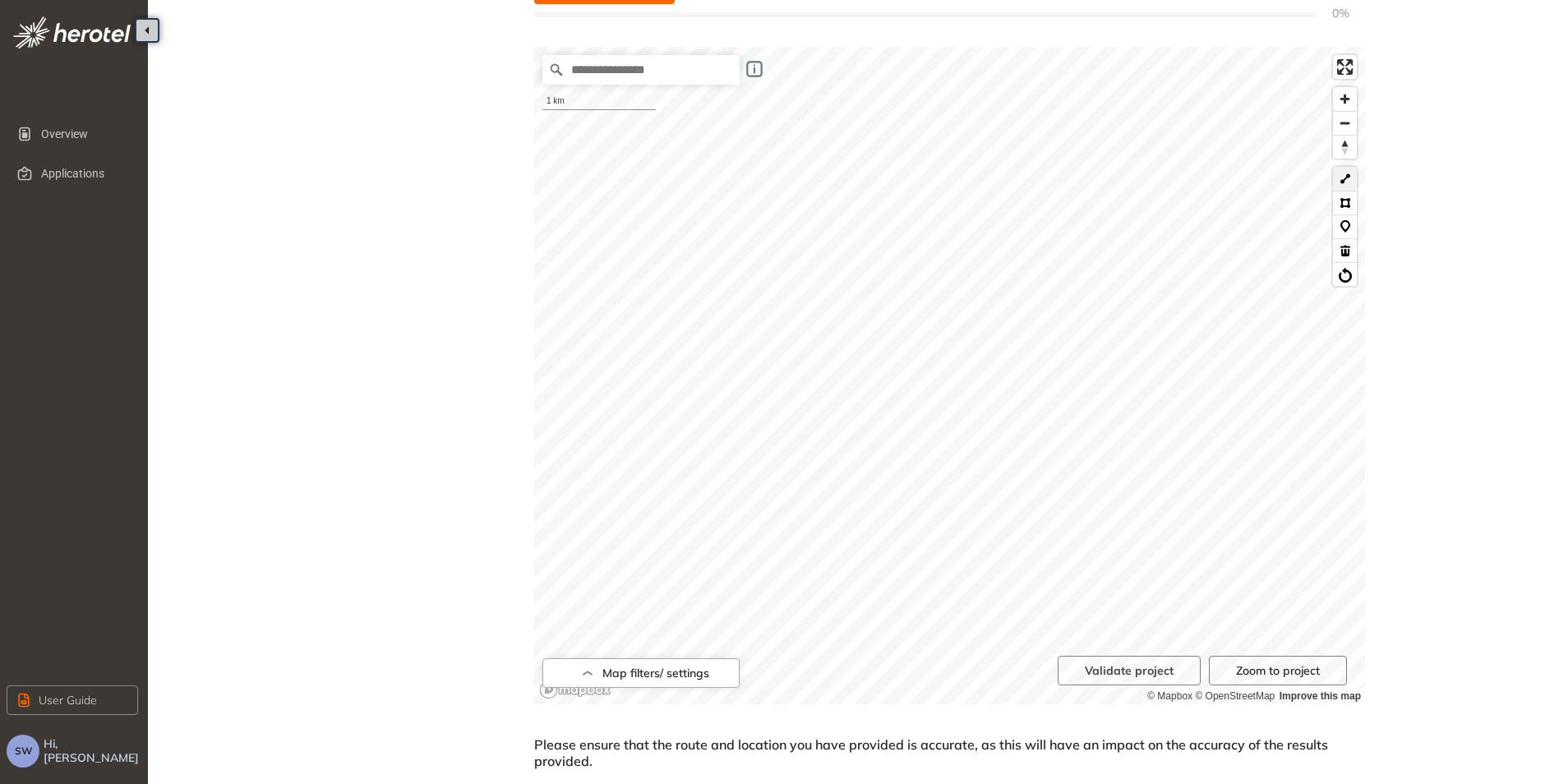 click at bounding box center [1345, 178] 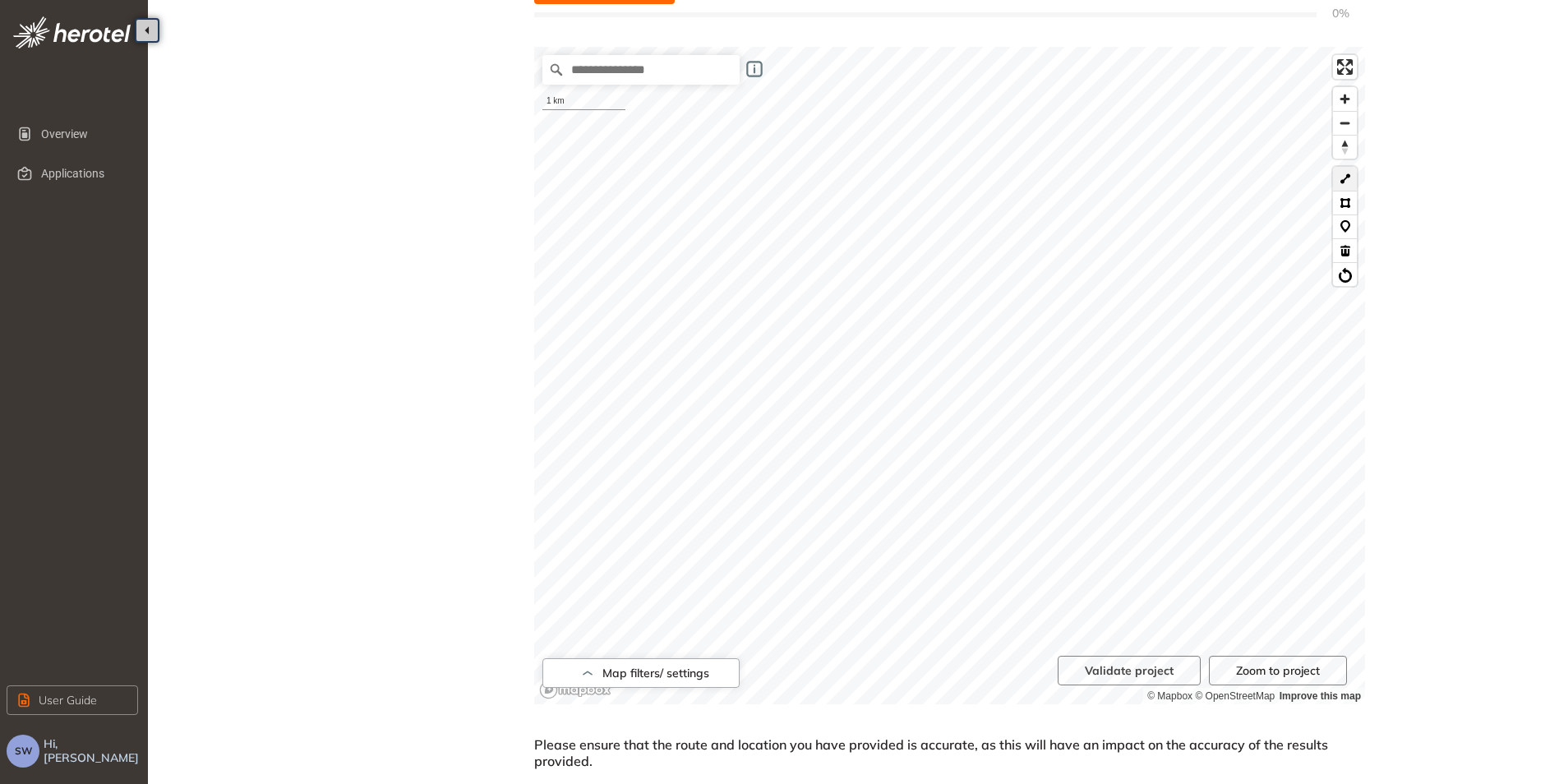click at bounding box center (1345, 178) 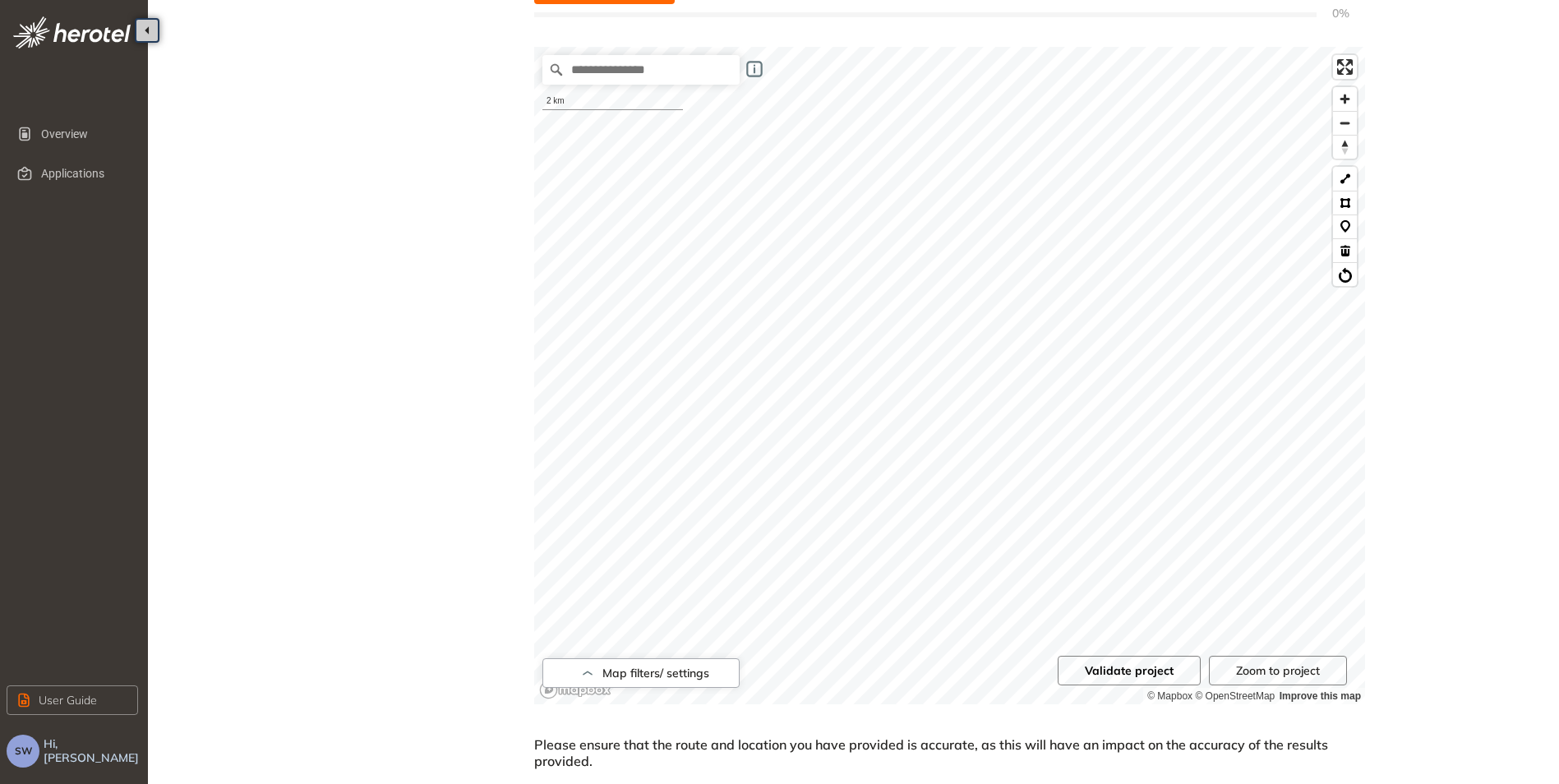 click on "Validate project" at bounding box center [1129, 671] 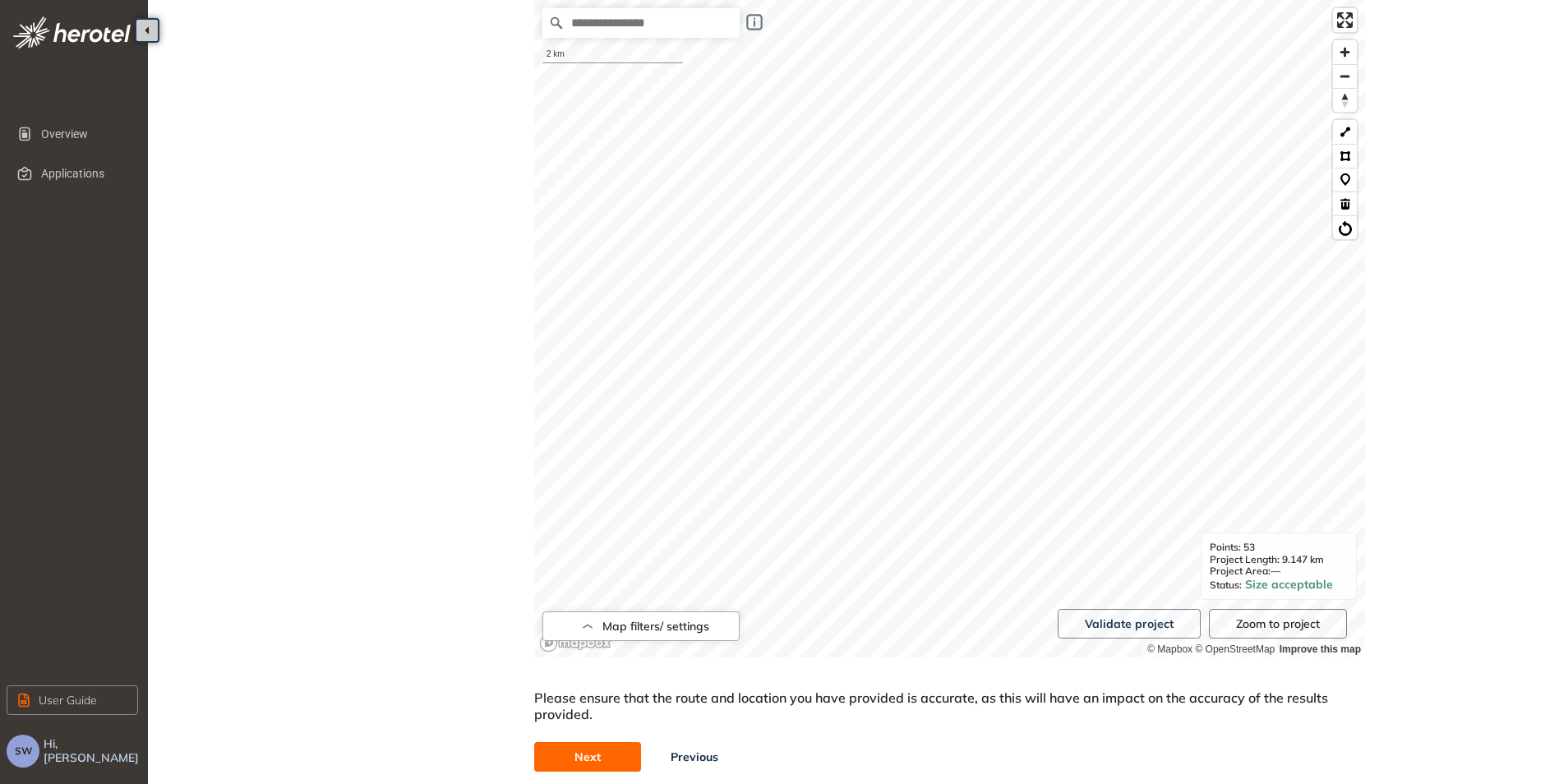 scroll, scrollTop: 302, scrollLeft: 0, axis: vertical 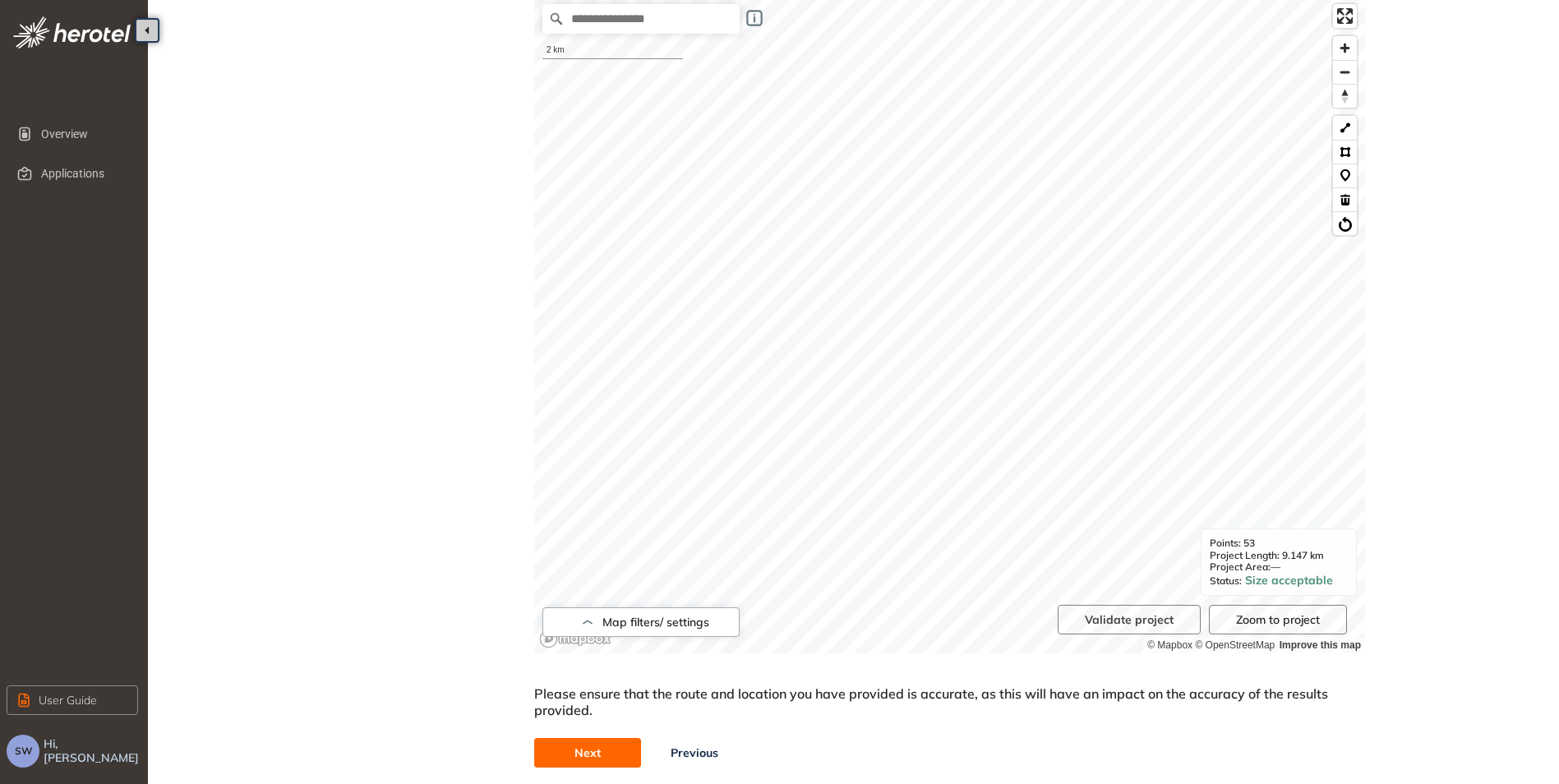 click on "Next" at bounding box center [588, 753] 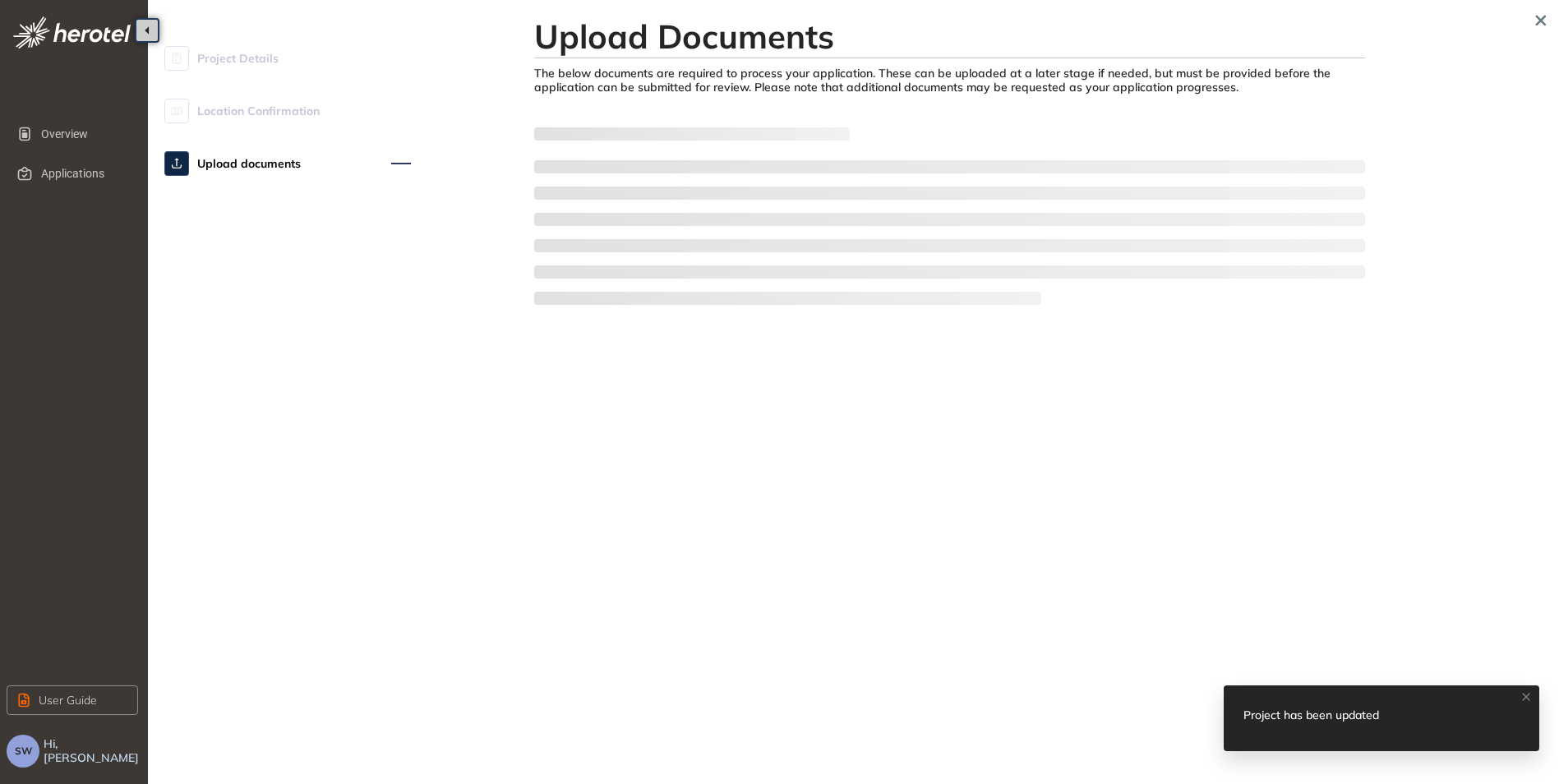 scroll, scrollTop: 0, scrollLeft: 0, axis: both 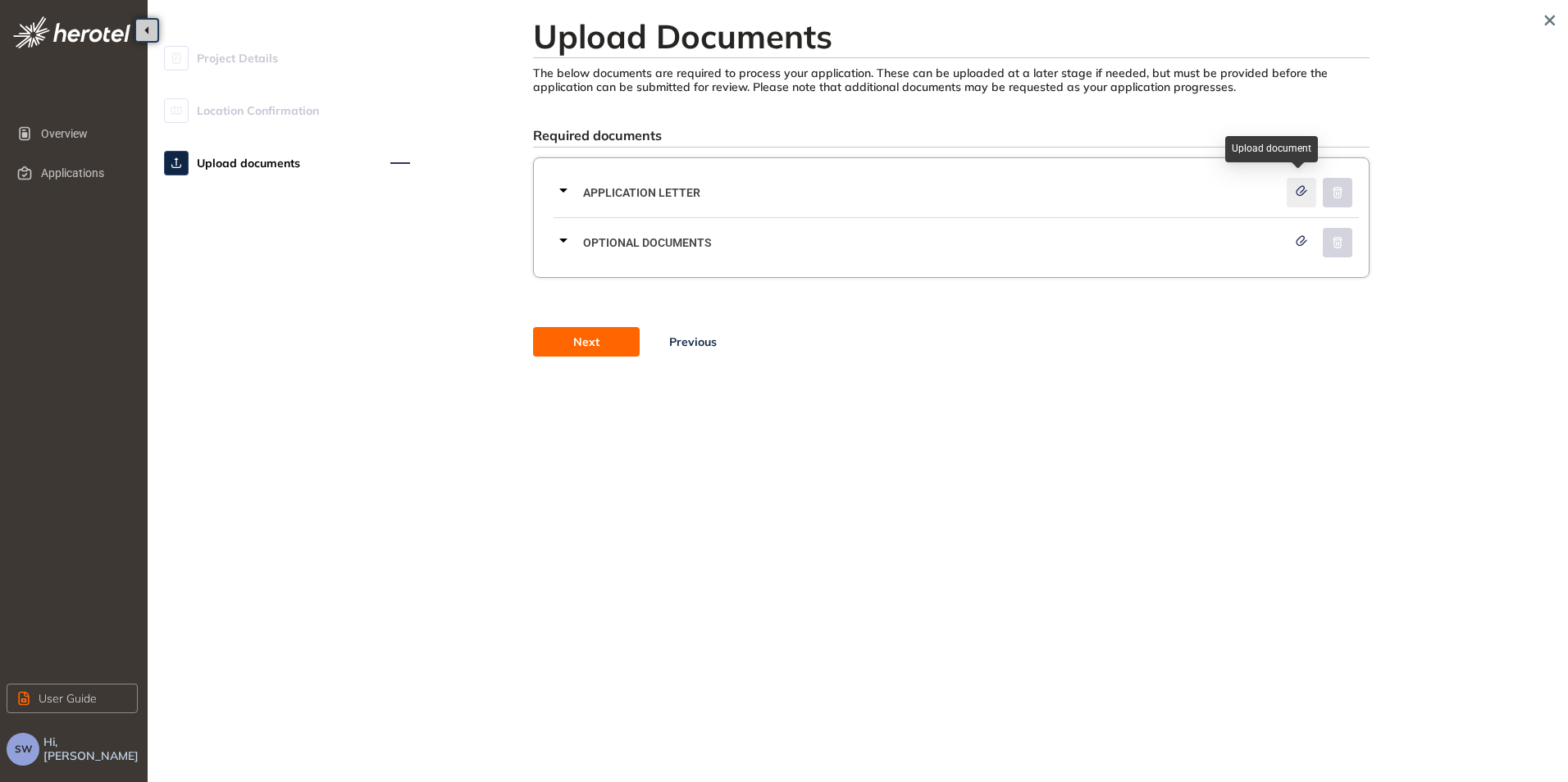 click 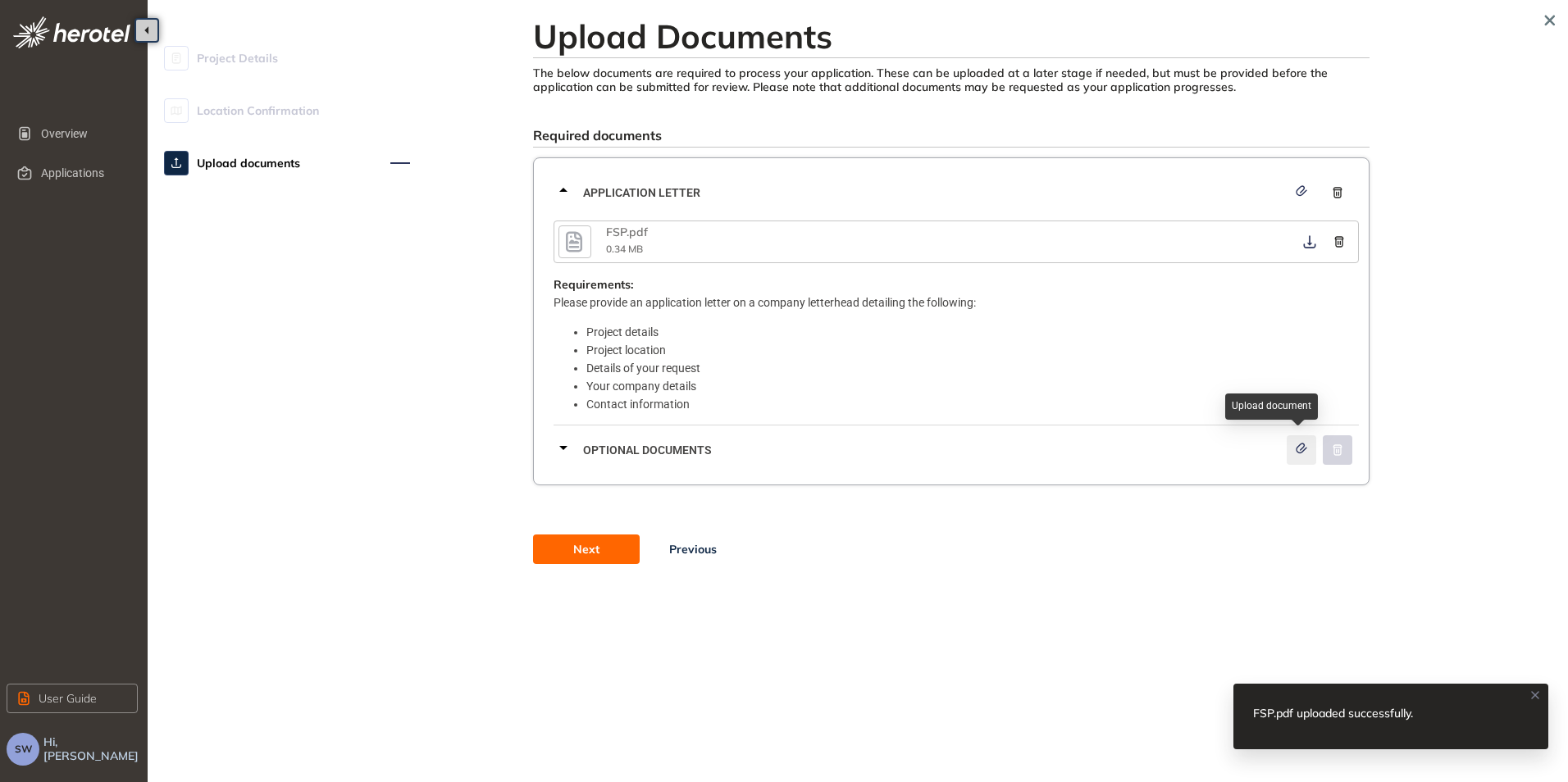 click 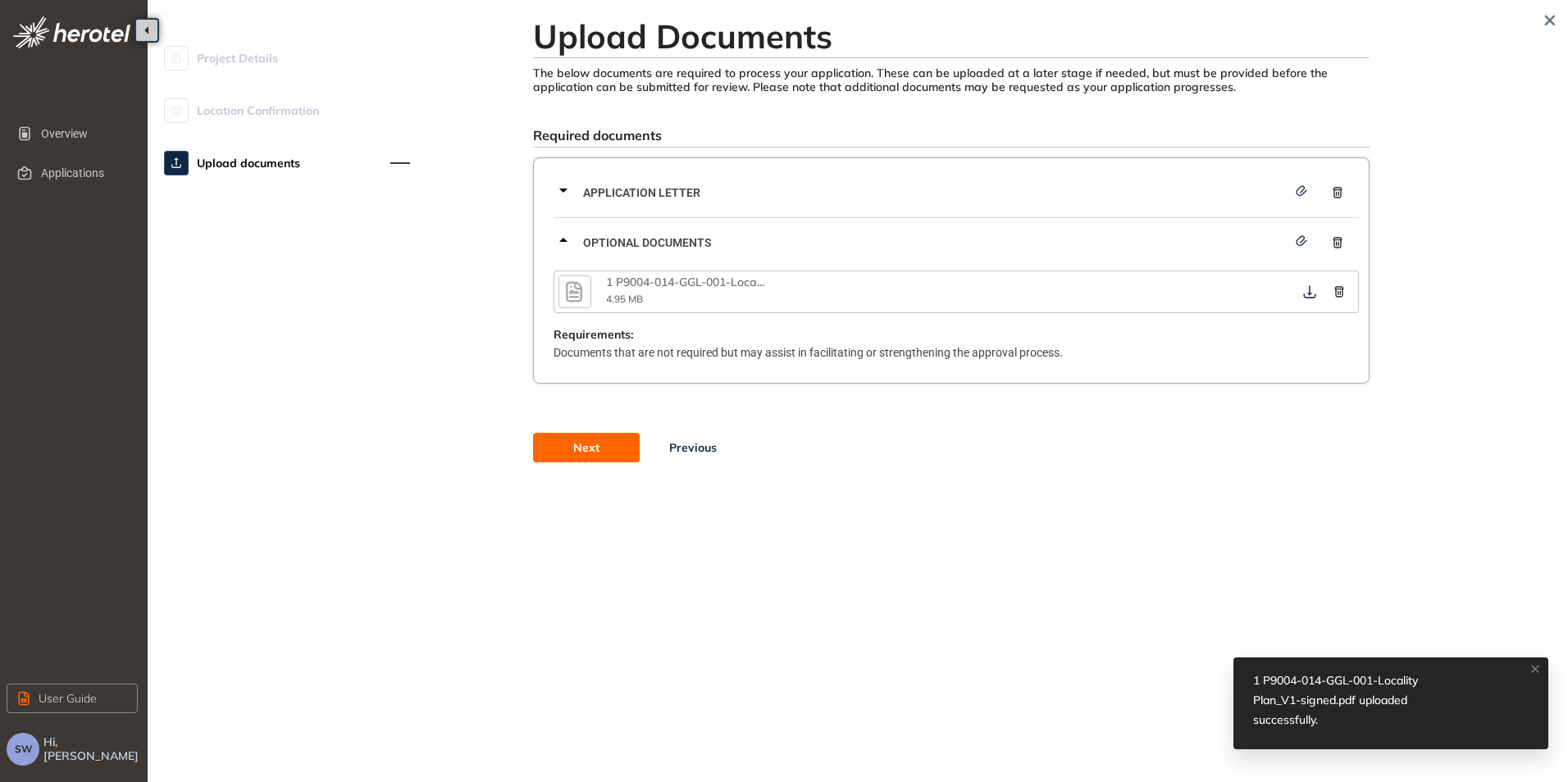 click on "Next" at bounding box center (586, 448) 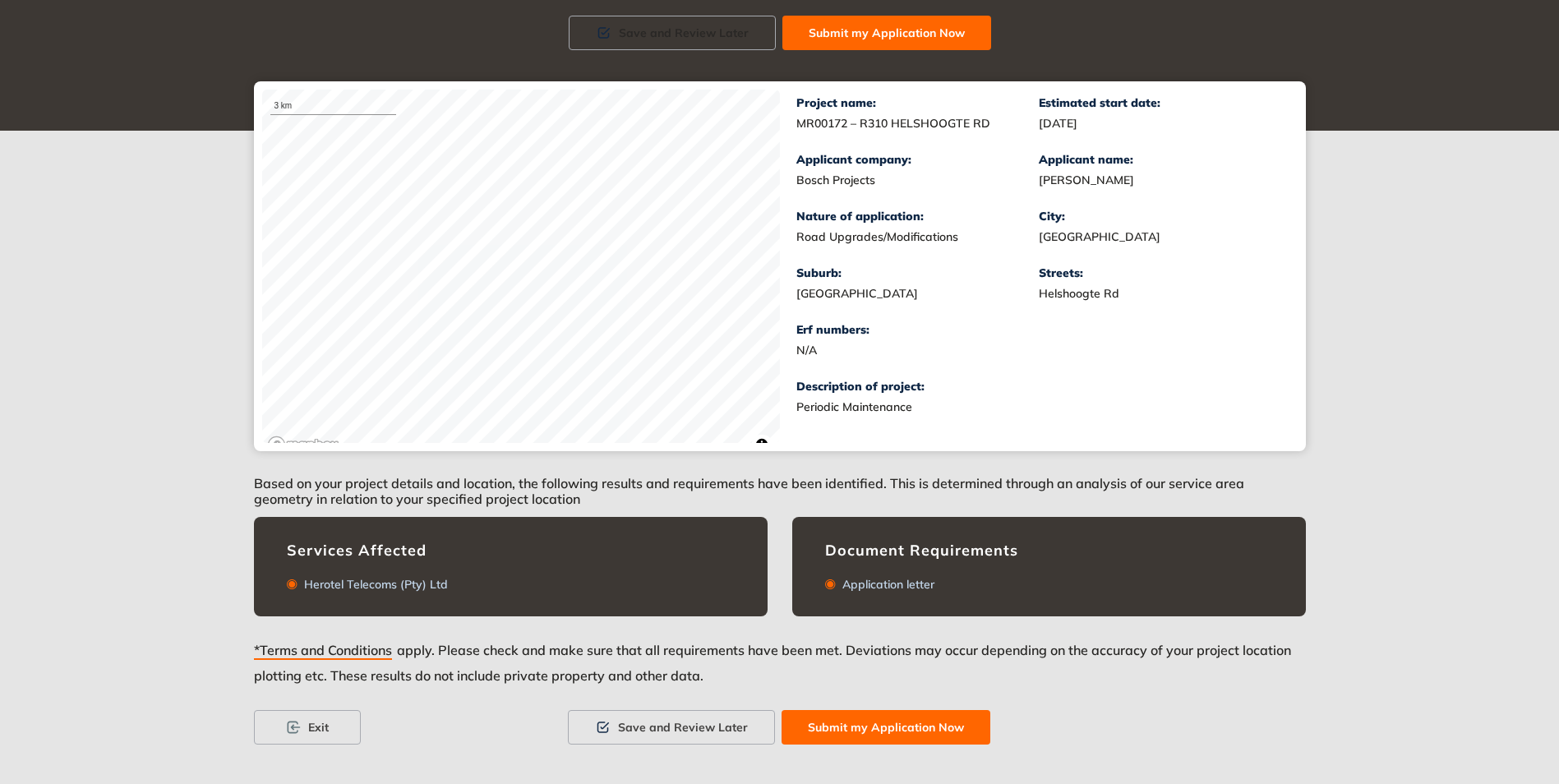 scroll, scrollTop: 183, scrollLeft: 0, axis: vertical 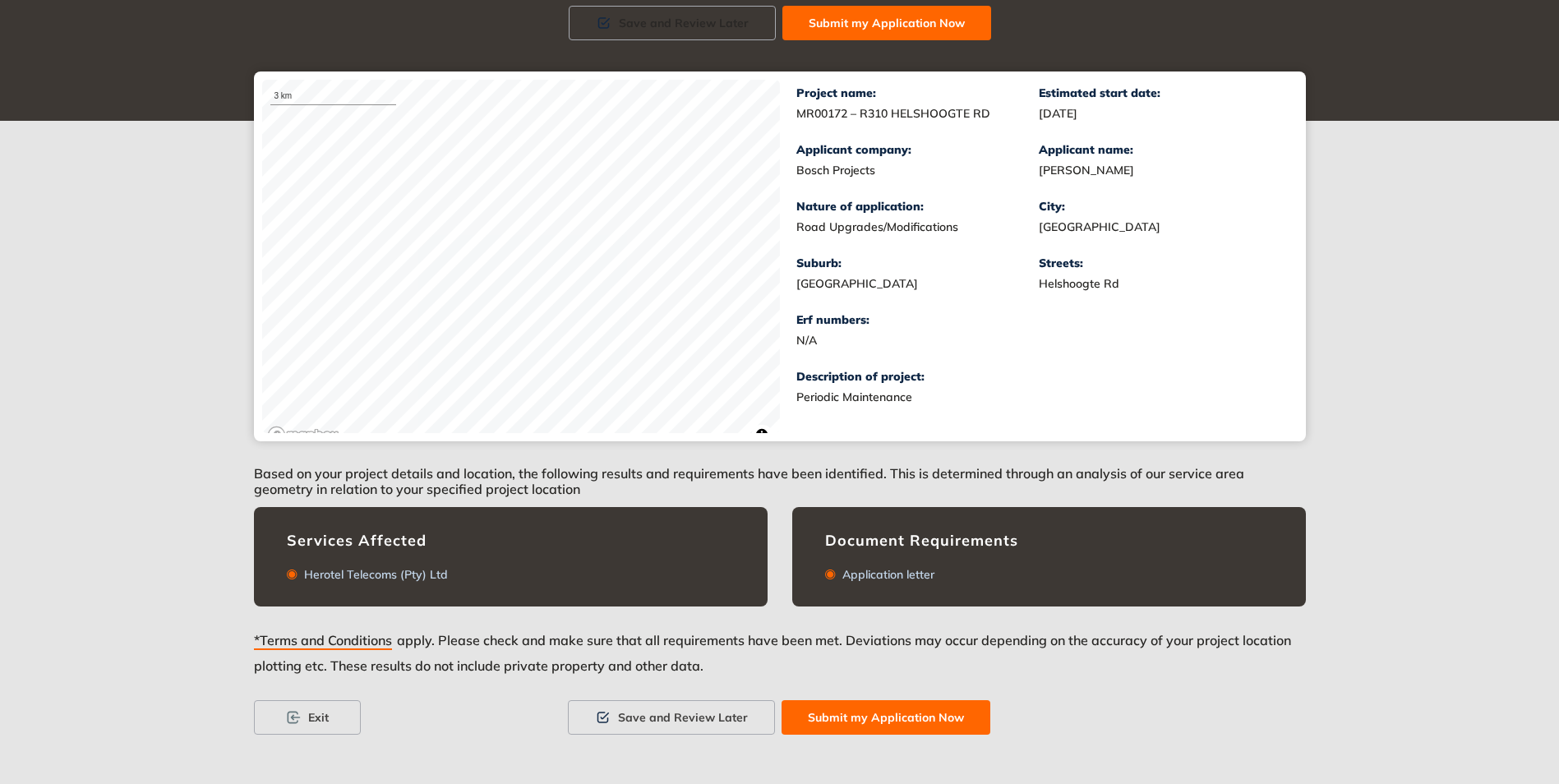 click on "Submit my Application Now" at bounding box center (886, 717) 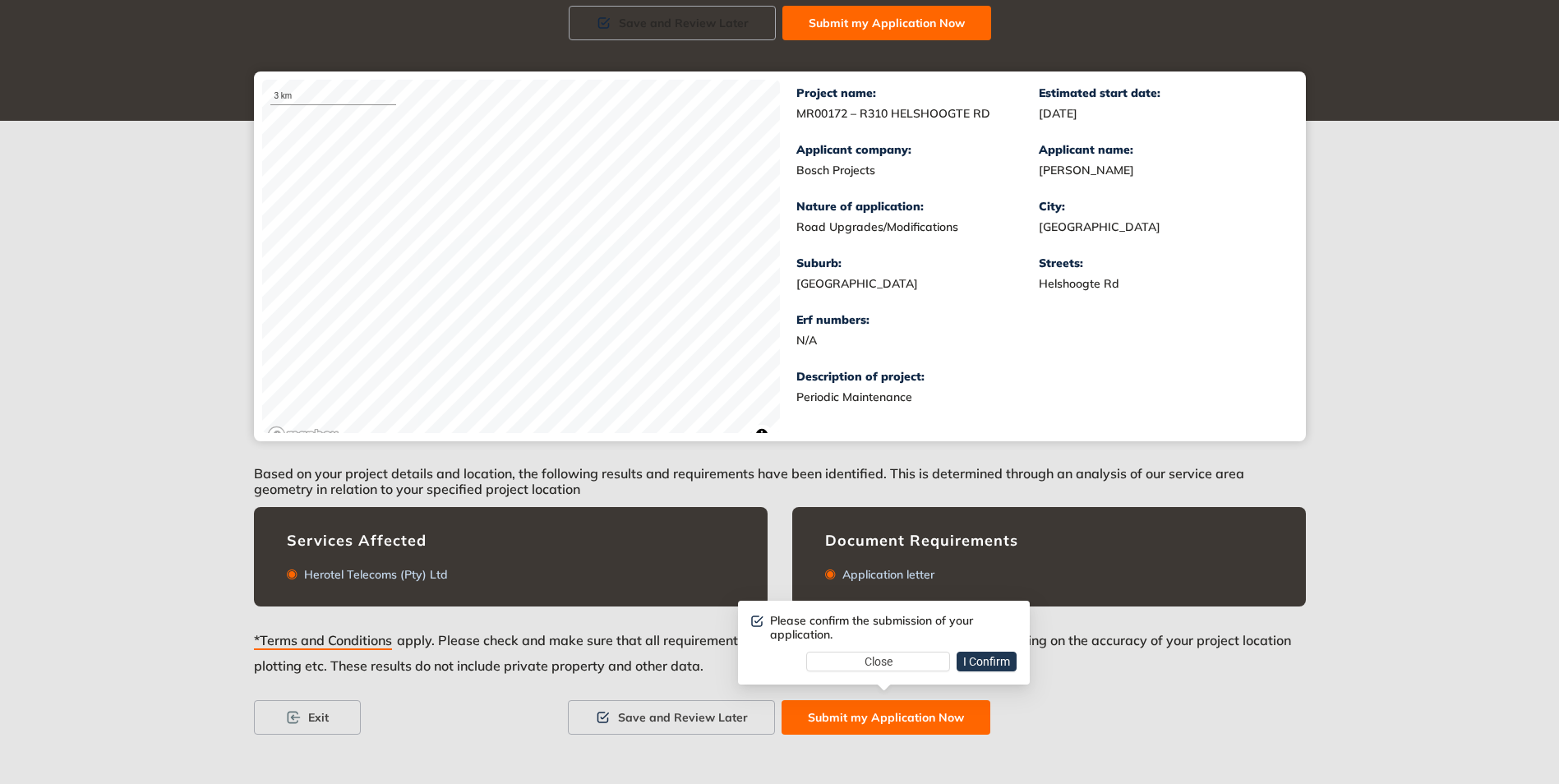 click on "I Confirm" at bounding box center (986, 662) 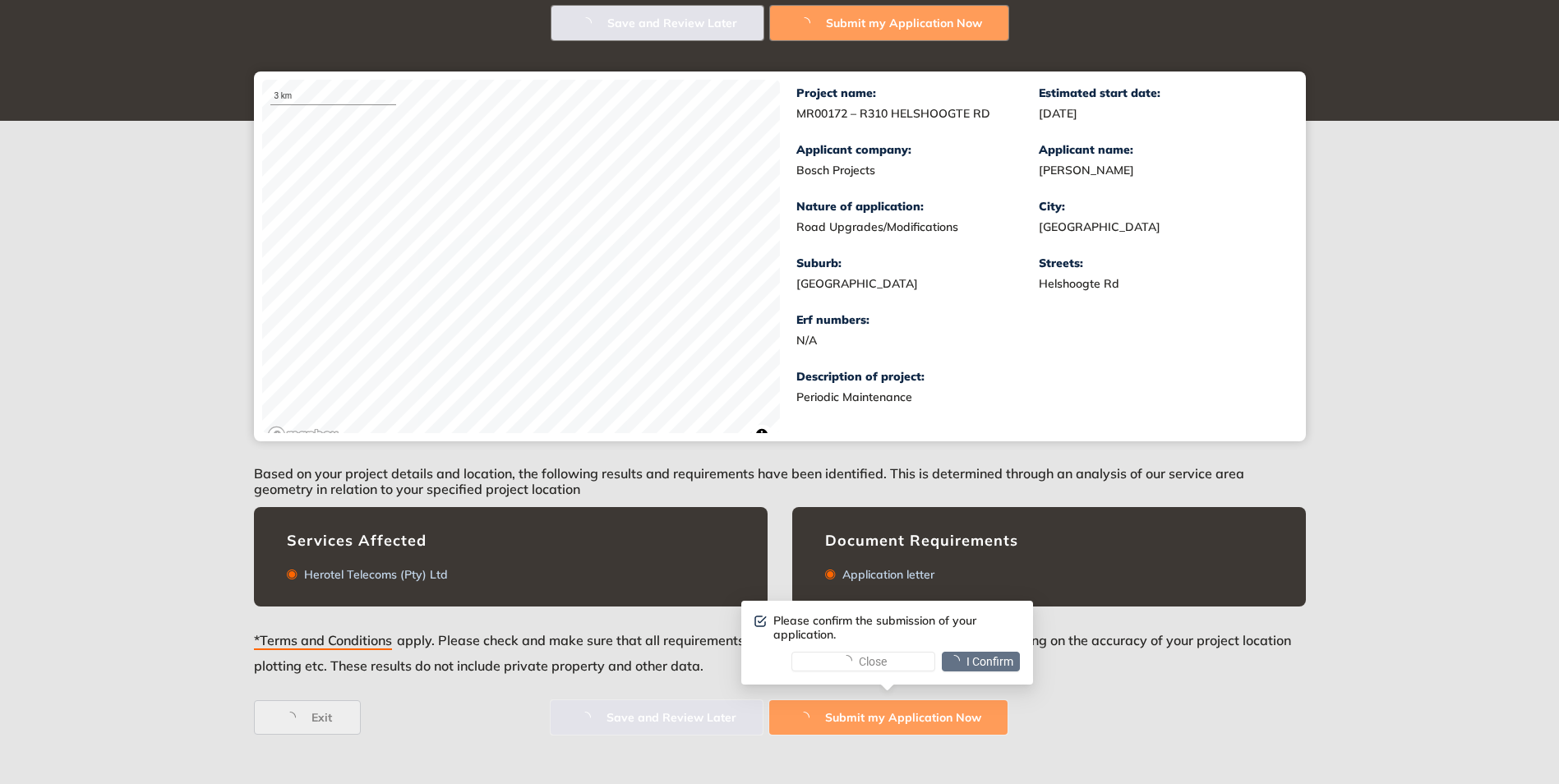scroll, scrollTop: 0, scrollLeft: 0, axis: both 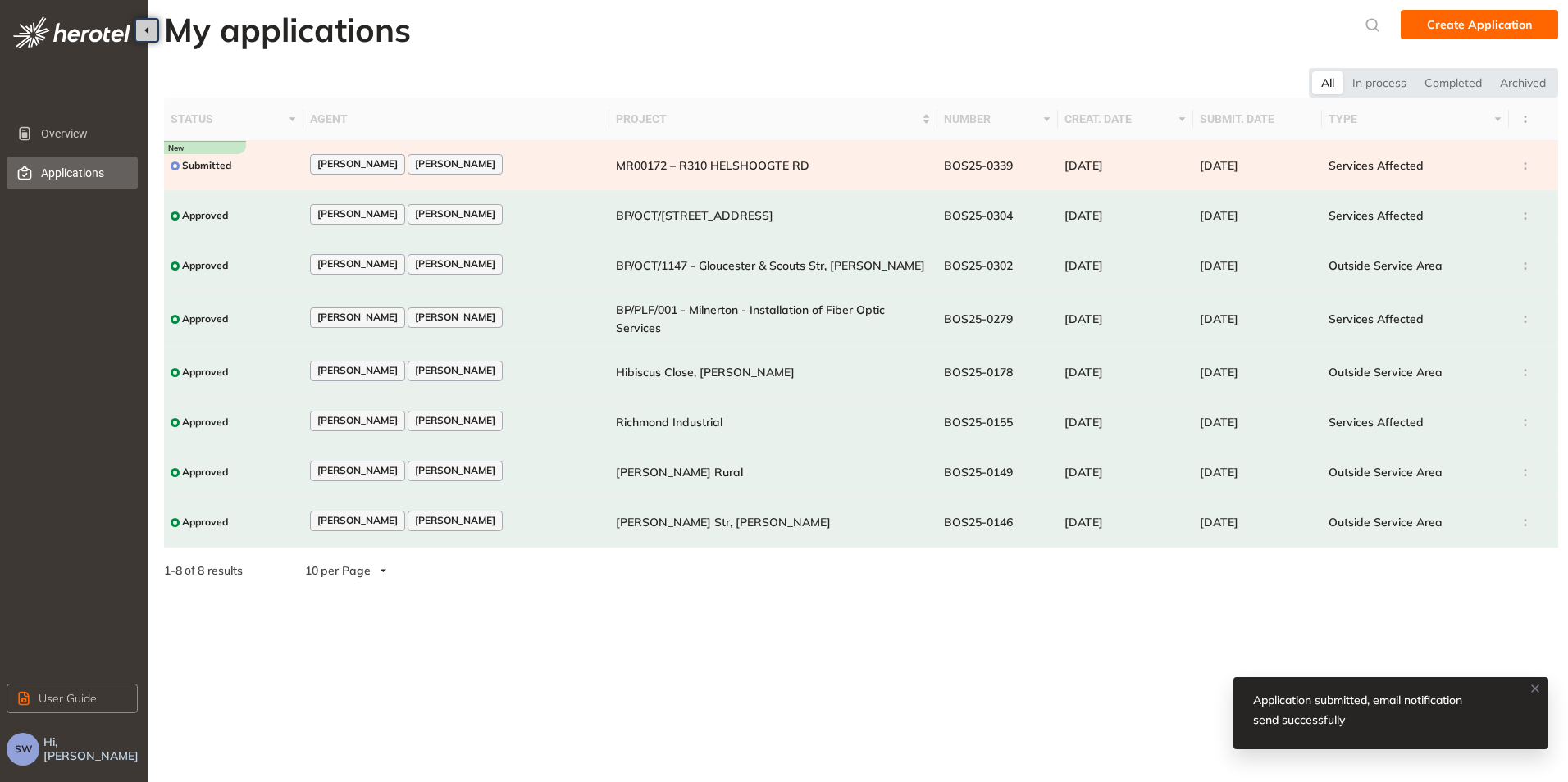 click on "MR00172 – R310 HELSHOOGTE RD" at bounding box center [713, 166] 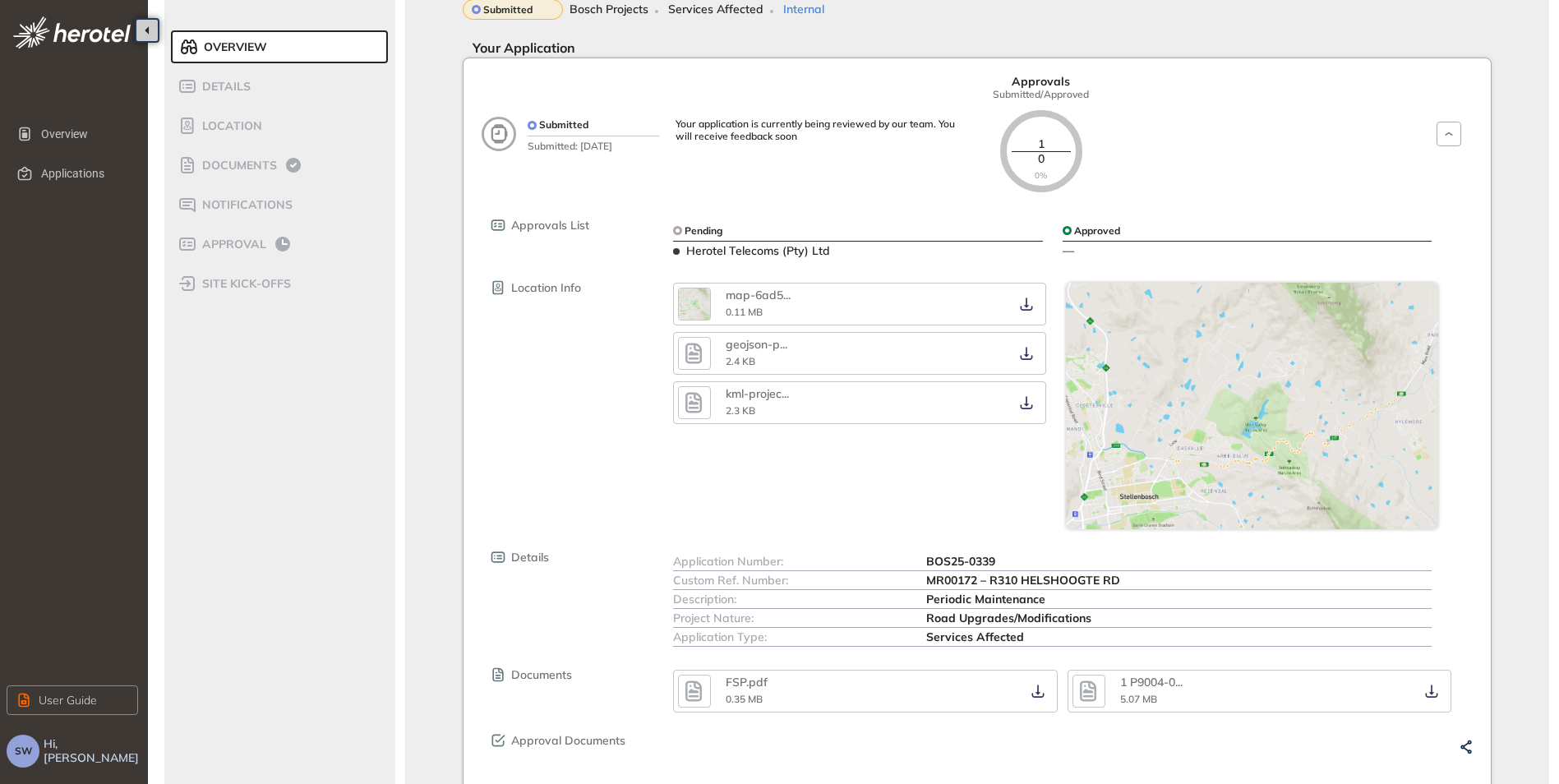 scroll, scrollTop: 75, scrollLeft: 0, axis: vertical 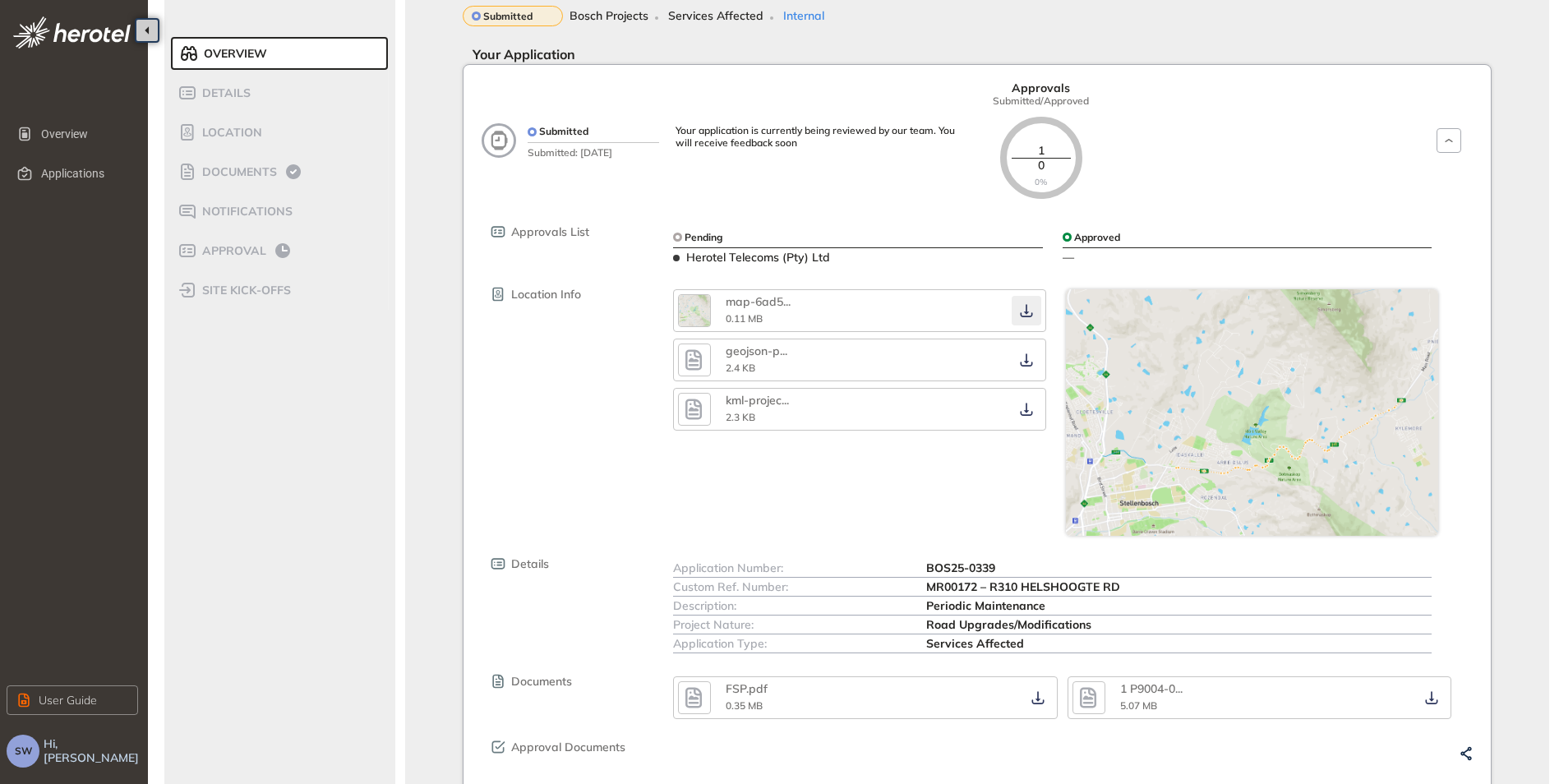 click 